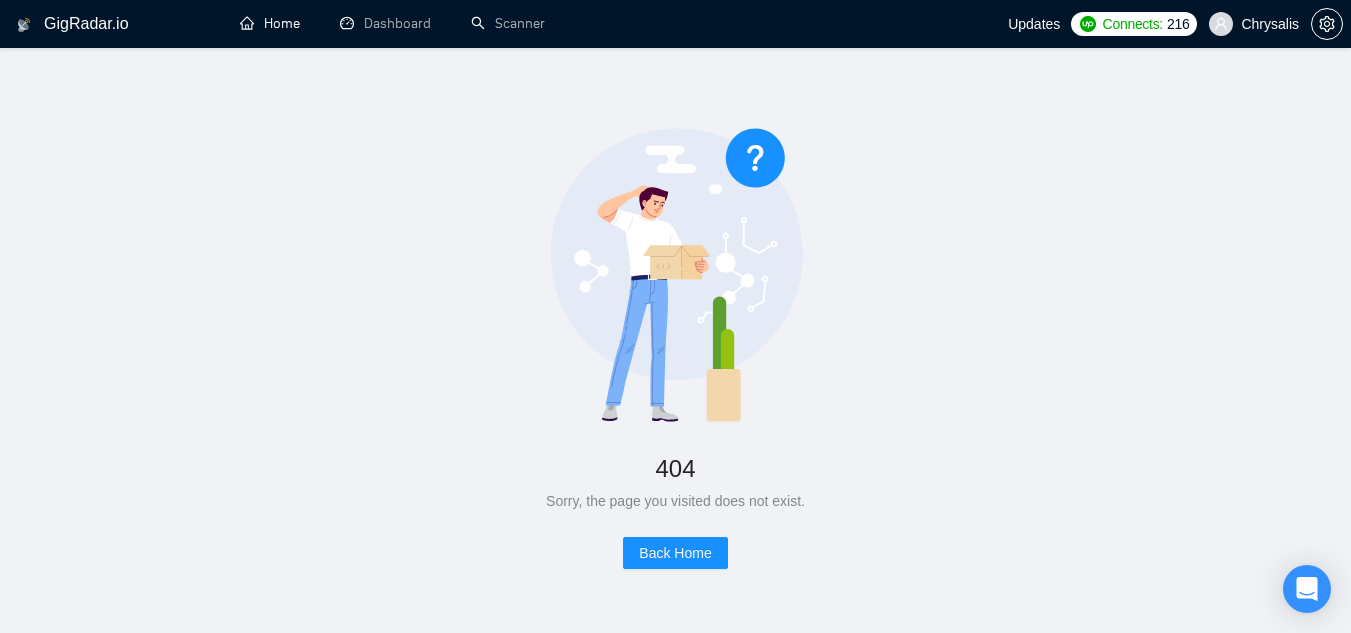 scroll, scrollTop: 0, scrollLeft: 0, axis: both 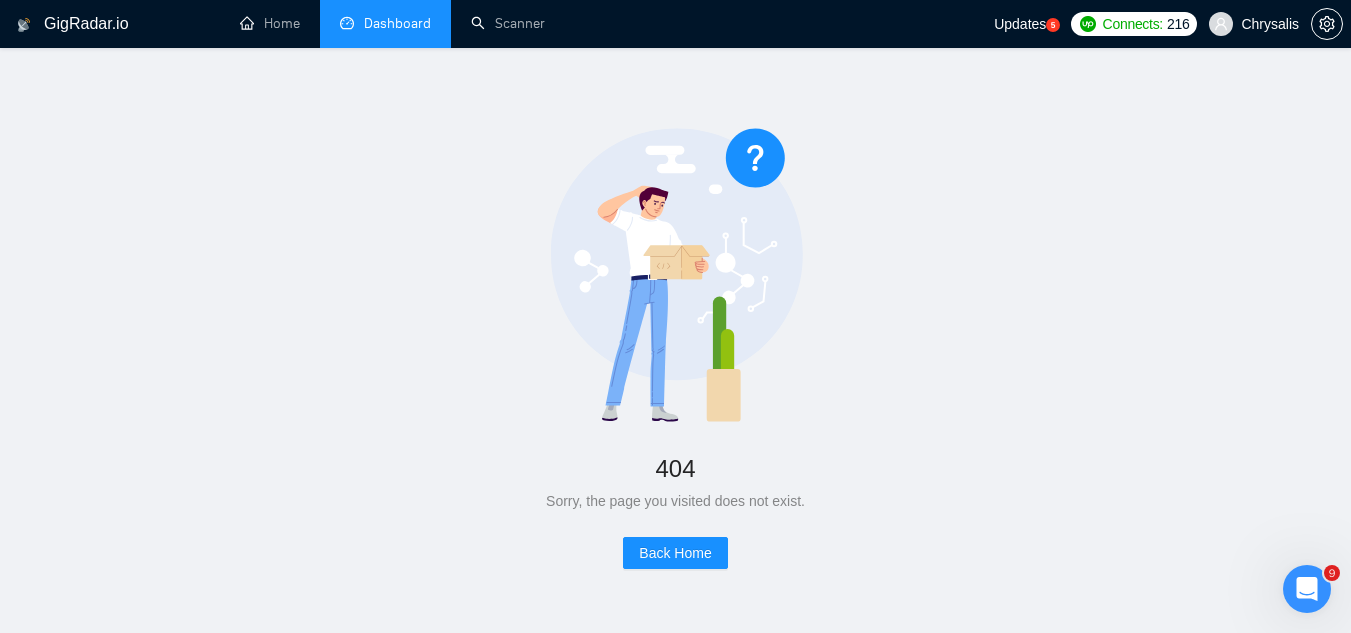 click on "Dashboard" at bounding box center (385, 23) 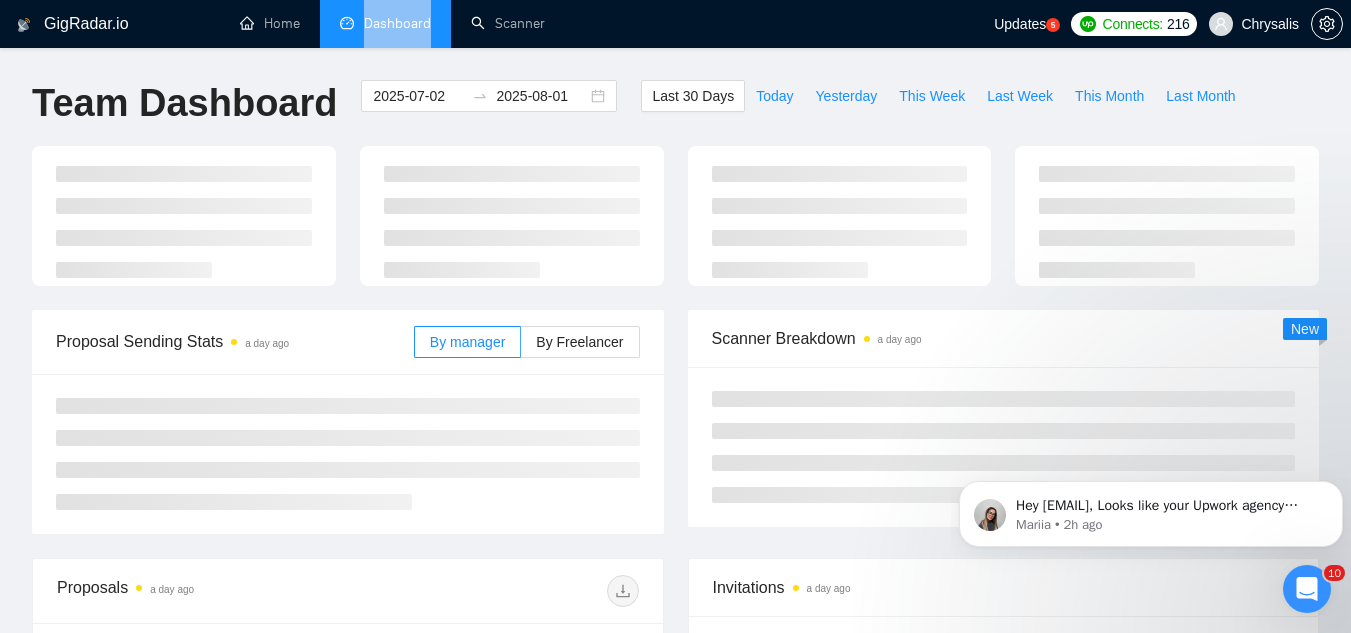 scroll, scrollTop: 0, scrollLeft: 0, axis: both 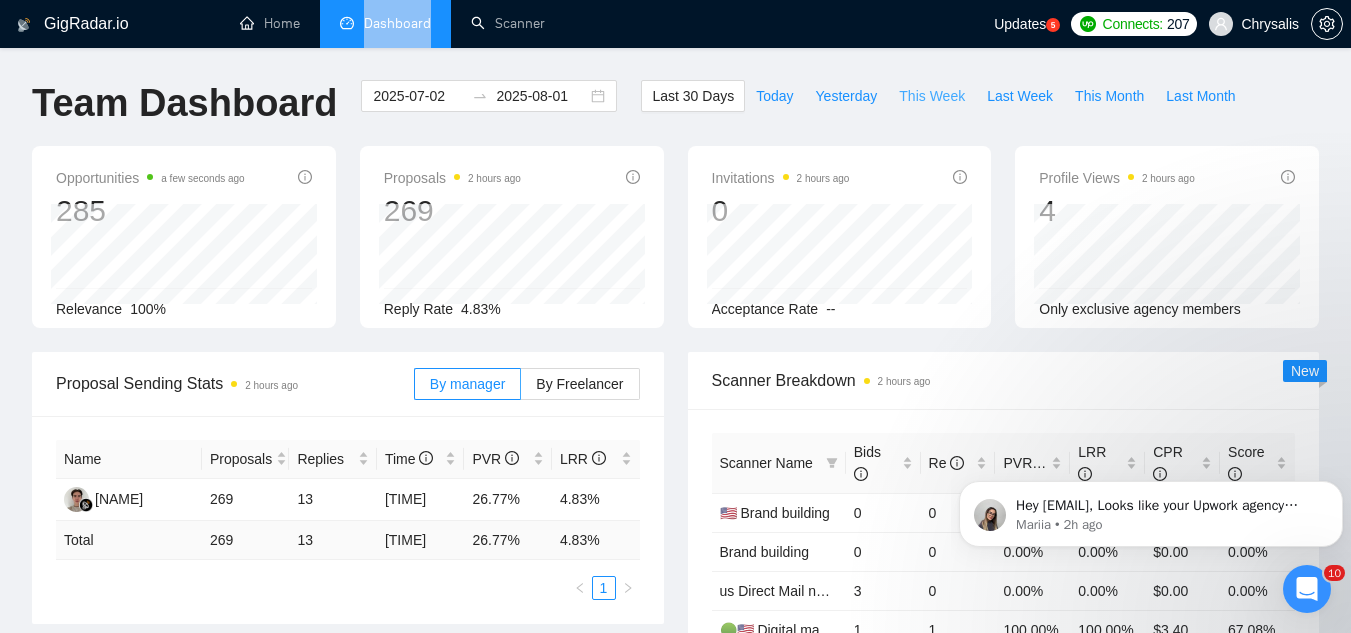 click on "This Week" at bounding box center [932, 96] 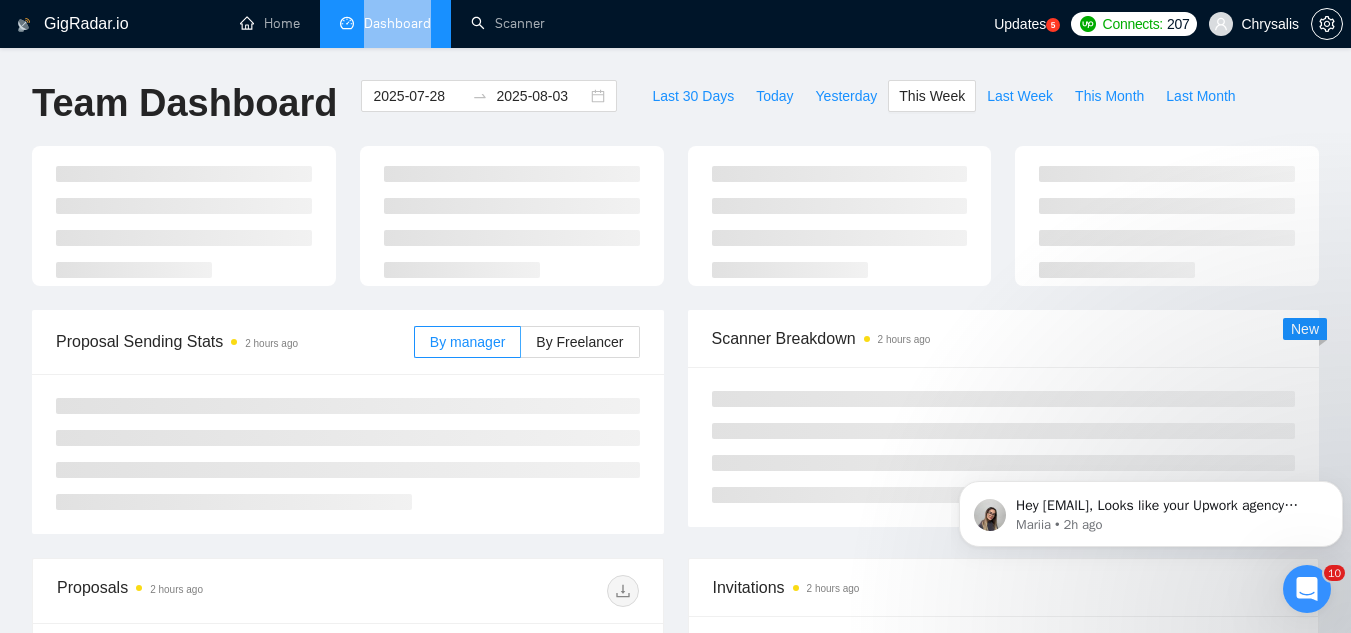 type on "2025-07-28" 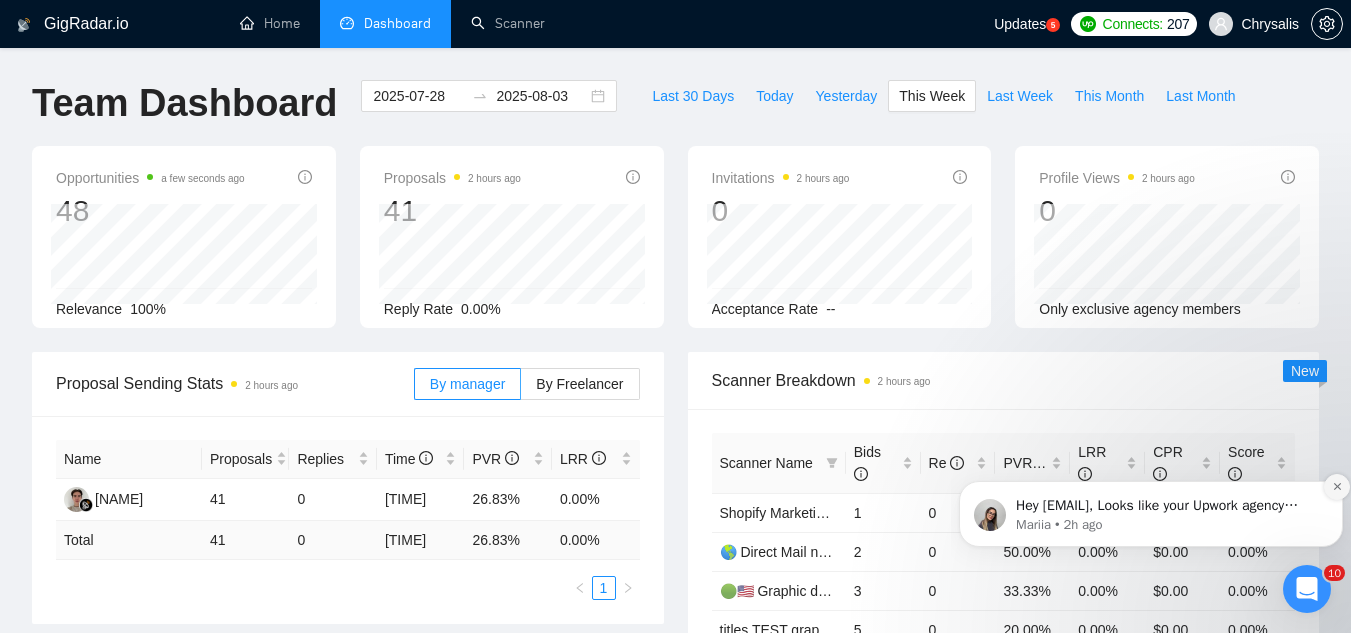 click 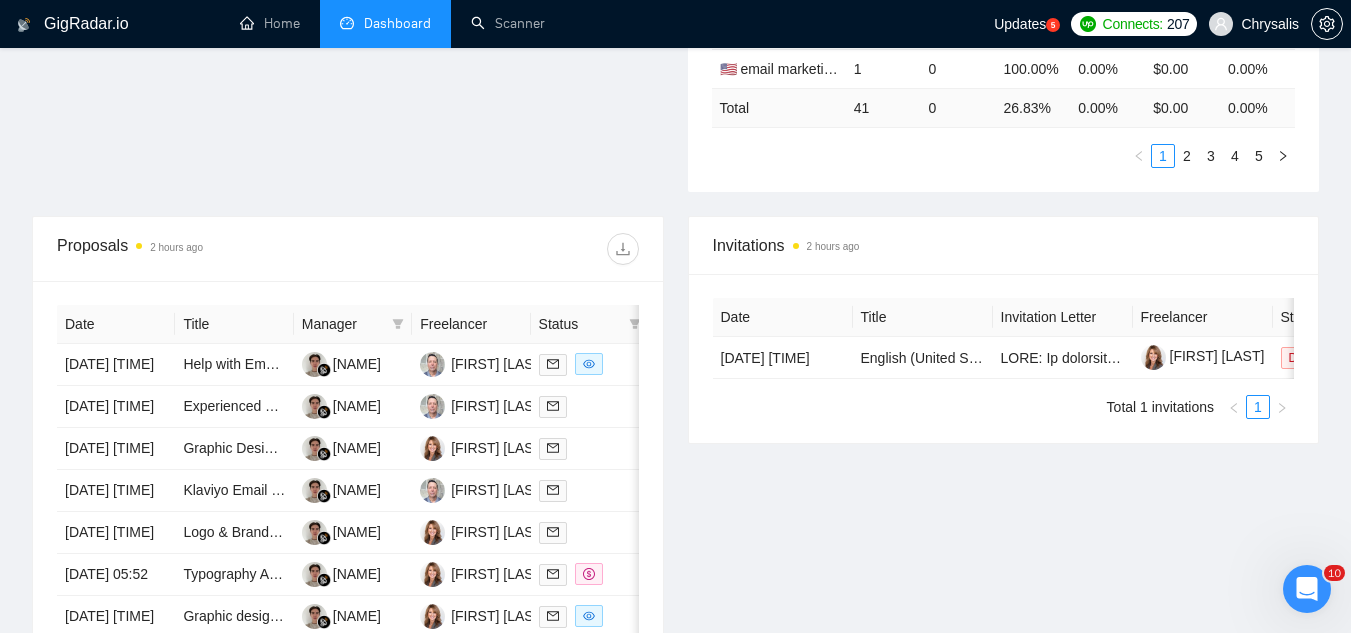 scroll, scrollTop: 200, scrollLeft: 0, axis: vertical 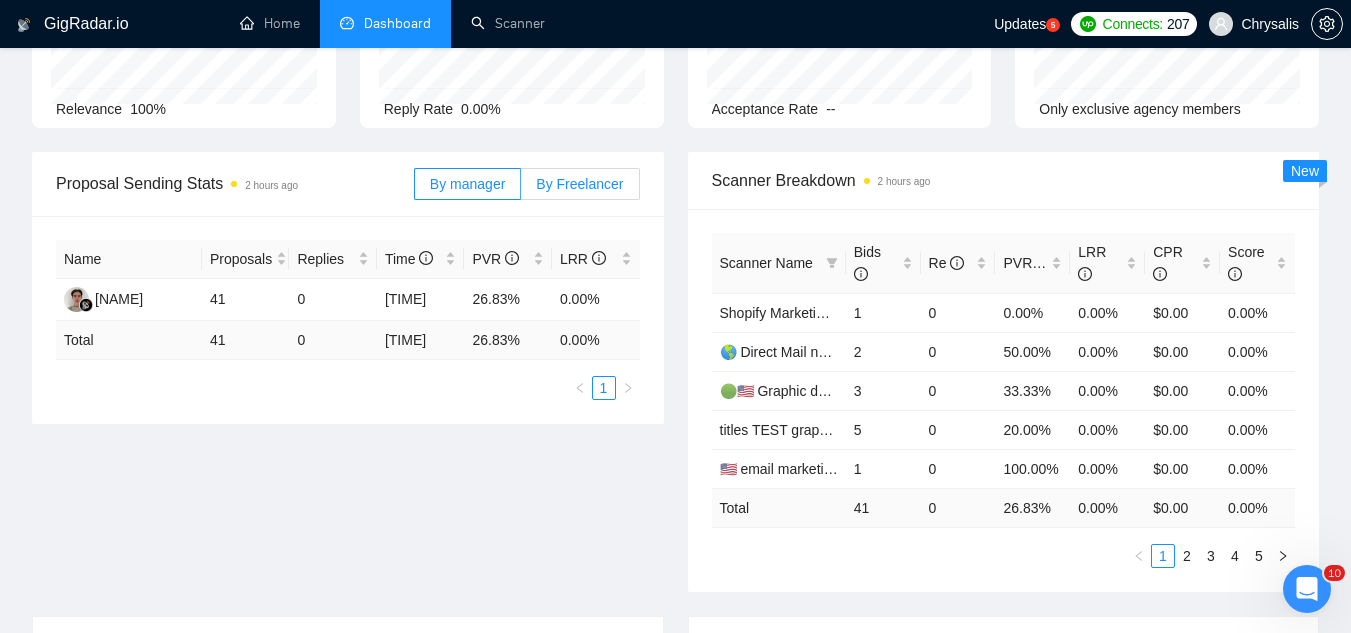 click on "By Freelancer" at bounding box center [580, 184] 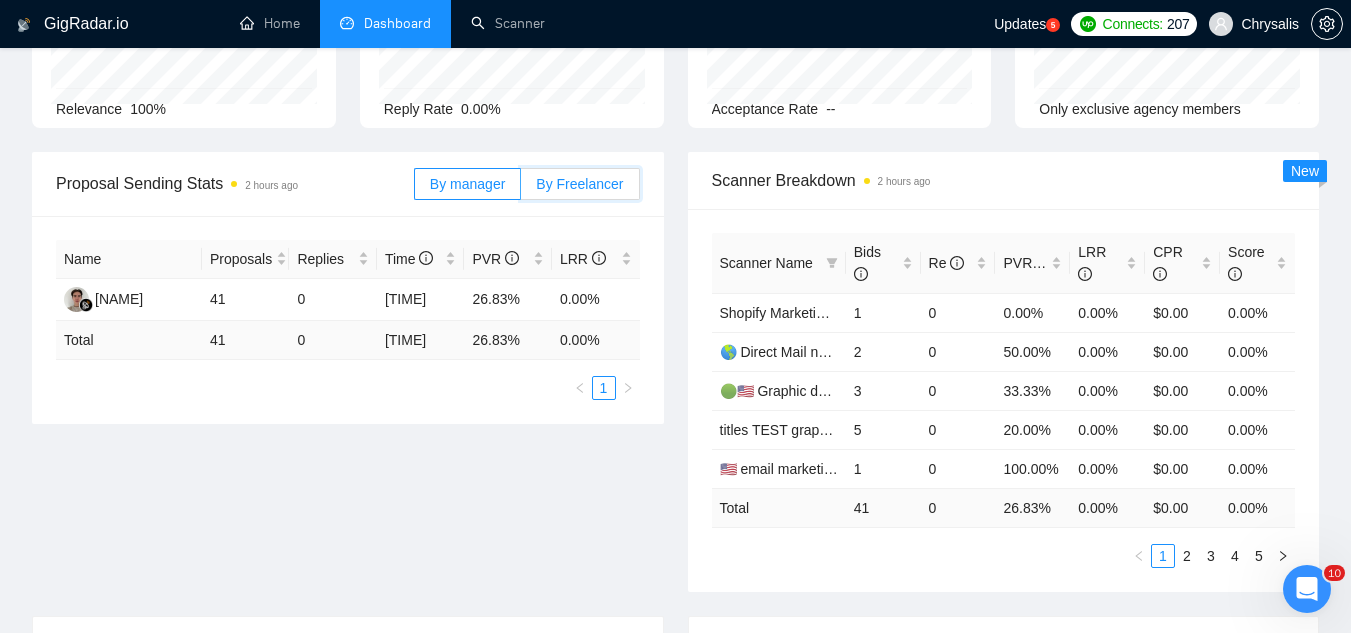 click on "By Freelancer" at bounding box center [521, 189] 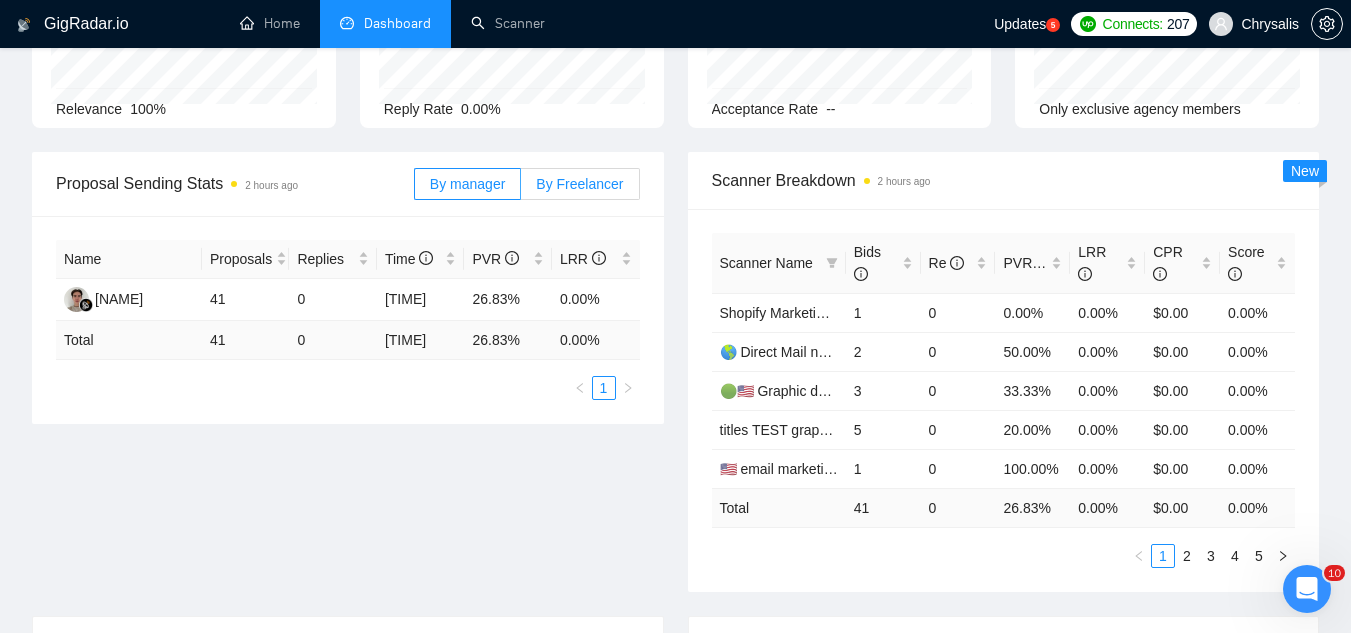 click on "By Freelancer" at bounding box center [580, 184] 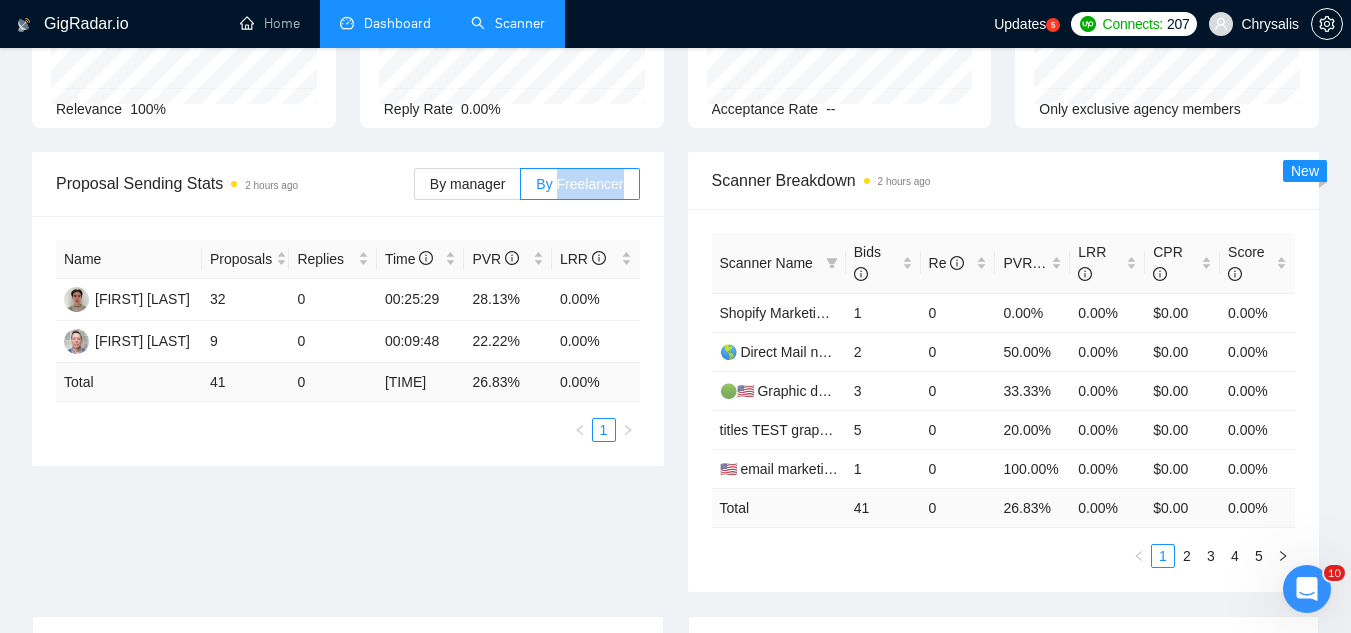 click on "Scanner" at bounding box center [508, 23] 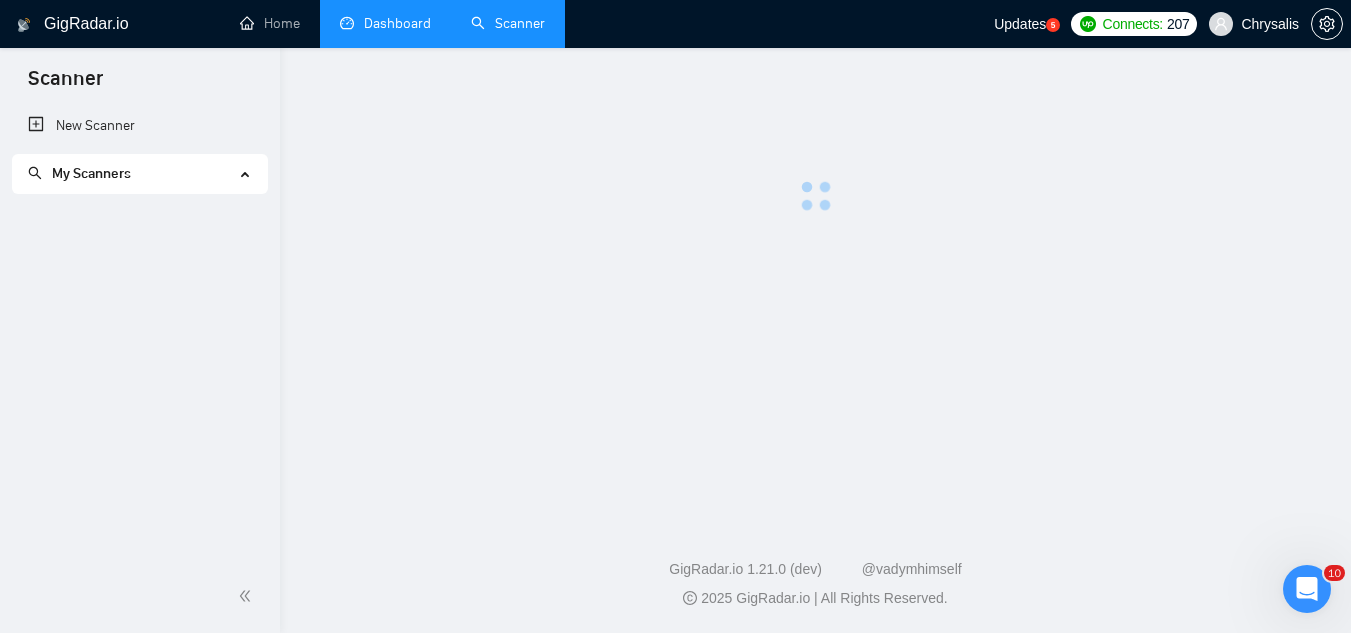 scroll, scrollTop: 0, scrollLeft: 0, axis: both 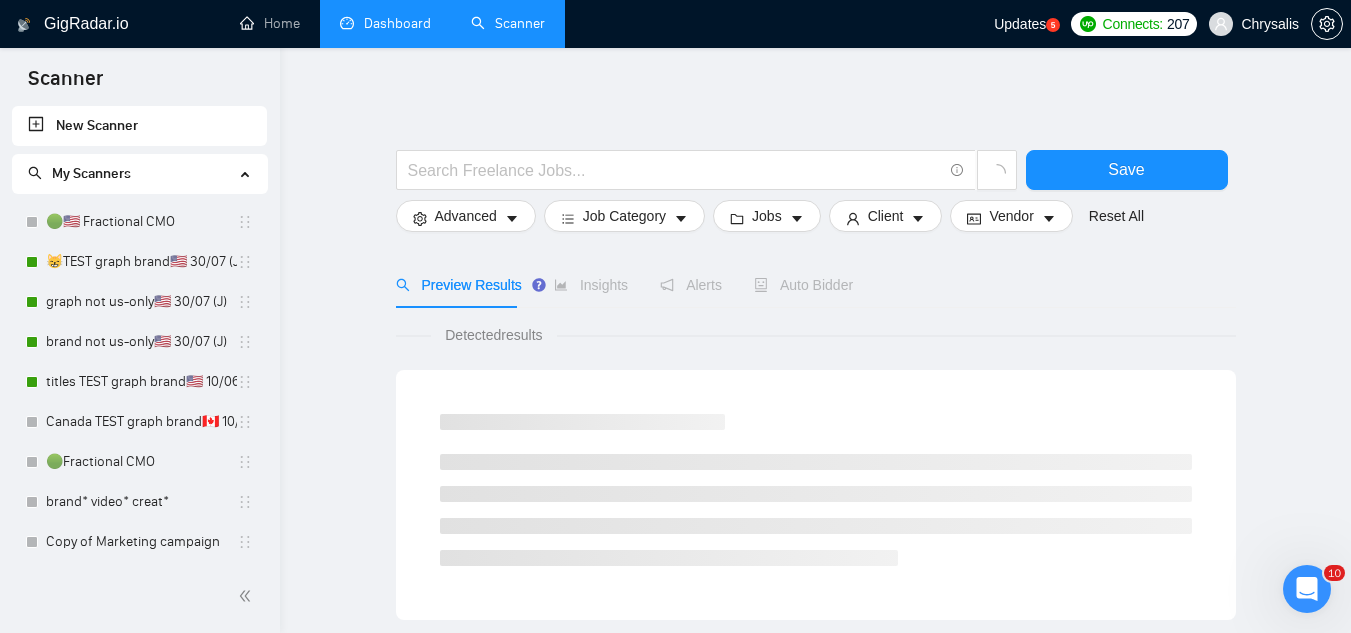 click on "Dashboard" at bounding box center [385, 23] 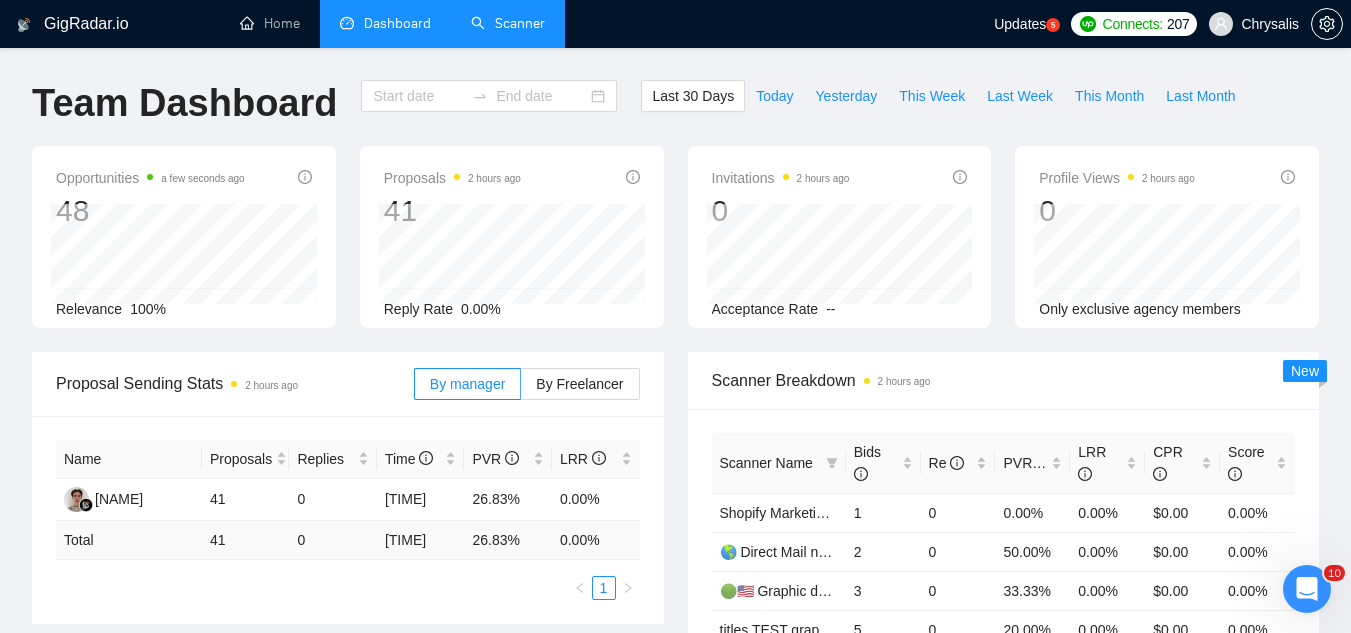 type on "2025-07-02" 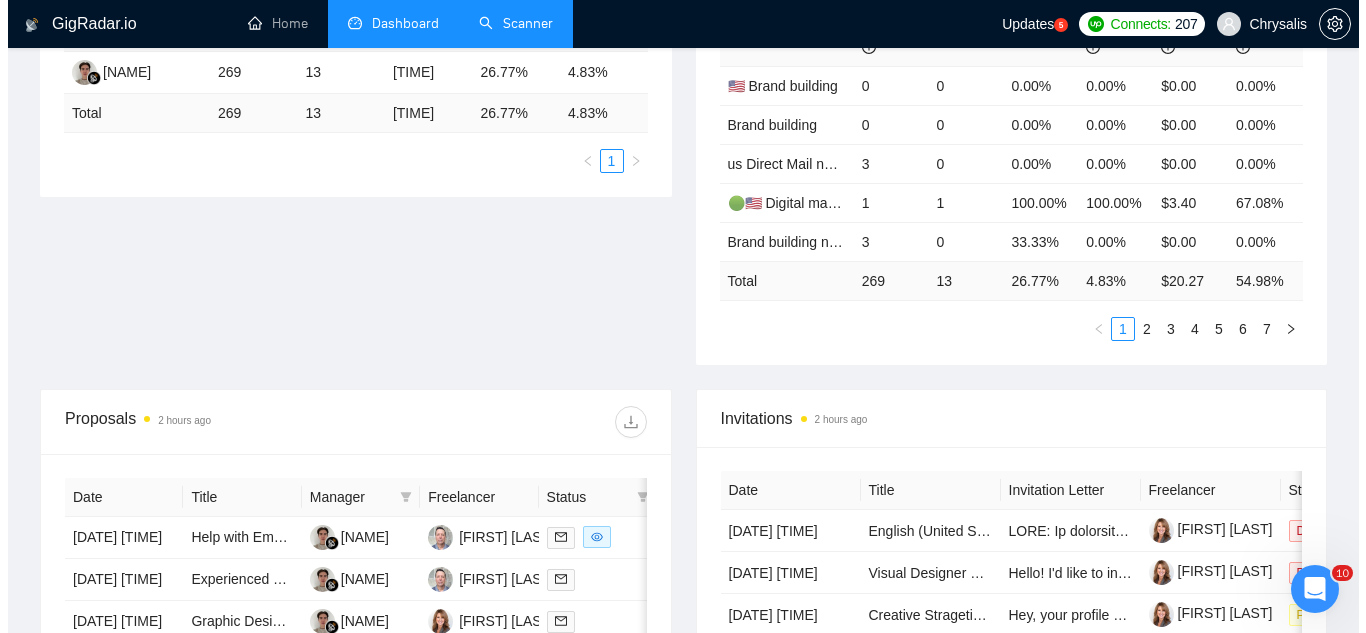 scroll, scrollTop: 600, scrollLeft: 0, axis: vertical 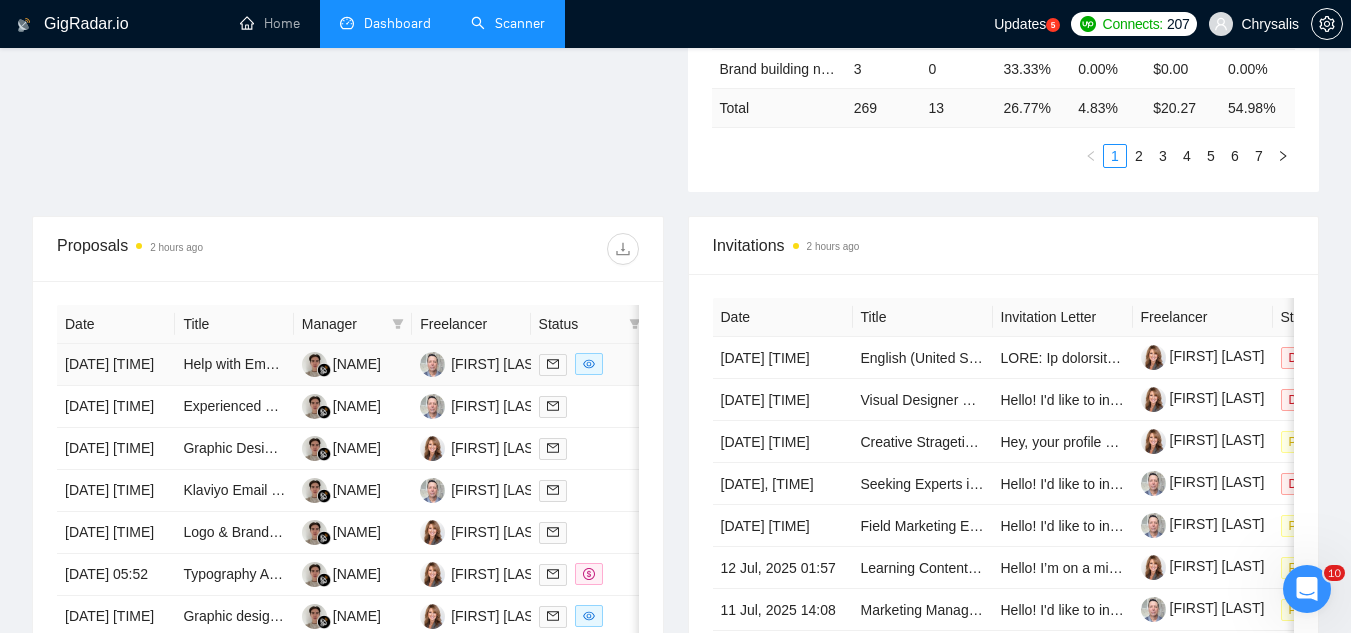 click on "Help with Email Marketing" at bounding box center (234, 365) 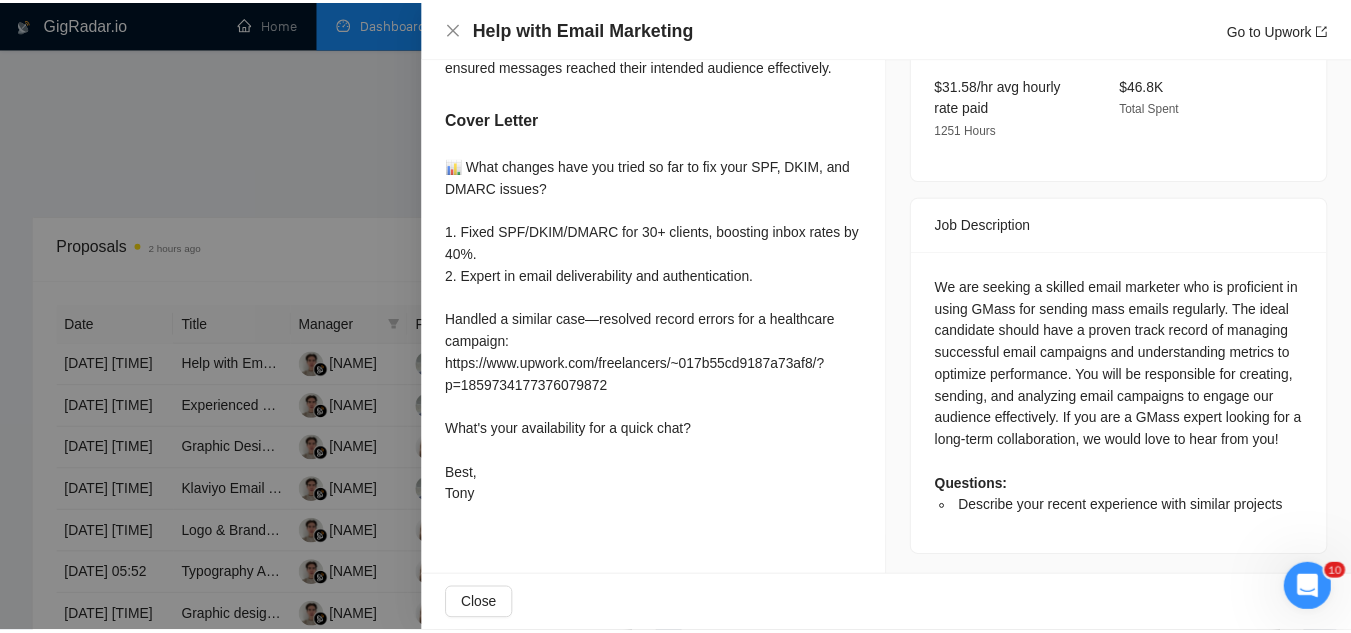 scroll, scrollTop: 616, scrollLeft: 0, axis: vertical 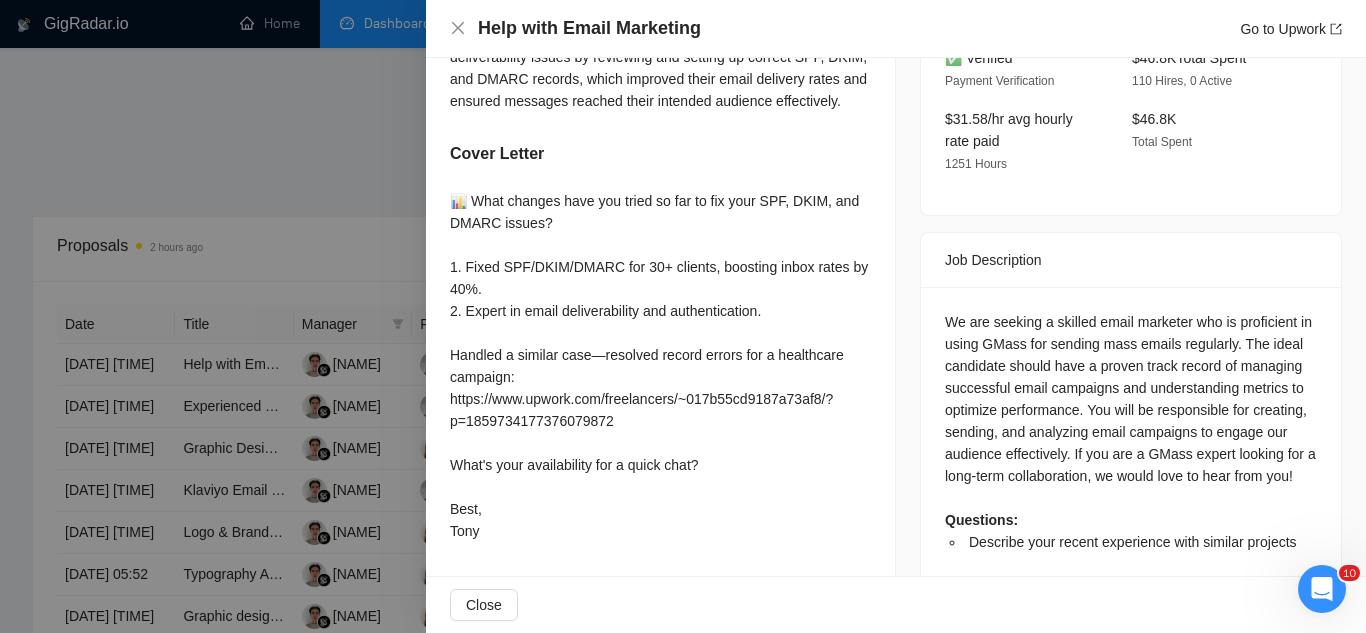 click at bounding box center (683, 316) 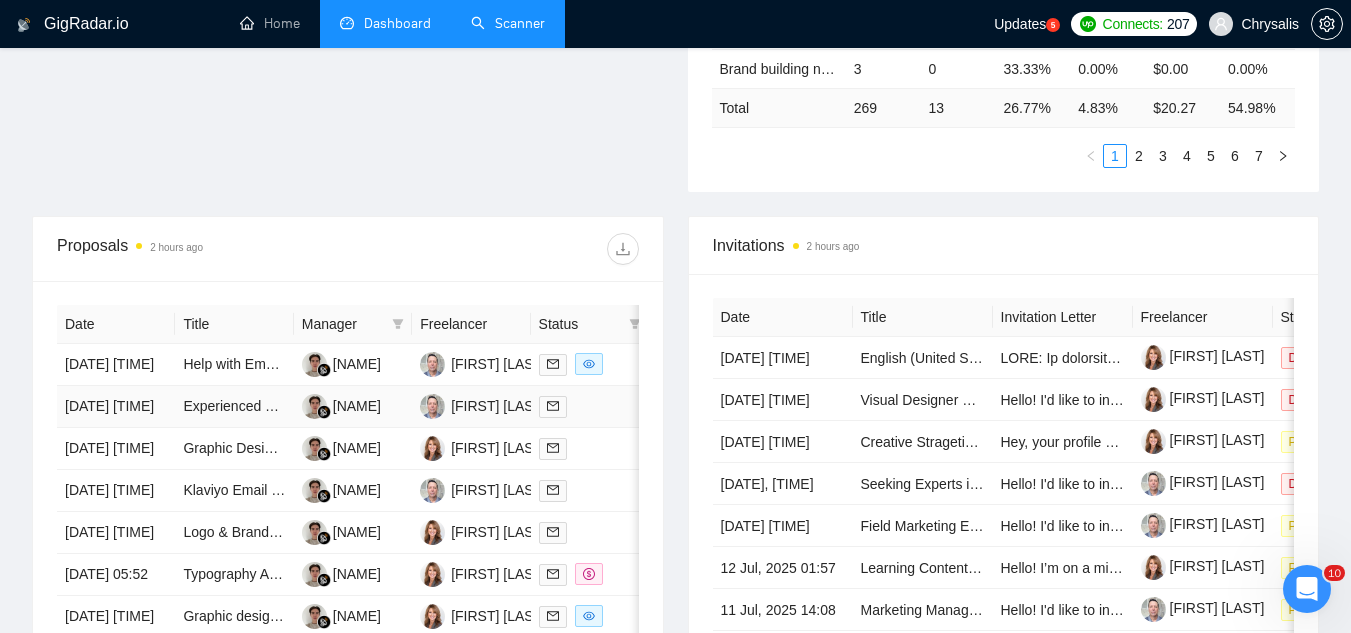 click on "Experienced GMass Email Marketer Needed" at bounding box center (234, 407) 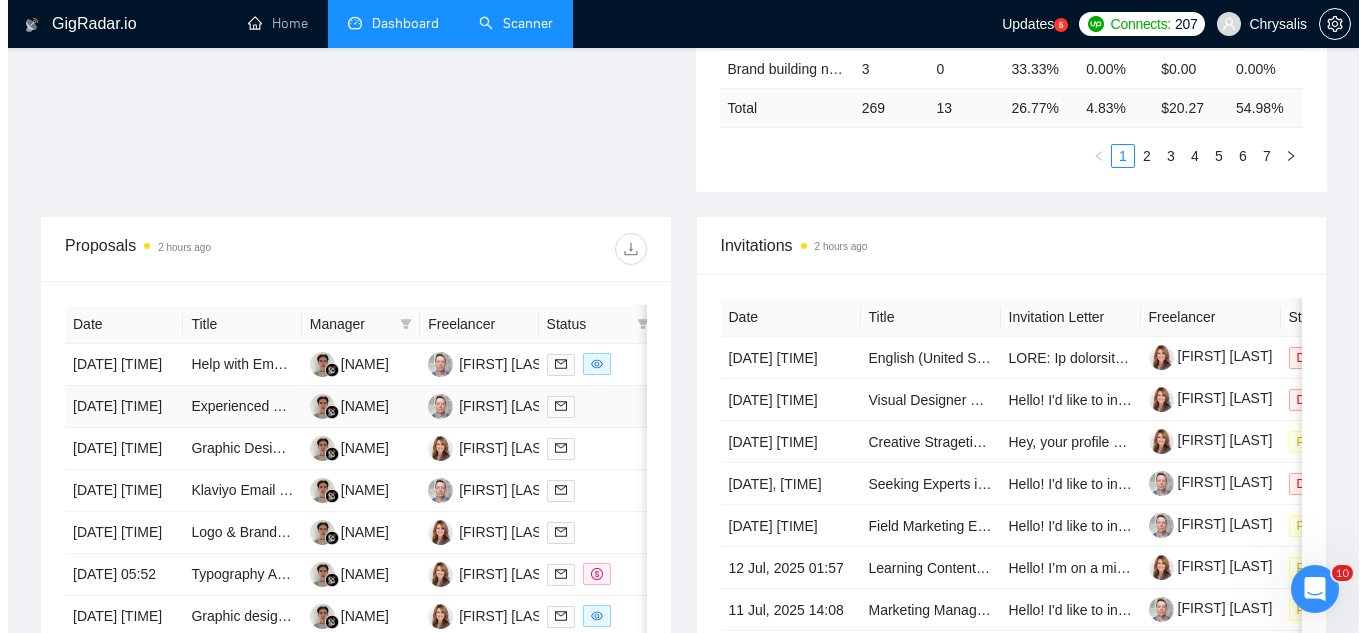 scroll, scrollTop: 600, scrollLeft: 0, axis: vertical 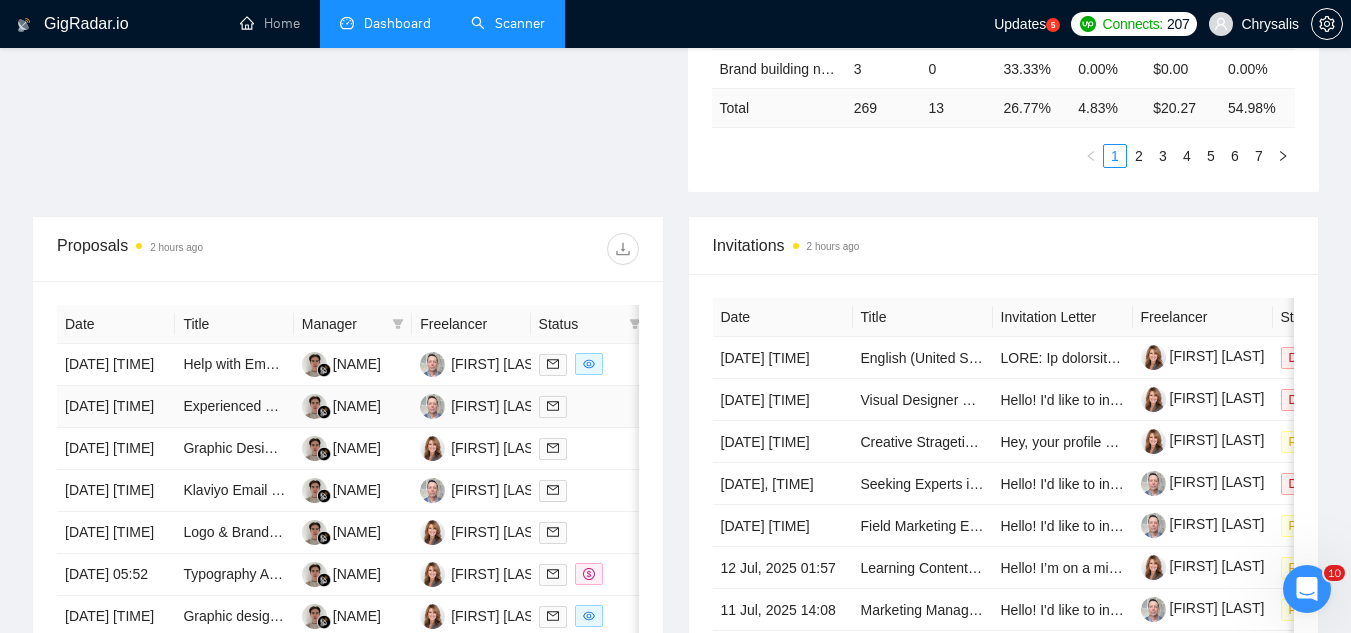 click on "Experienced GMass Email Marketer Needed" at bounding box center [234, 407] 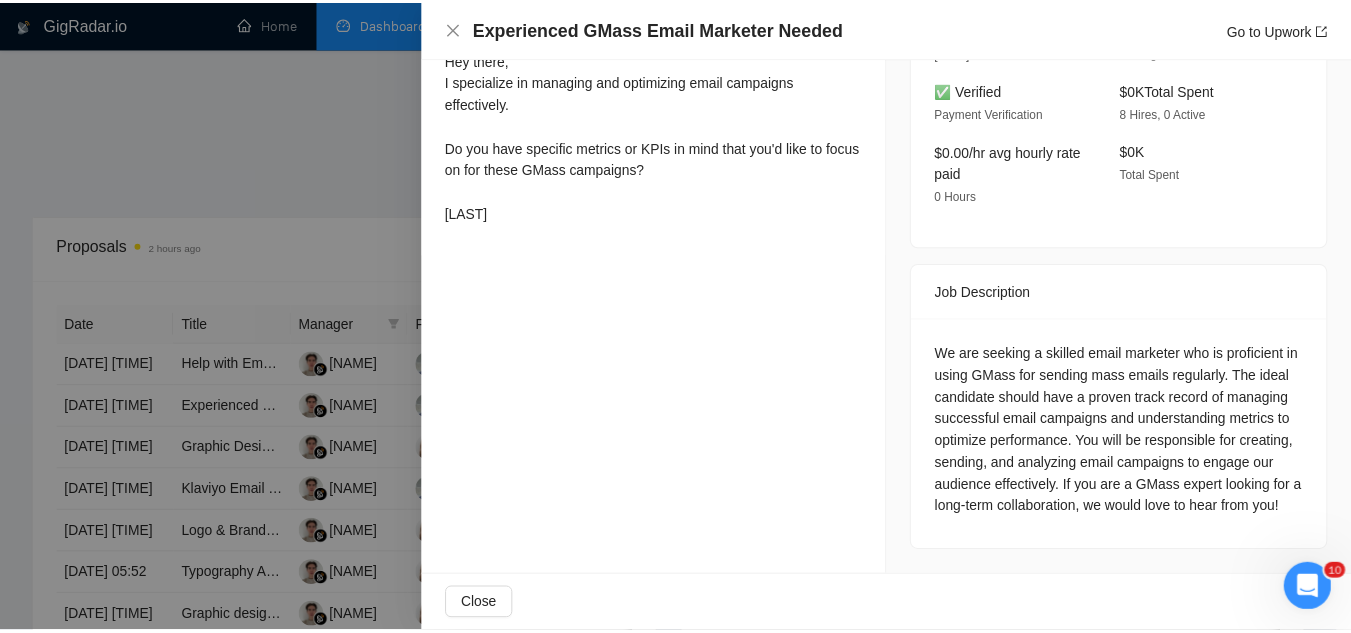 scroll, scrollTop: 300, scrollLeft: 0, axis: vertical 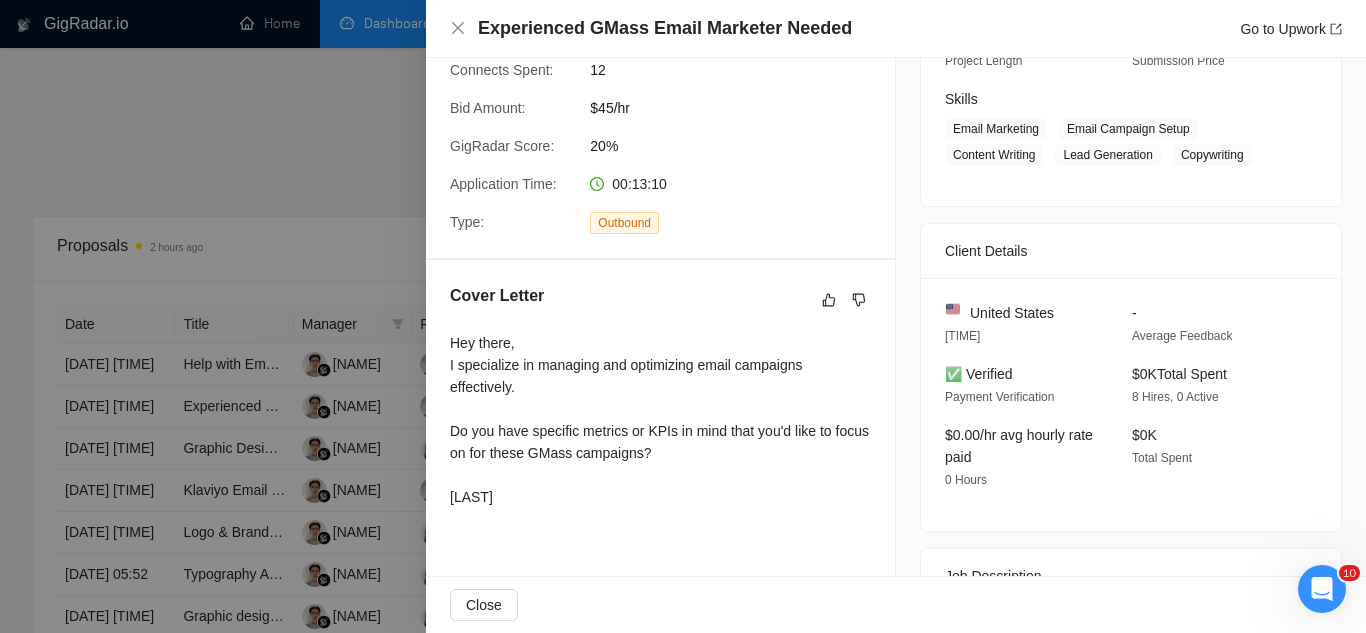 click at bounding box center (683, 316) 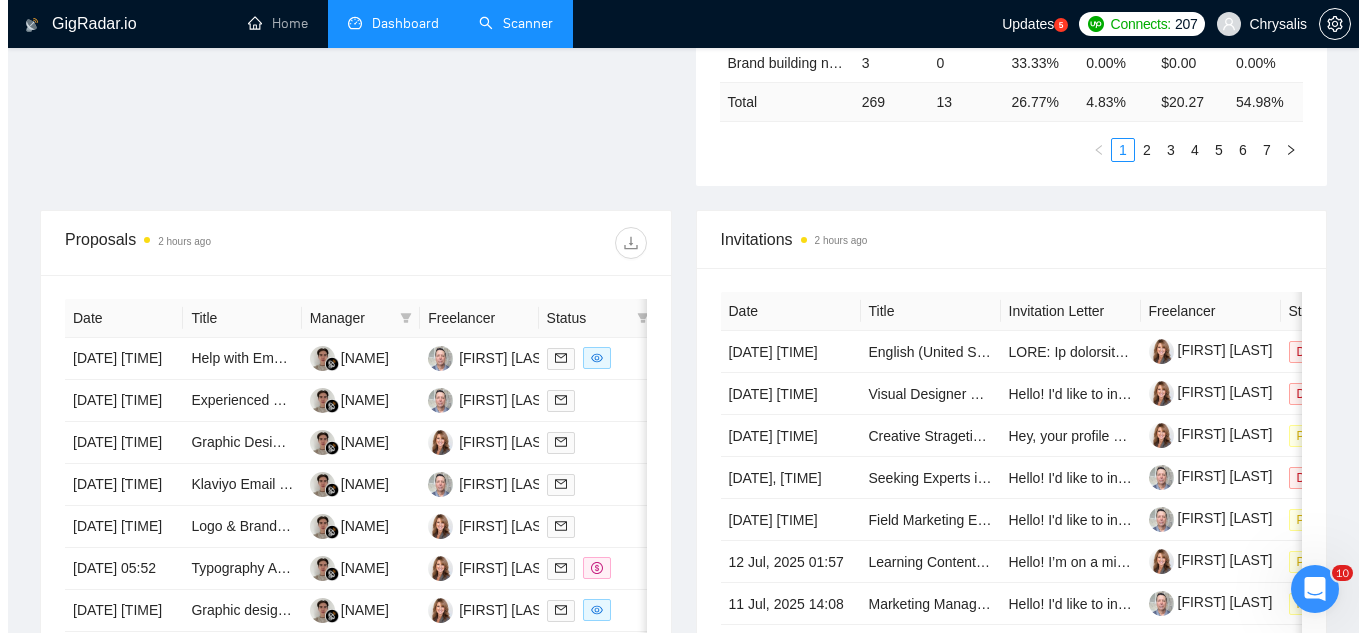 scroll, scrollTop: 700, scrollLeft: 0, axis: vertical 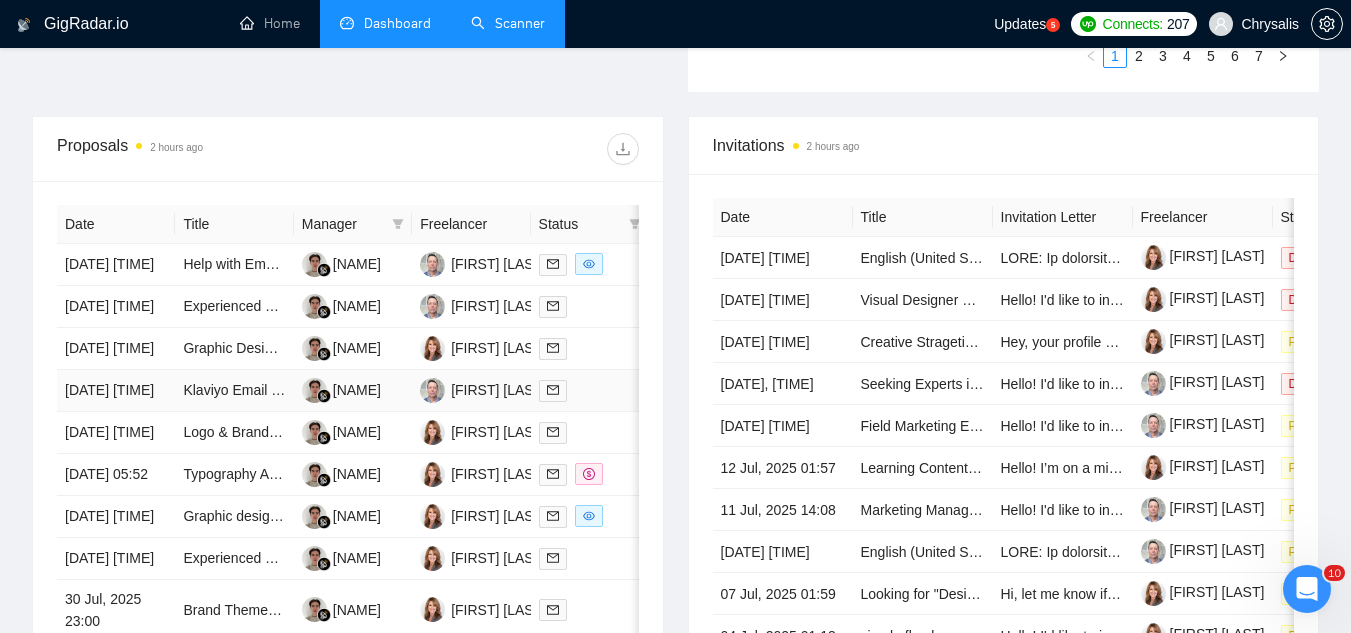 click on "Klaviyo Email Marketing Specialist for Cannabis related ecommerce store" at bounding box center (234, 391) 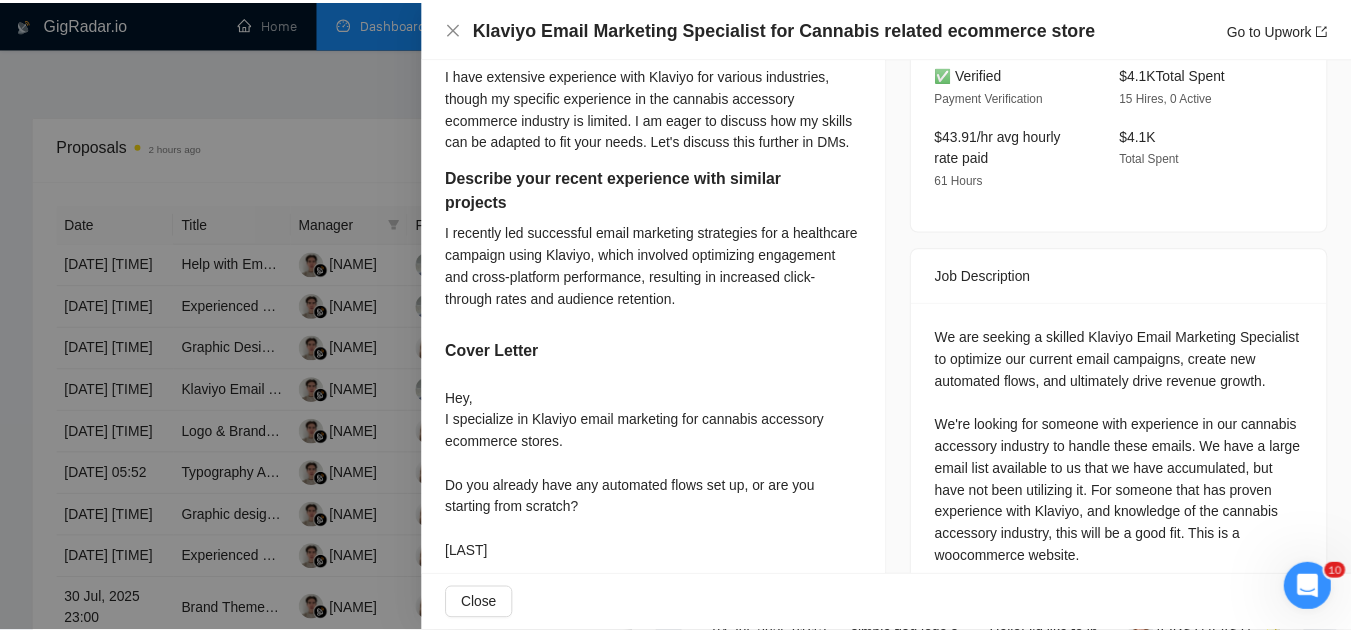 scroll, scrollTop: 700, scrollLeft: 0, axis: vertical 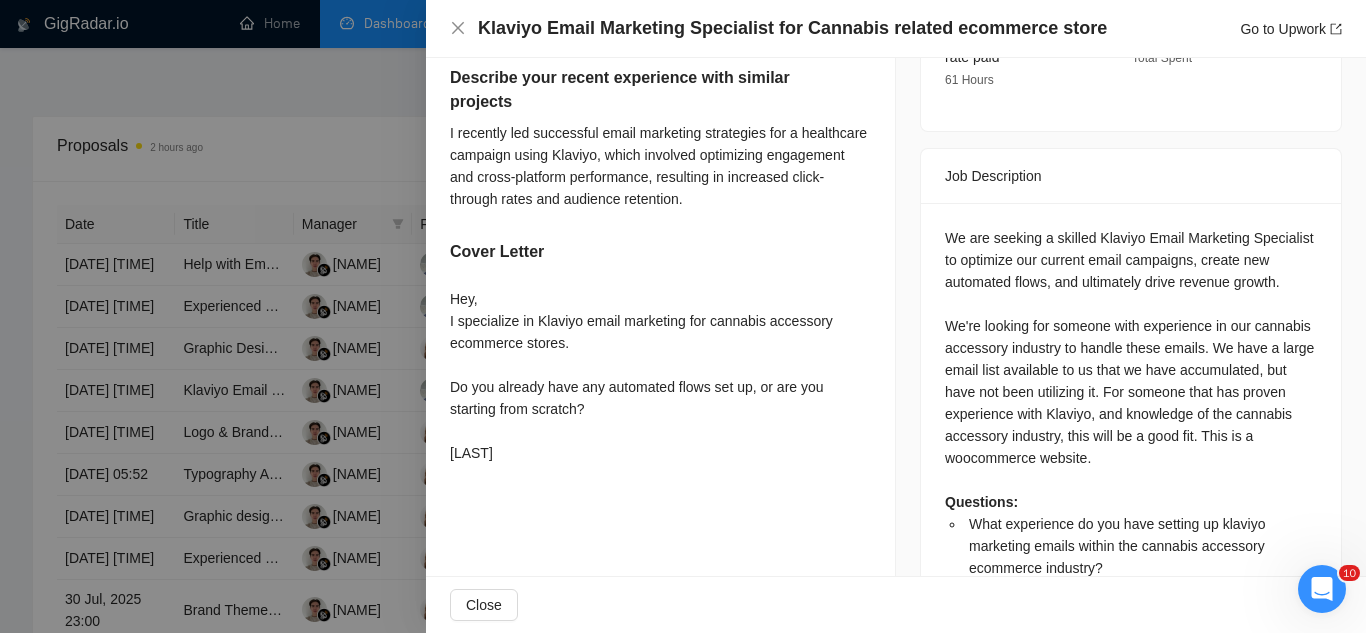 click at bounding box center (683, 316) 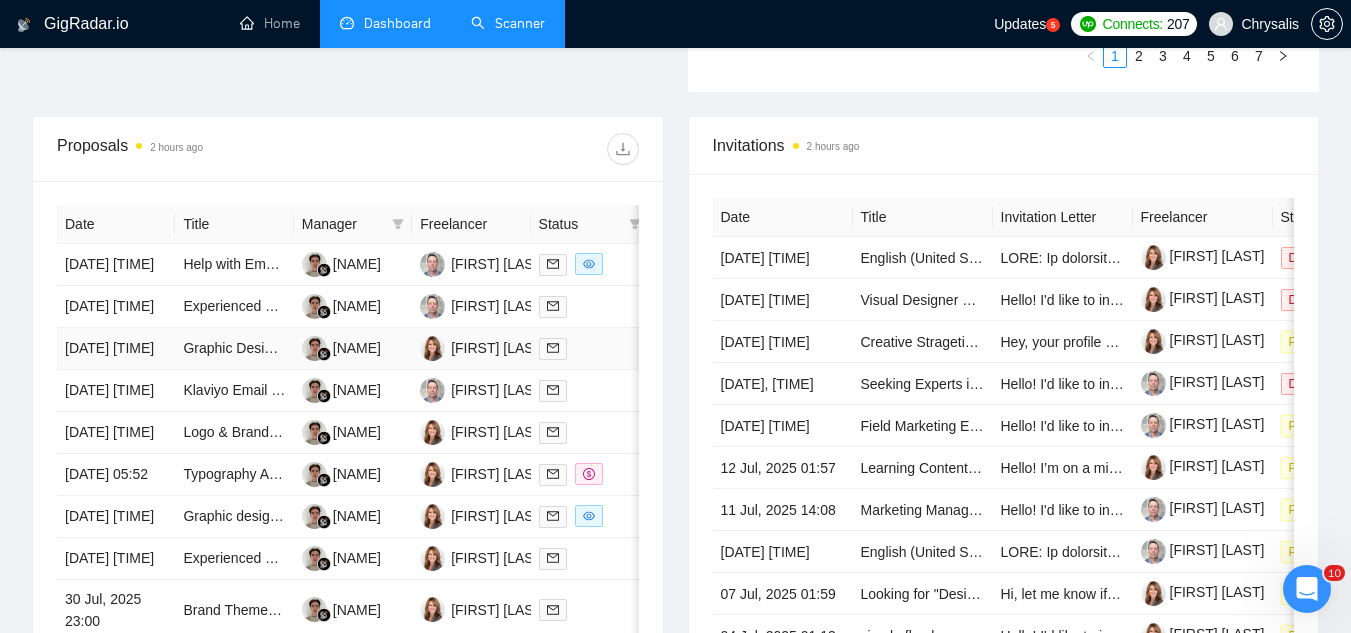 click on "Graphic Designer - Rework Logo" at bounding box center [234, 349] 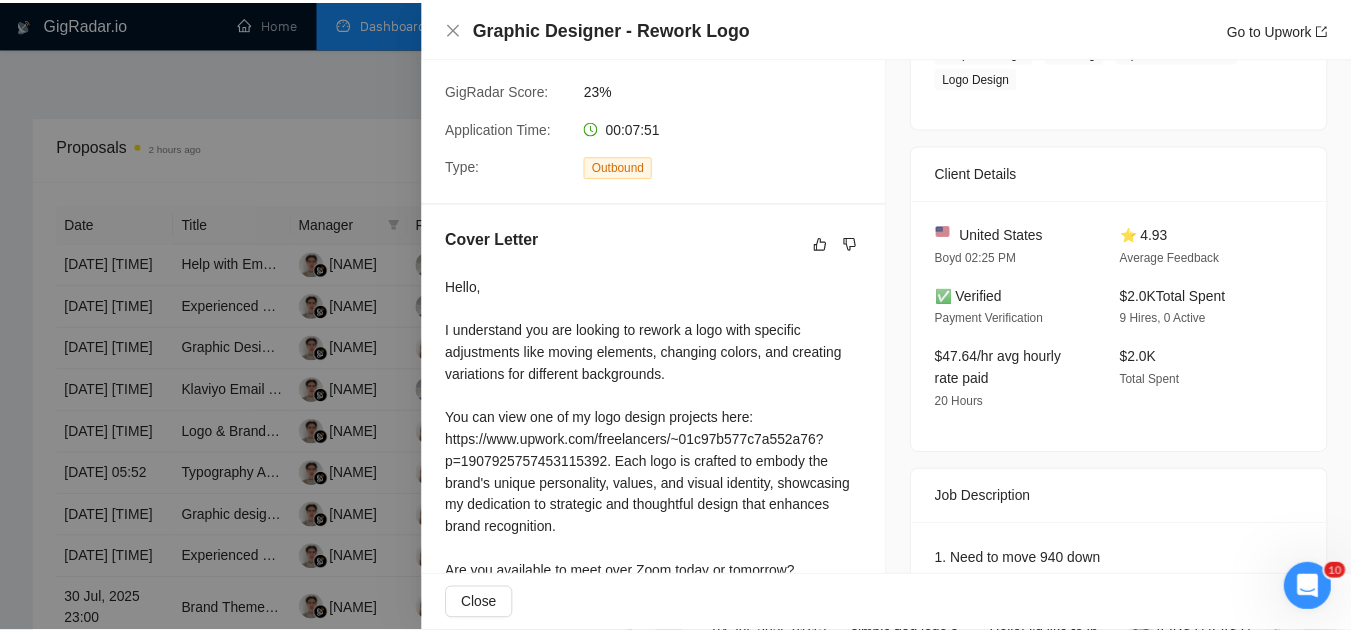scroll, scrollTop: 478, scrollLeft: 0, axis: vertical 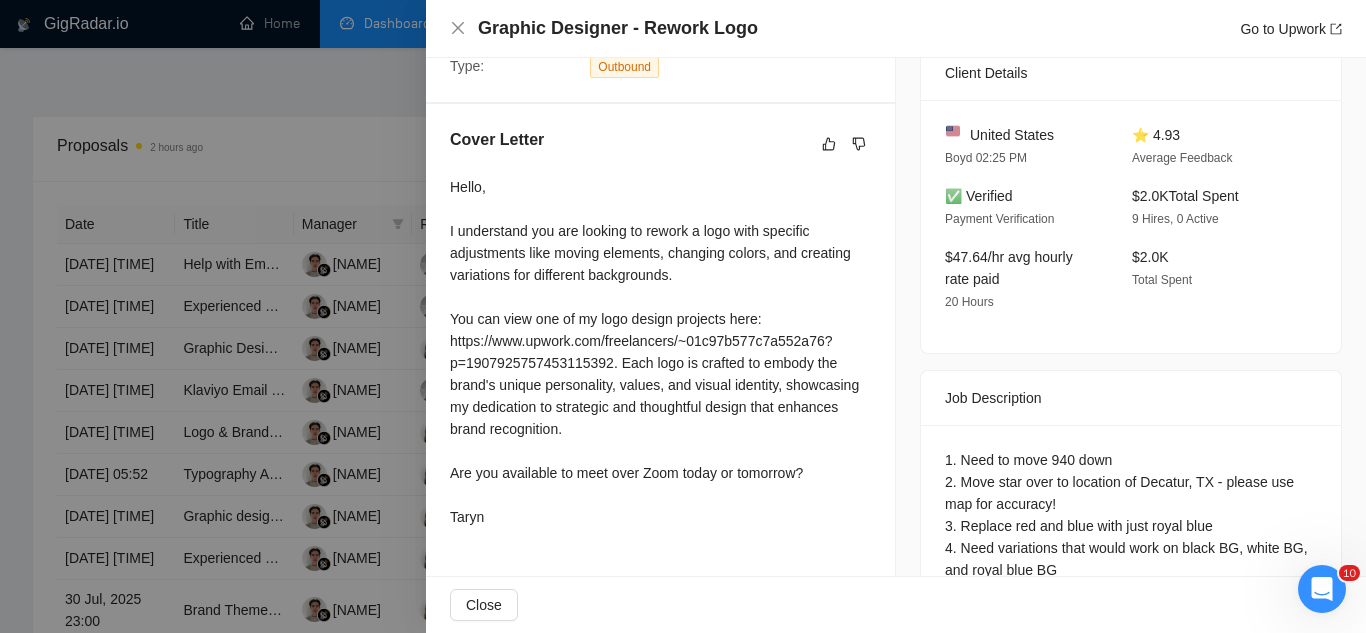 click at bounding box center (683, 316) 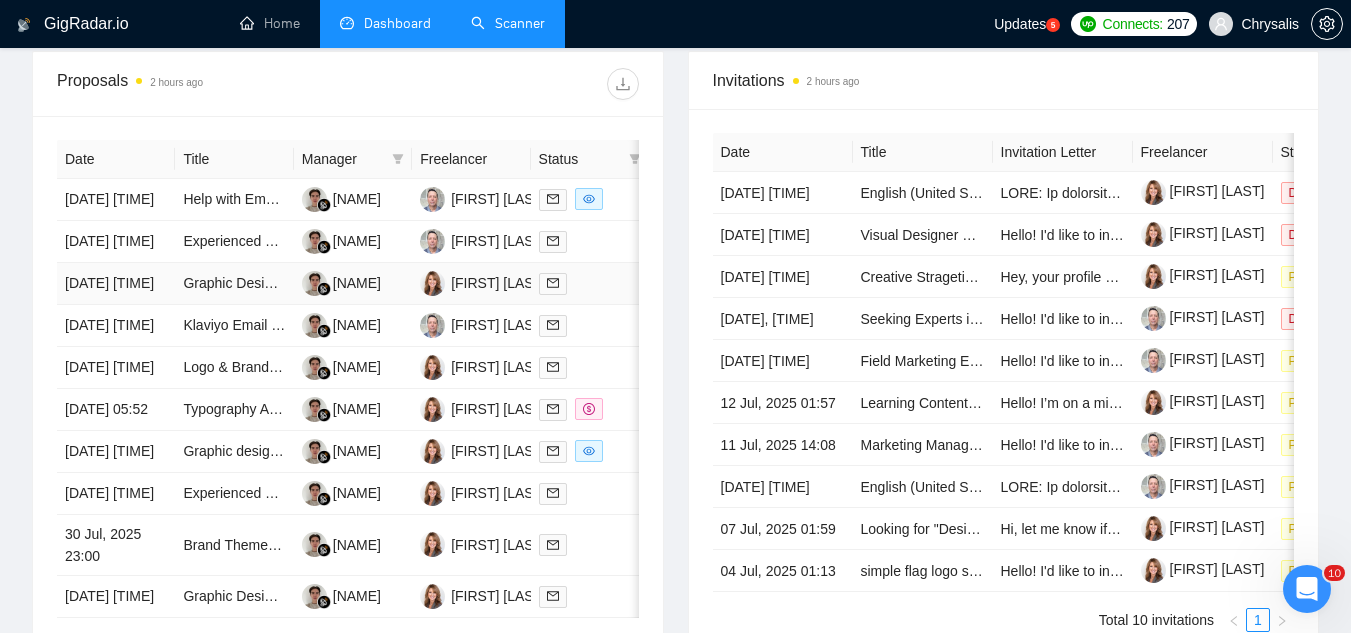 scroll, scrollTop: 800, scrollLeft: 0, axis: vertical 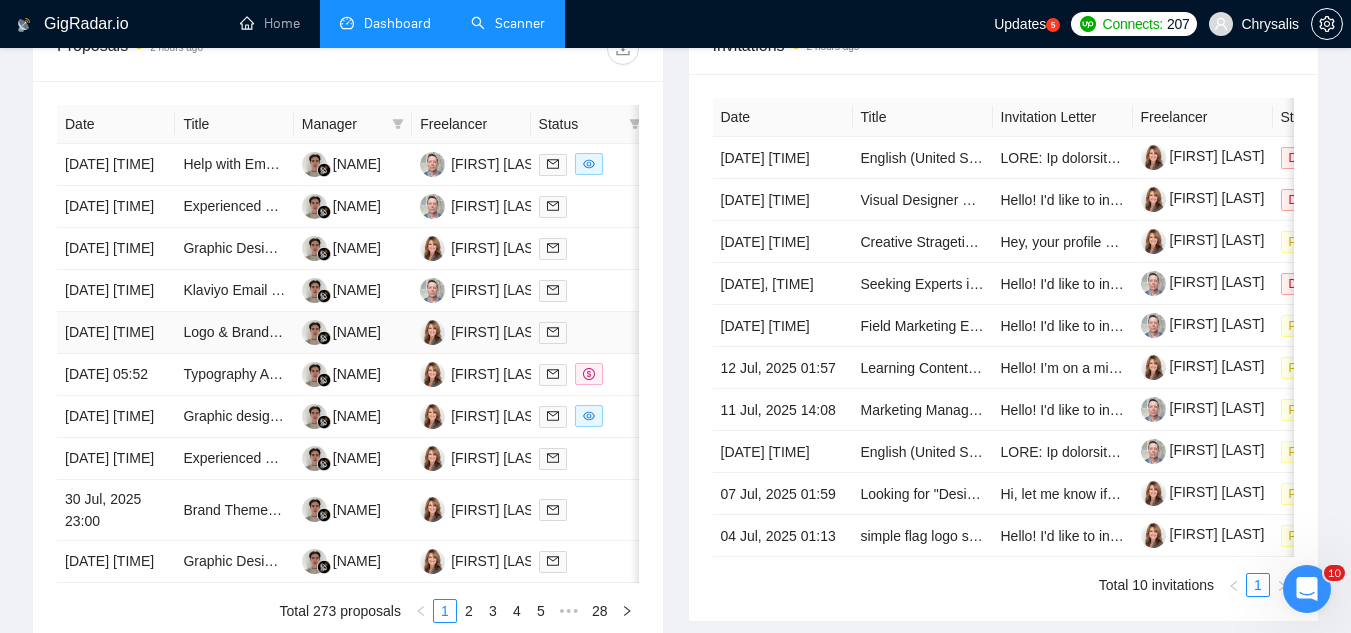 click on "Logo & Brand Guidelines" at bounding box center (234, 333) 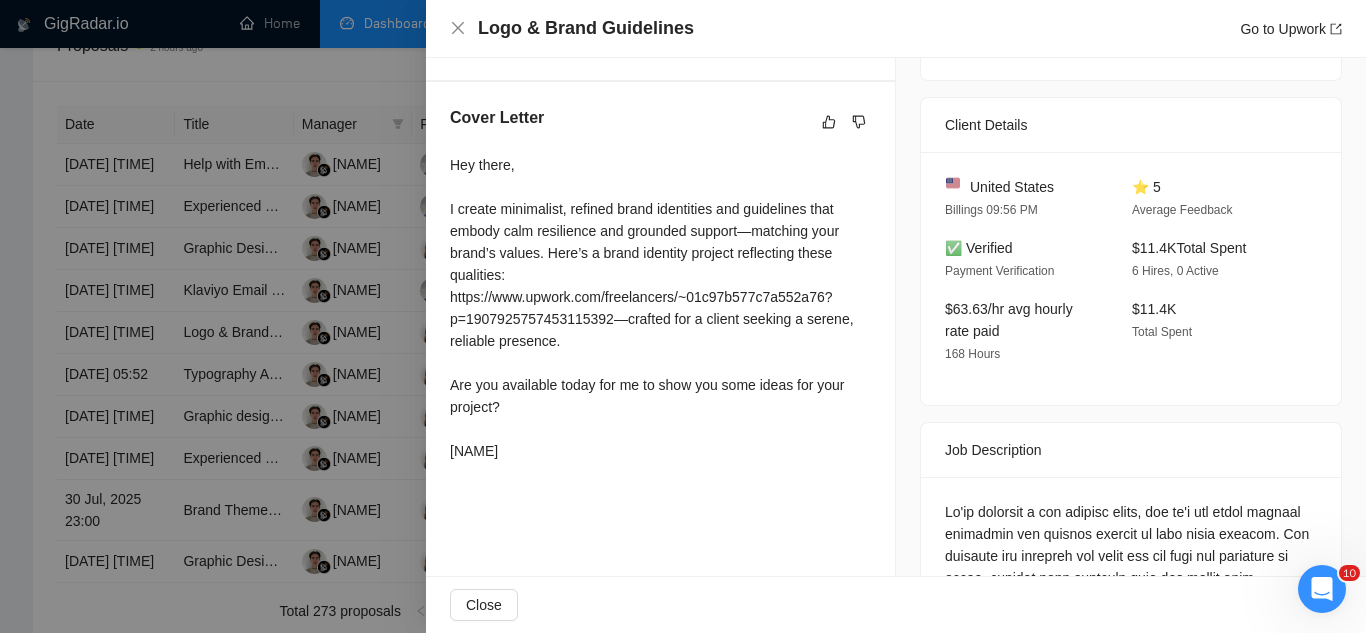 click at bounding box center (683, 316) 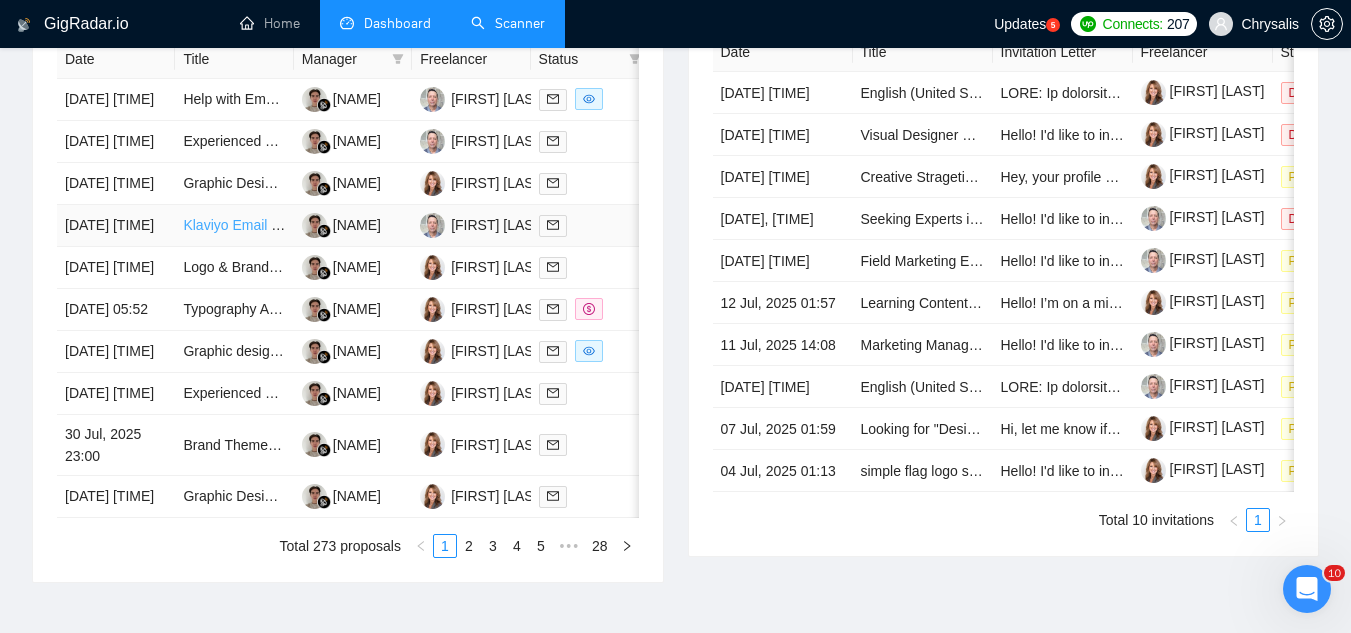 scroll, scrollTop: 900, scrollLeft: 0, axis: vertical 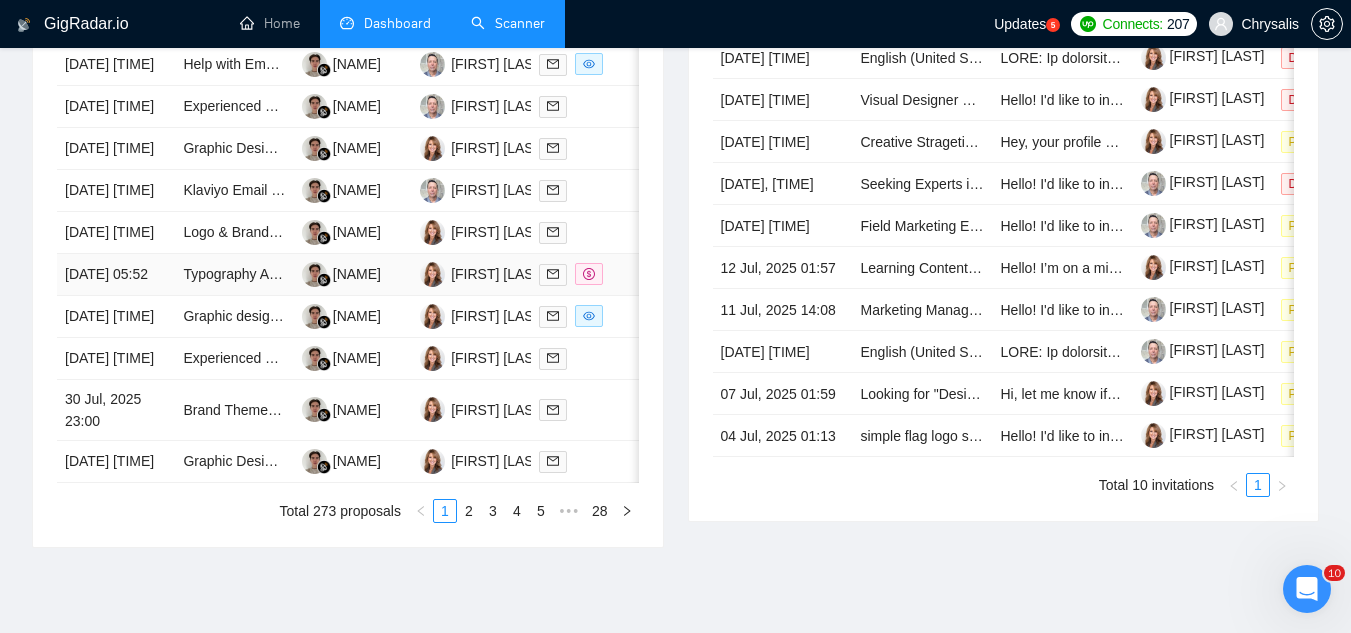 click on "Typography Artist Needed for Bold, Iconic Brand Design" at bounding box center [234, 275] 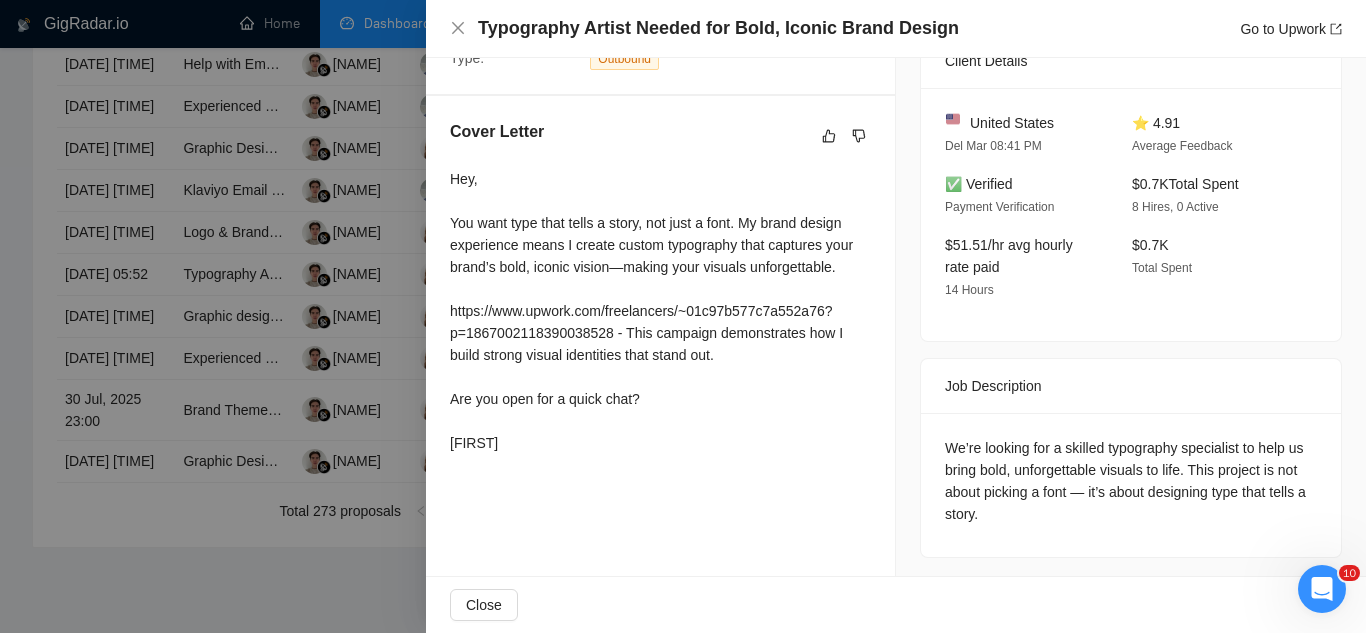 click at bounding box center (683, 316) 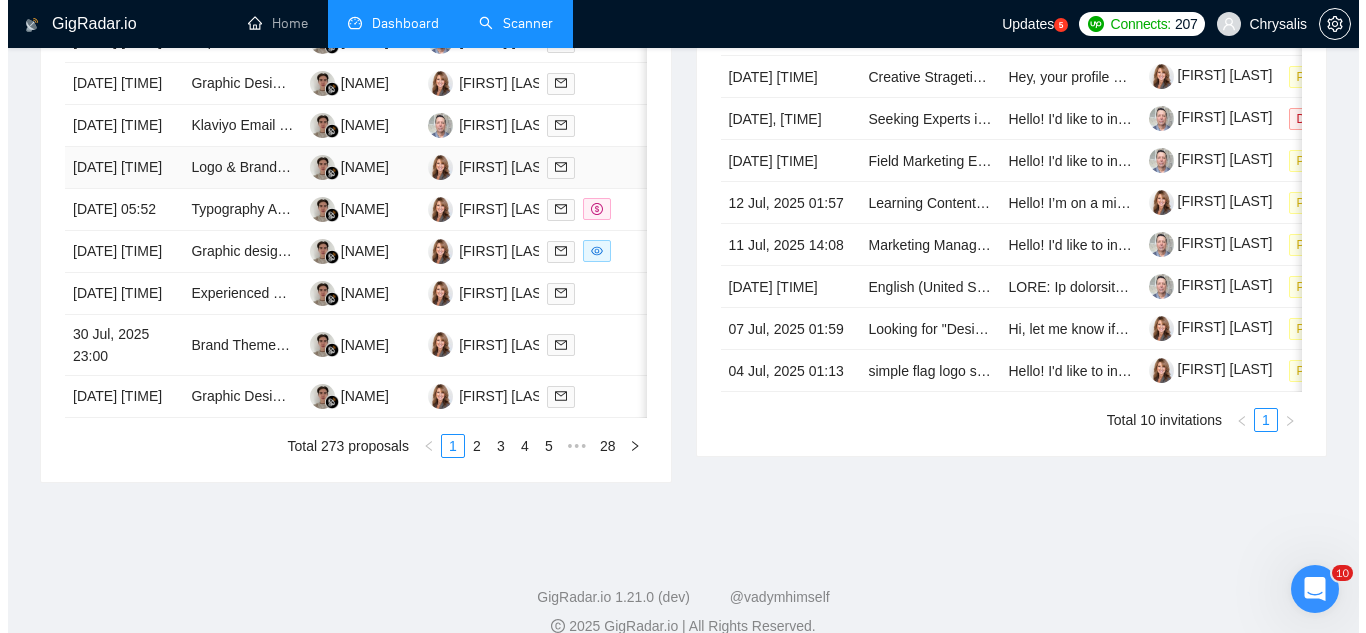 scroll, scrollTop: 1000, scrollLeft: 0, axis: vertical 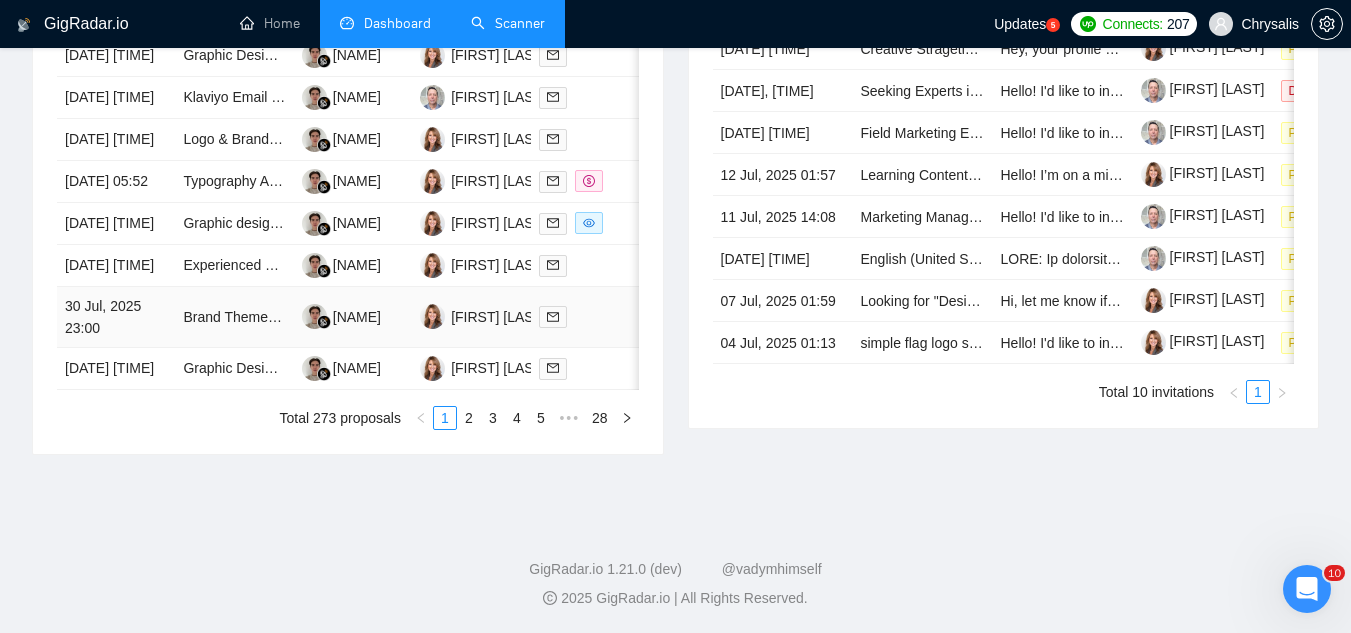 click on "Brand Theme Kit for Consistent Social Media Presence" at bounding box center (234, 317) 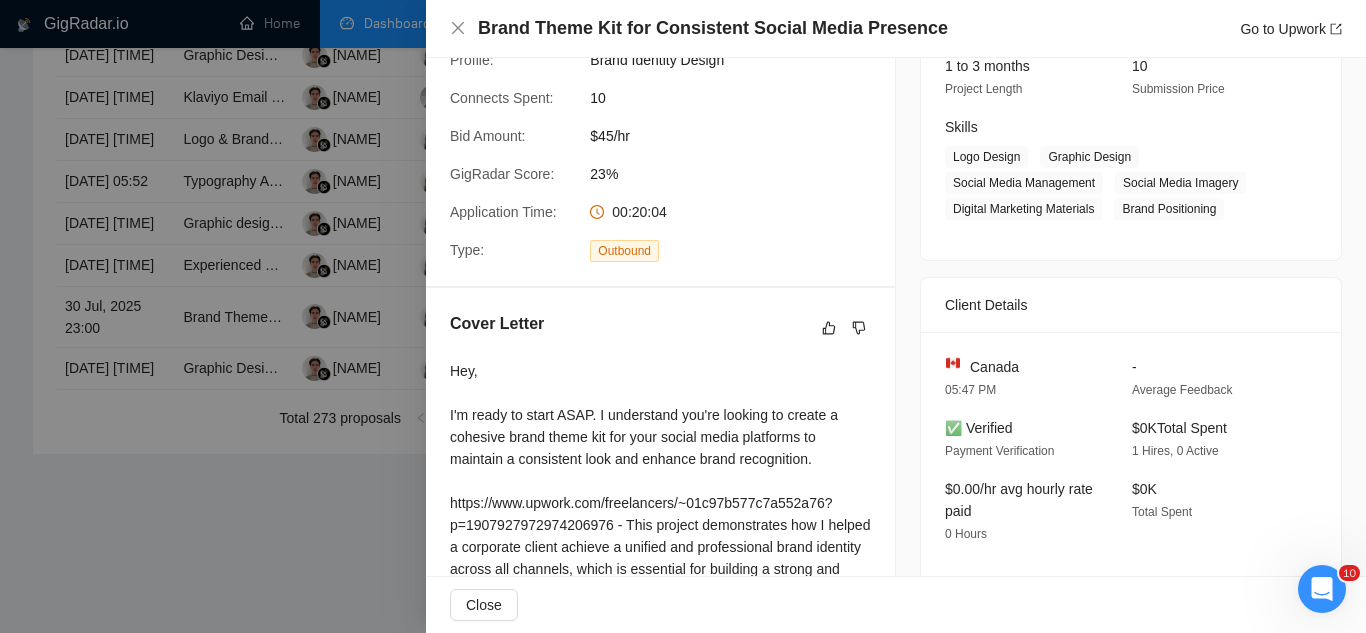 scroll, scrollTop: 64, scrollLeft: 0, axis: vertical 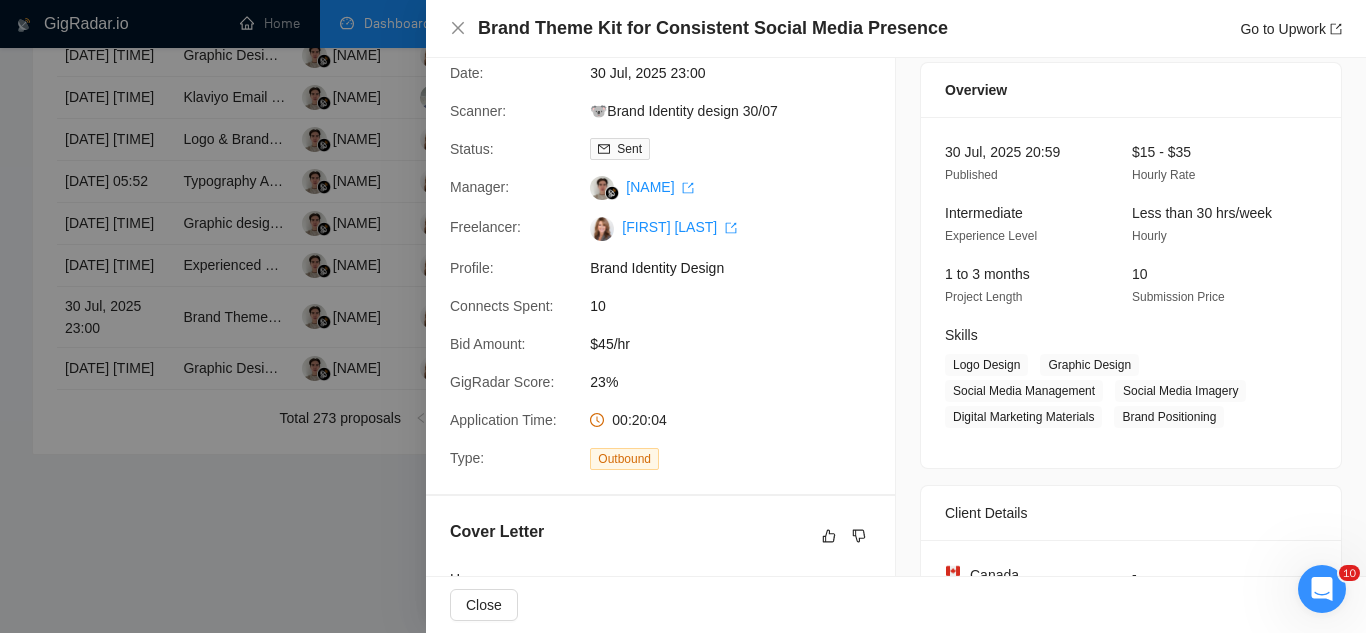 click at bounding box center [683, 316] 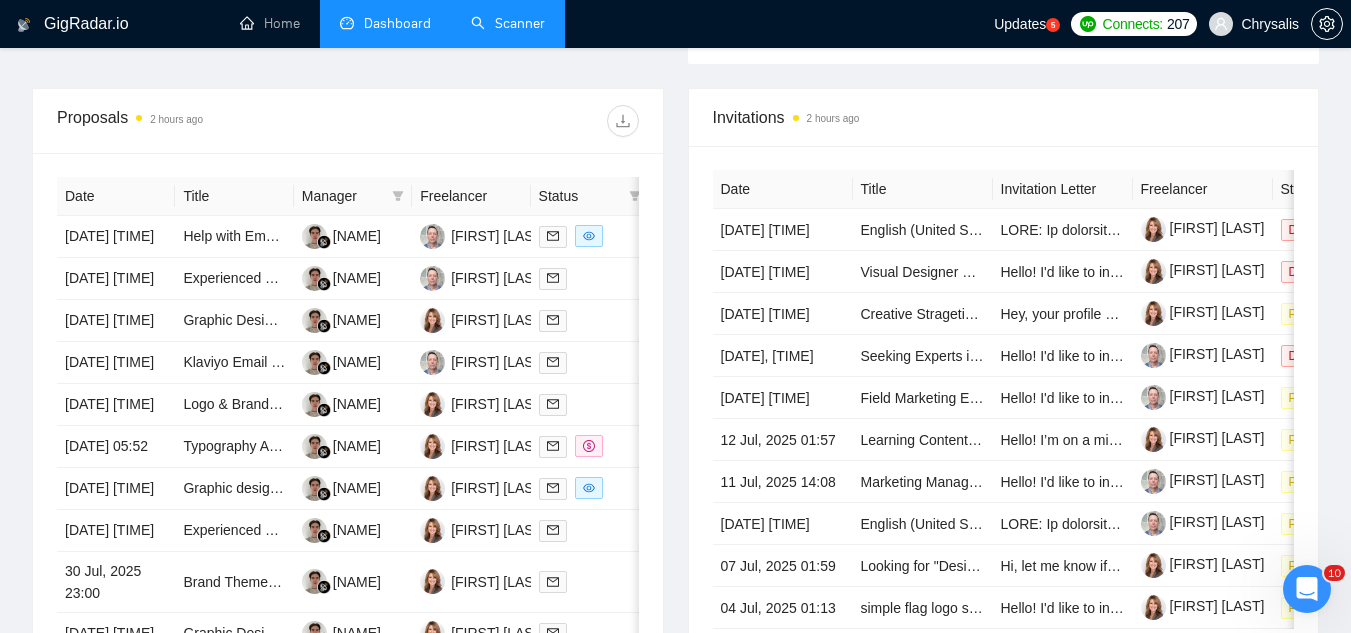 scroll, scrollTop: 700, scrollLeft: 0, axis: vertical 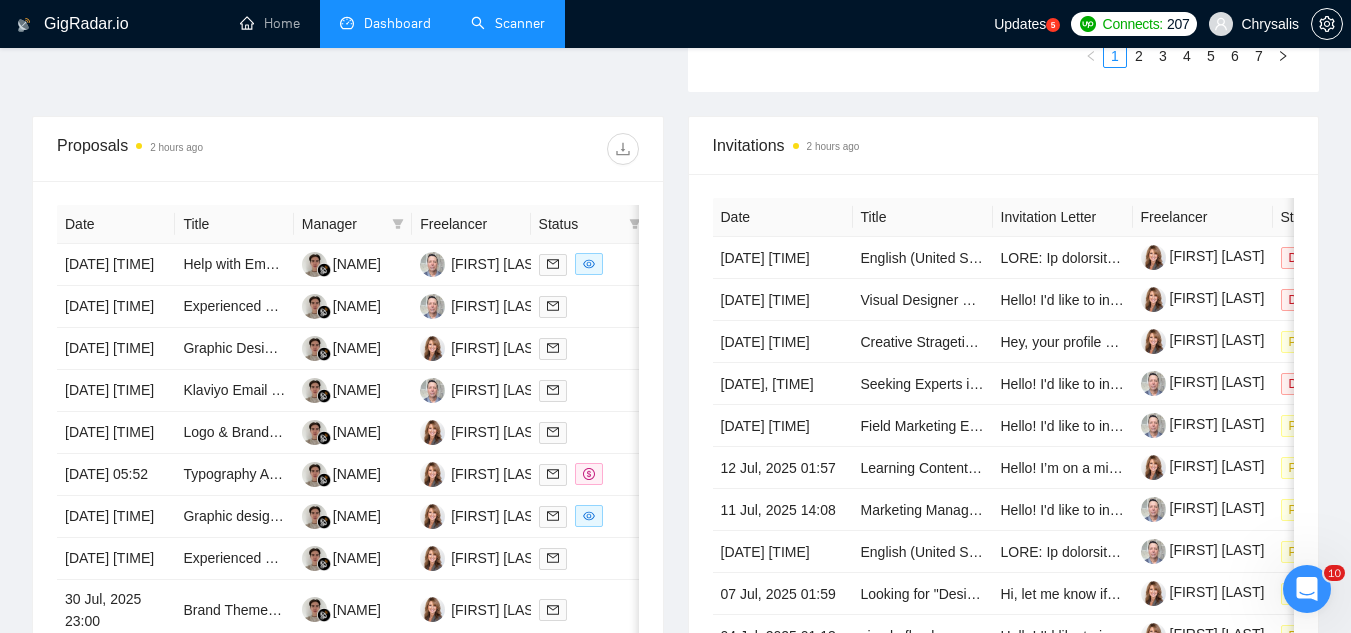click on "Scanner" at bounding box center (508, 23) 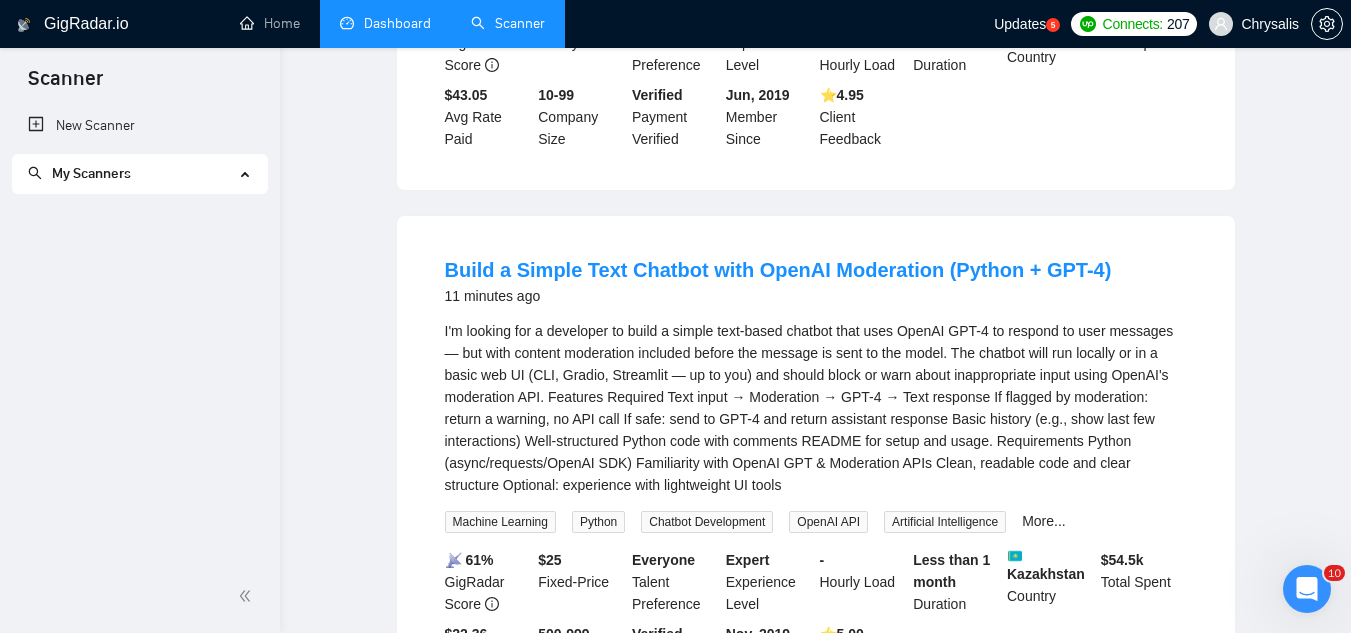 scroll, scrollTop: 0, scrollLeft: 0, axis: both 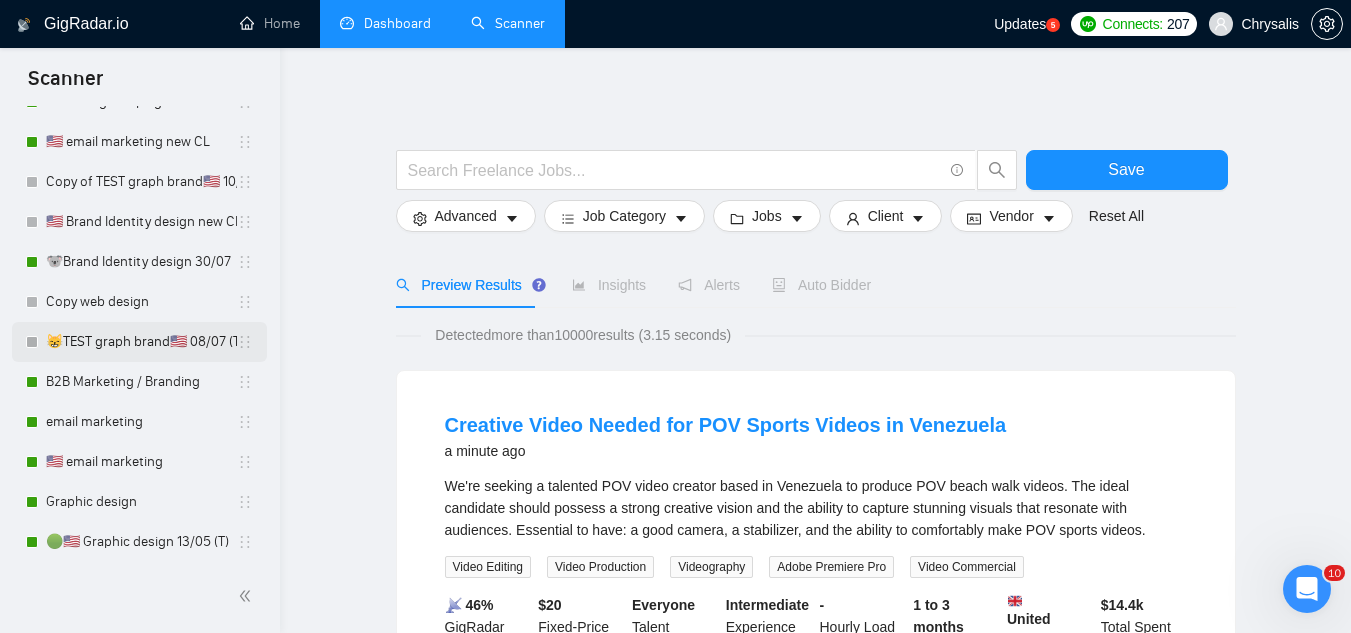 click on "😸TEST graph brand🇺🇸 08/07 (T) examples+question" at bounding box center [141, 342] 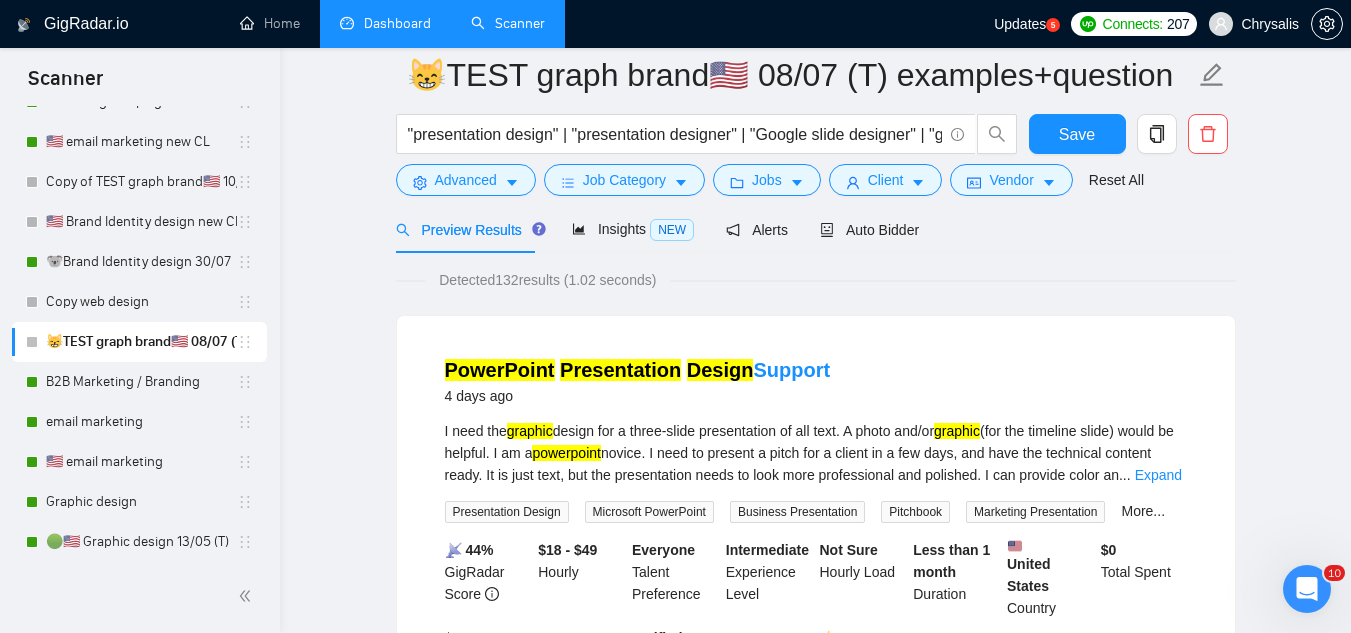 scroll, scrollTop: 0, scrollLeft: 0, axis: both 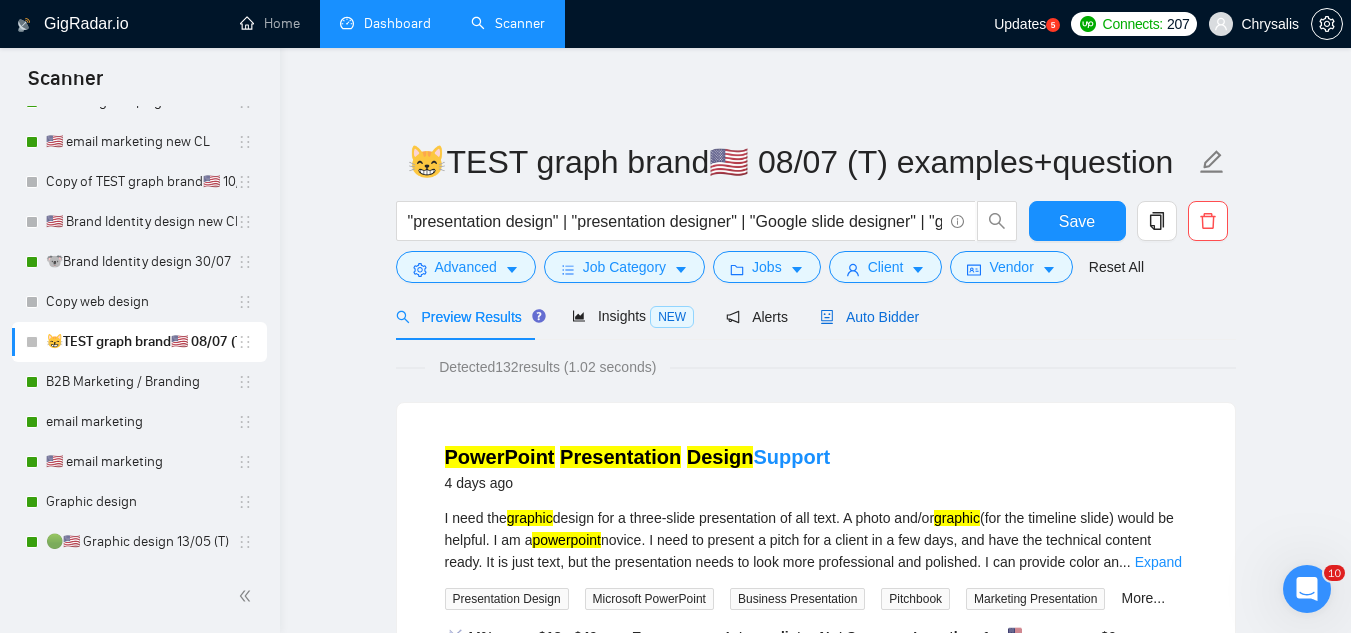 drag, startPoint x: 860, startPoint y: 317, endPoint x: 798, endPoint y: 307, distance: 62.801273 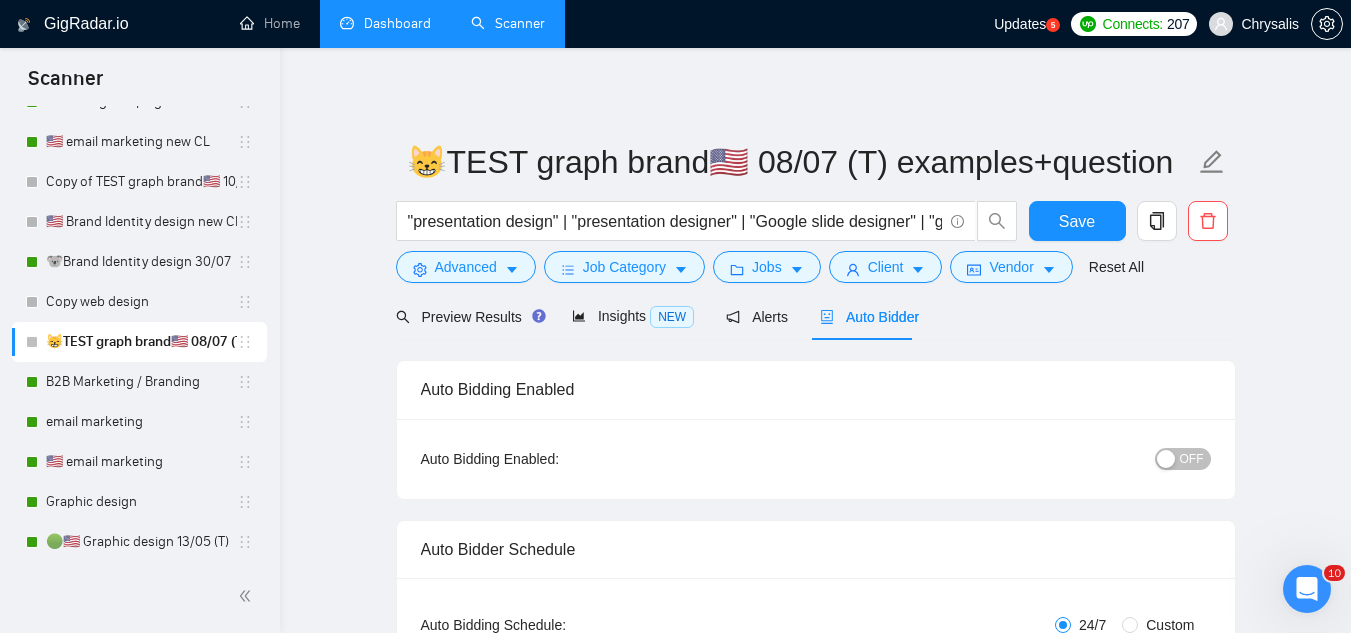 type 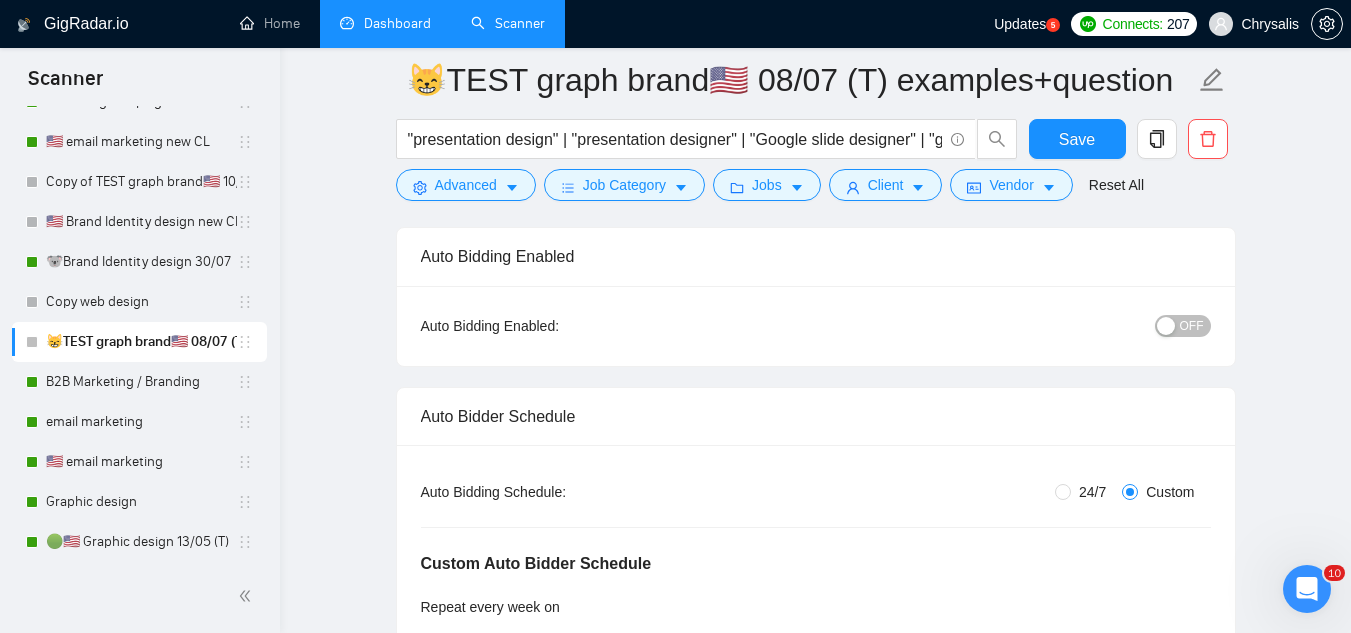type 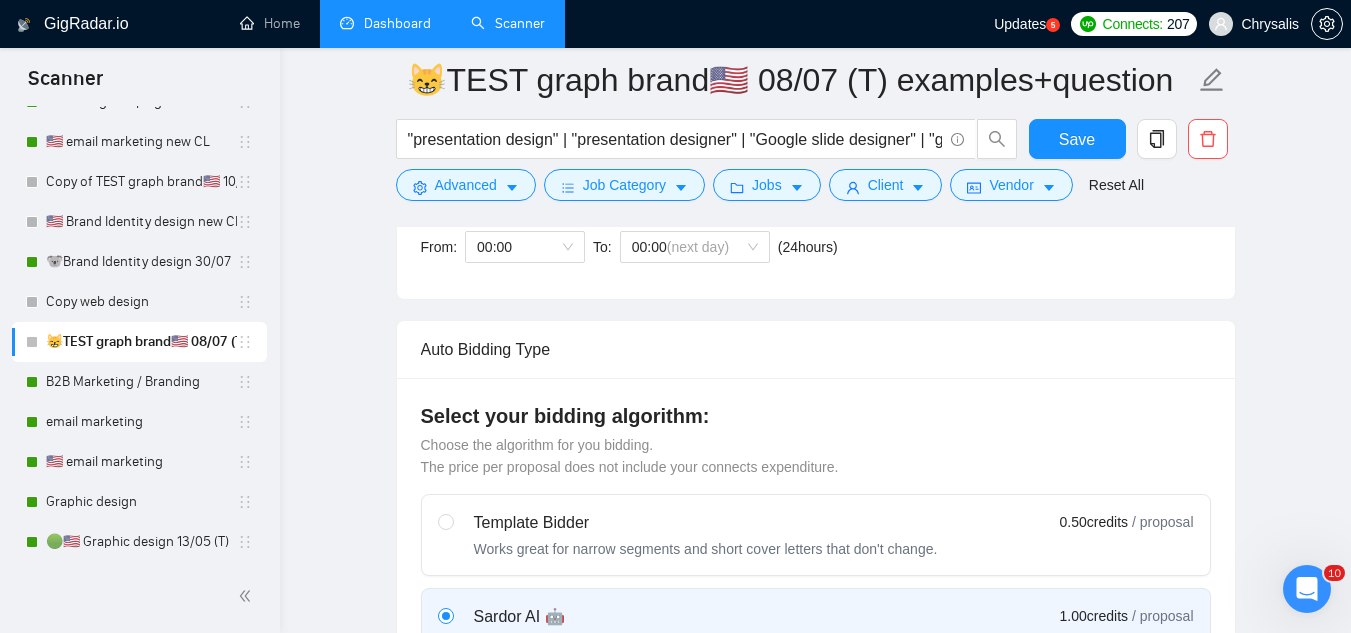 scroll, scrollTop: 400, scrollLeft: 0, axis: vertical 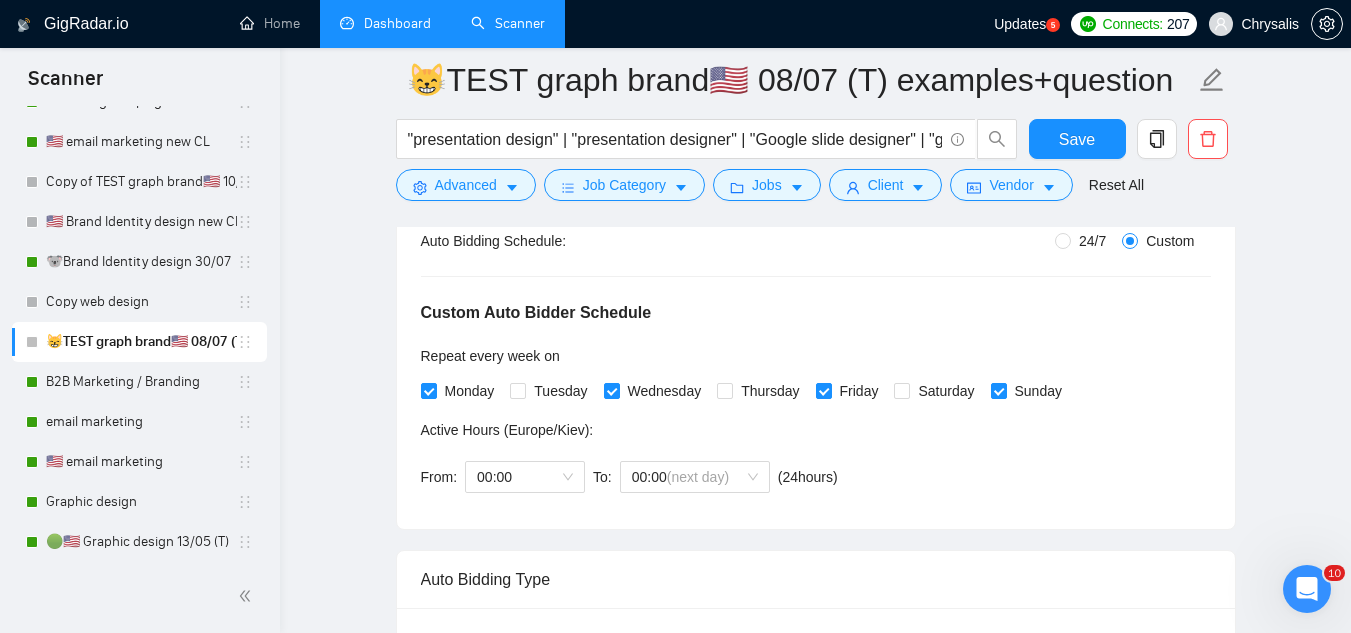 click on "24/7" at bounding box center (1084, 241) 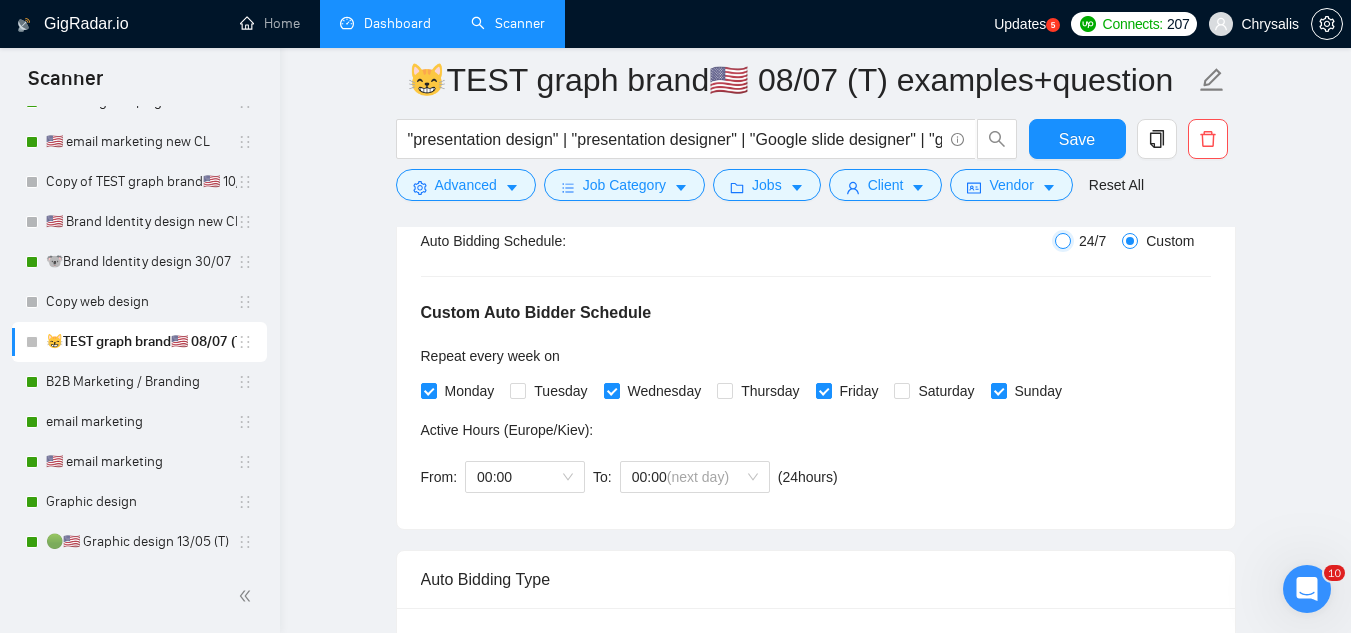 click on "24/7" at bounding box center (1063, 241) 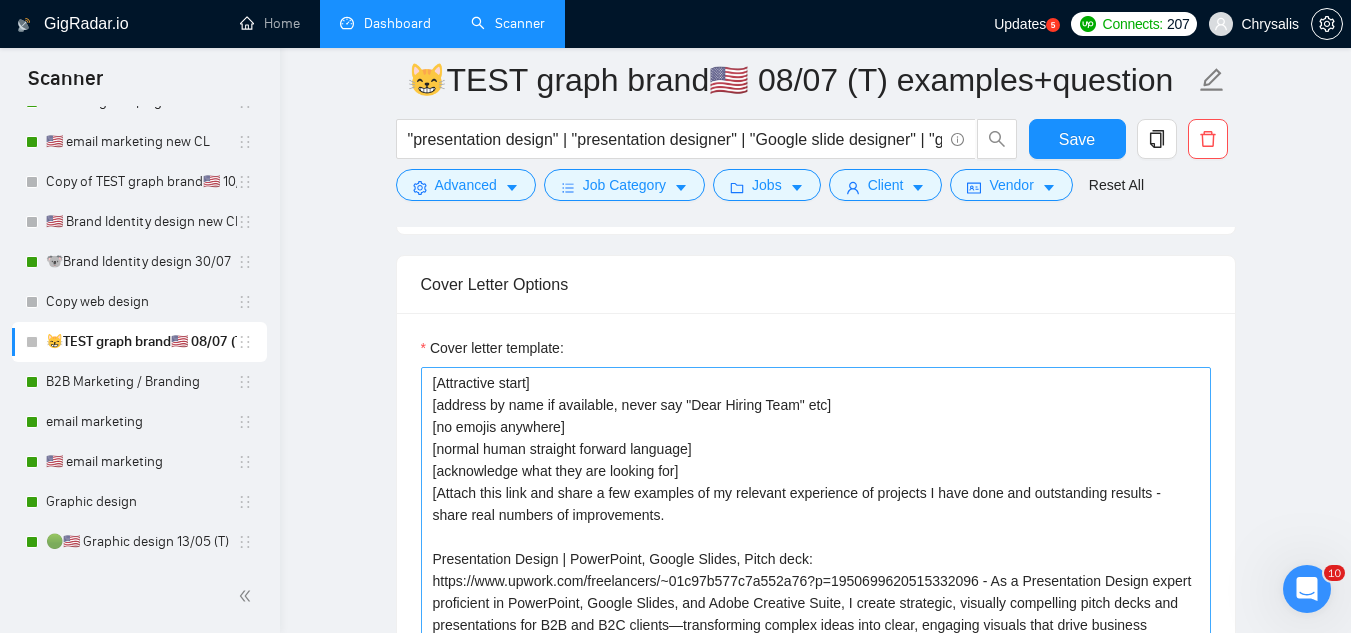 scroll, scrollTop: 1800, scrollLeft: 0, axis: vertical 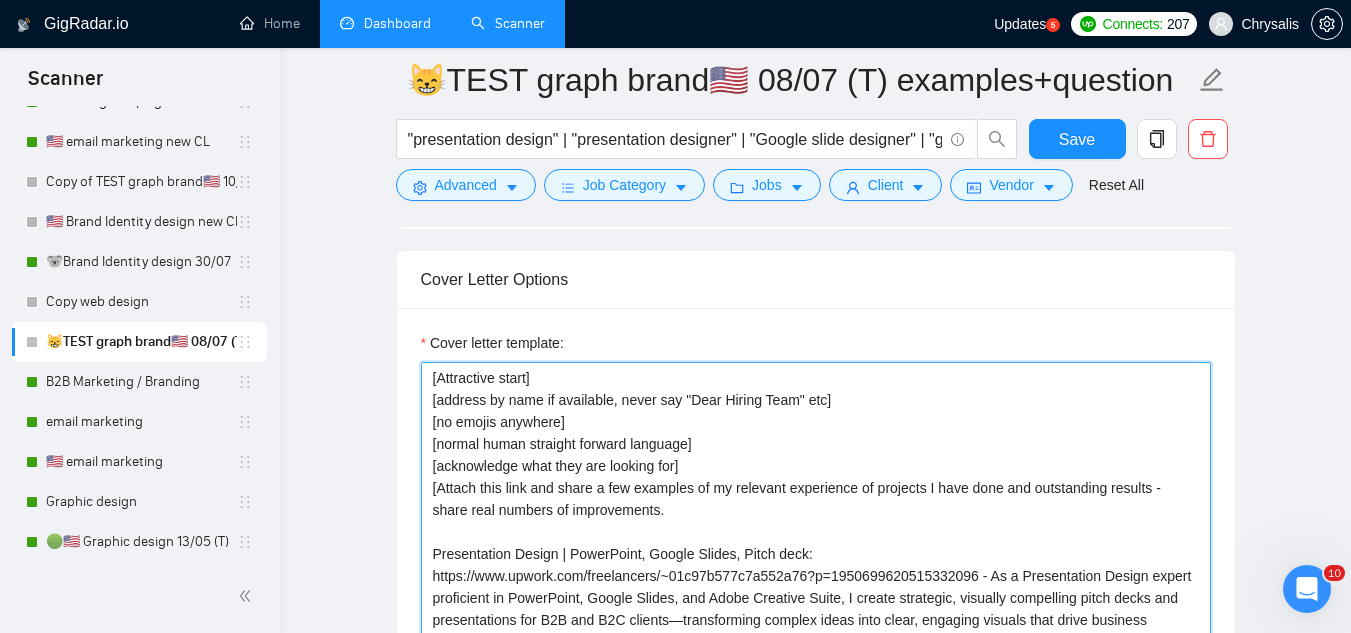 click on "[Attractive start]
[address by name if available, never say "Dear Hiring Team" etc]
[no emojis anywhere]
[normal human straight forward language]
[acknowledge what they are looking for]
[Attach this link and share a few examples of my relevant experience of projects I have done and outstanding results - share real numbers of improvements.
Presentation Design | PowerPoint, Google Slides, Pitch deck:
https://www.upwork.com/freelancers/~01c97b577c7a552a76?p=1950699620515332096 - As a Presentation Design expert proficient in PowerPoint, Google Slides, and Adobe Creative Suite, I create strategic, visually compelling pitch decks and presentations for B2B and B2C clients—transforming complex ideas into clear, engaging visuals that drive business results.]
[ask if they are available to meet over zoom today or tomorrow. this should be the last sentence]
[PERSON_NAME]" at bounding box center [816, 587] 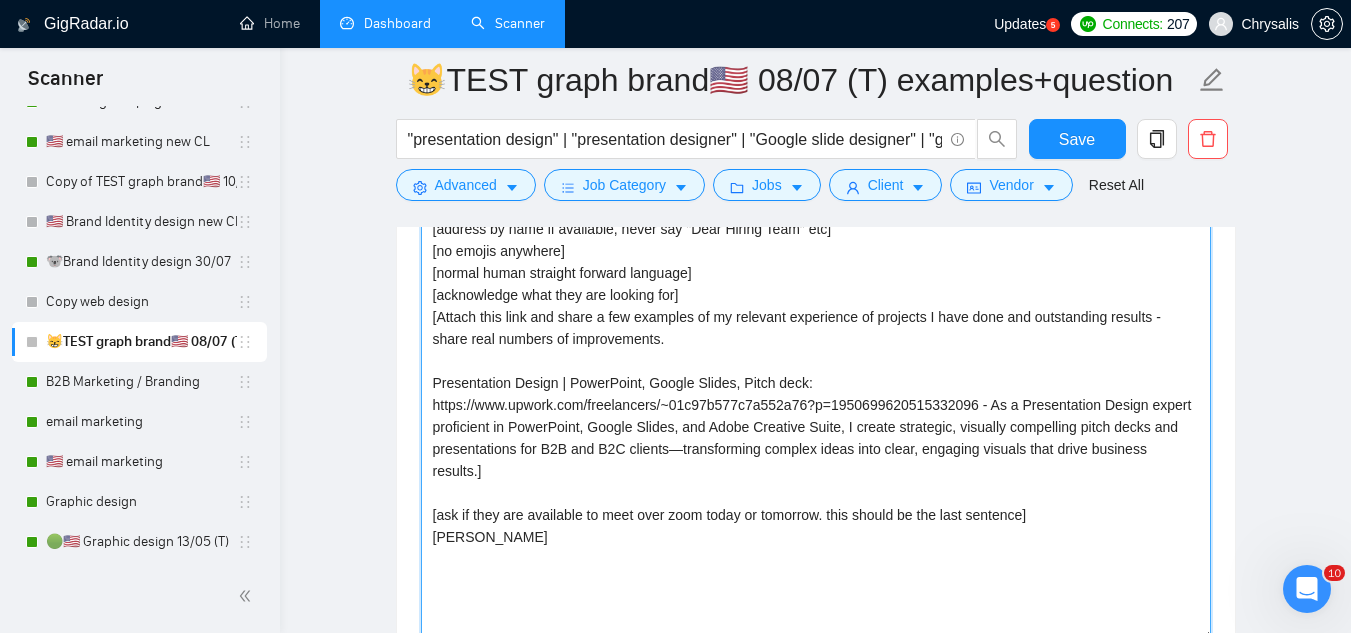 scroll, scrollTop: 1977, scrollLeft: 0, axis: vertical 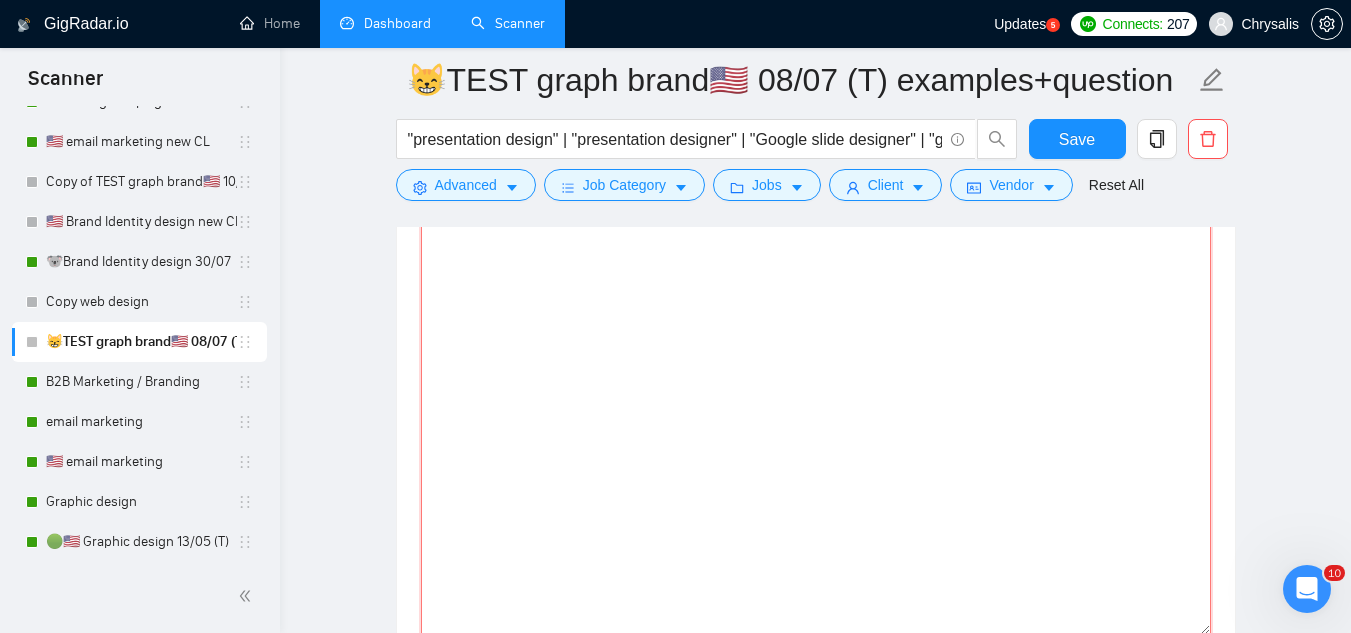 paste on "[FIRST] [LAST]" 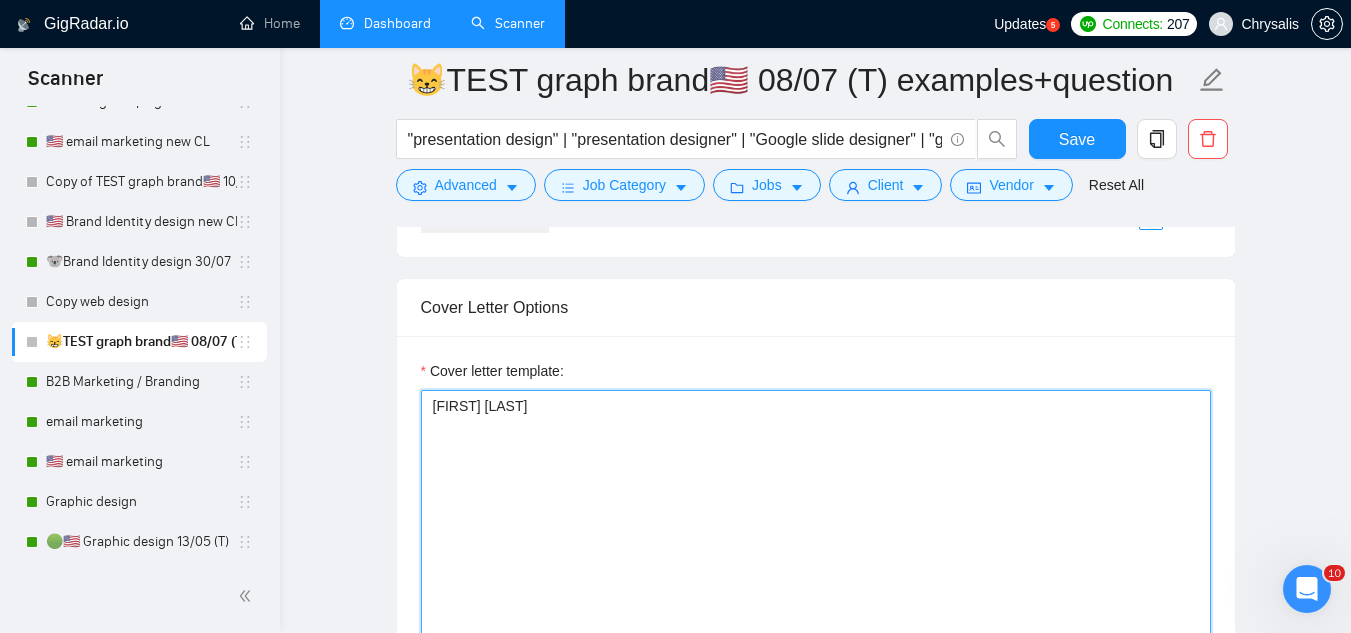 scroll, scrollTop: 1777, scrollLeft: 0, axis: vertical 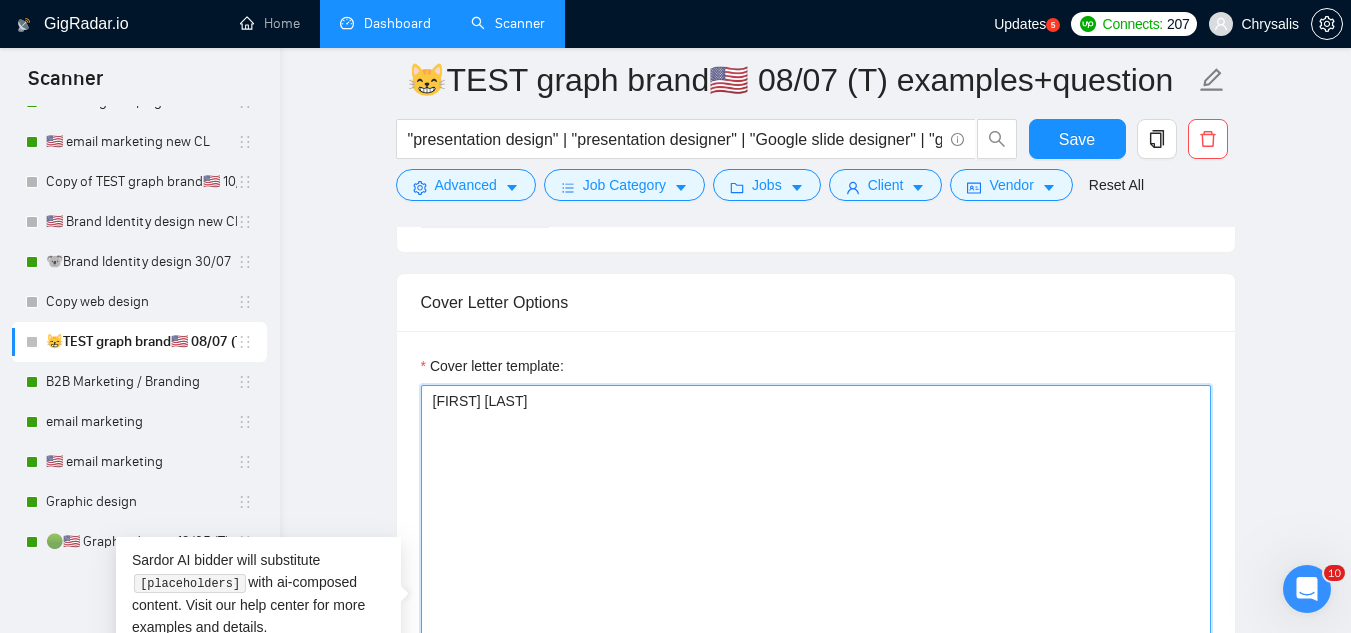 click on "[FIRST] [LAST]" at bounding box center (816, 610) 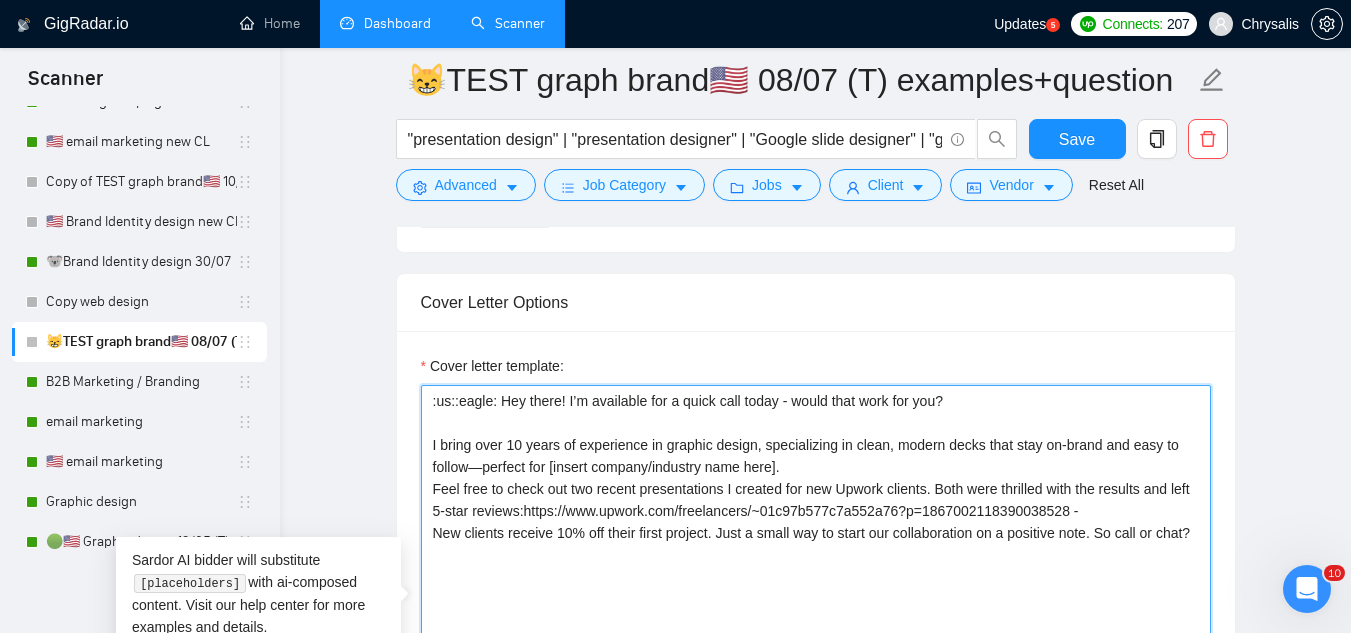scroll, scrollTop: 1839, scrollLeft: 0, axis: vertical 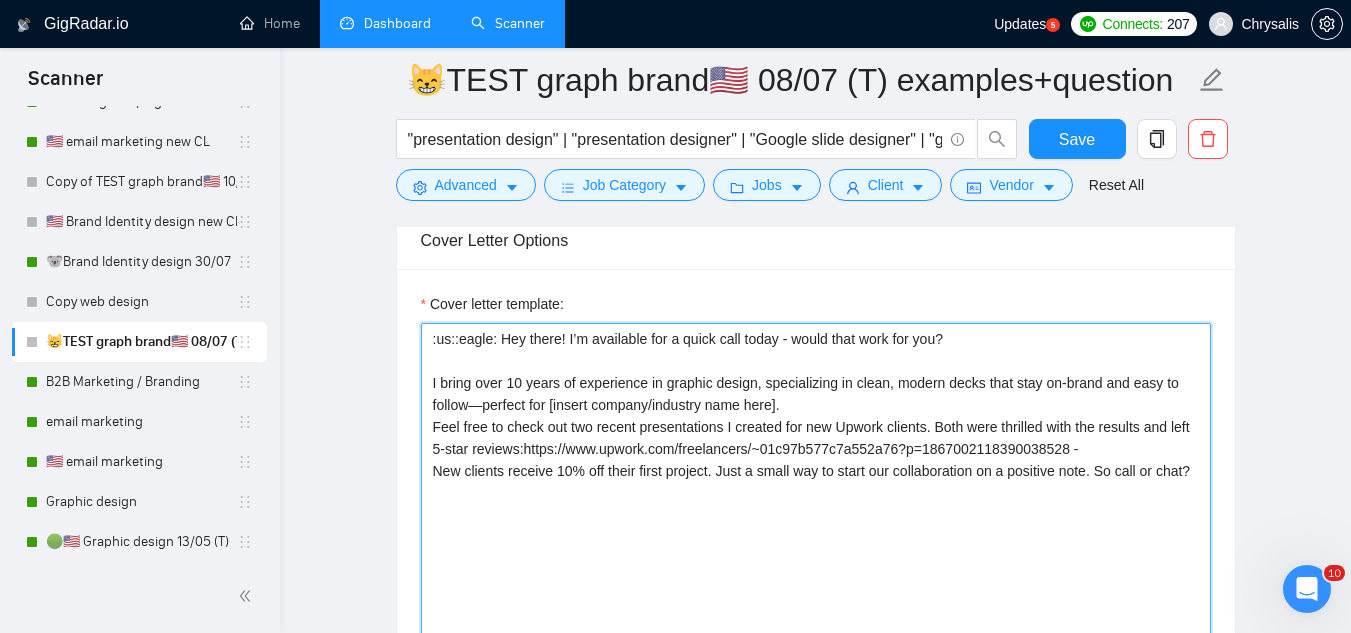 click on ":us::eagle: Hey there! I’m available for a quick call today - would that work for you?
I bring over 10 years of experience in graphic design, specializing in clean, modern decks that stay on-brand and easy to follow—perfect for [insert company/industry name here].
Feel free to check out two recent presentations I created for new Upwork clients. Both were thrilled with the results and left 5-star reviews:https://www.upwork.com/freelancers/~01c97b577c7a552a76?p=1867002118390038528 -
New clients receive 10% off their first project. Just a small way to start our collaboration on a positive note. So call or chat?" at bounding box center (816, 548) 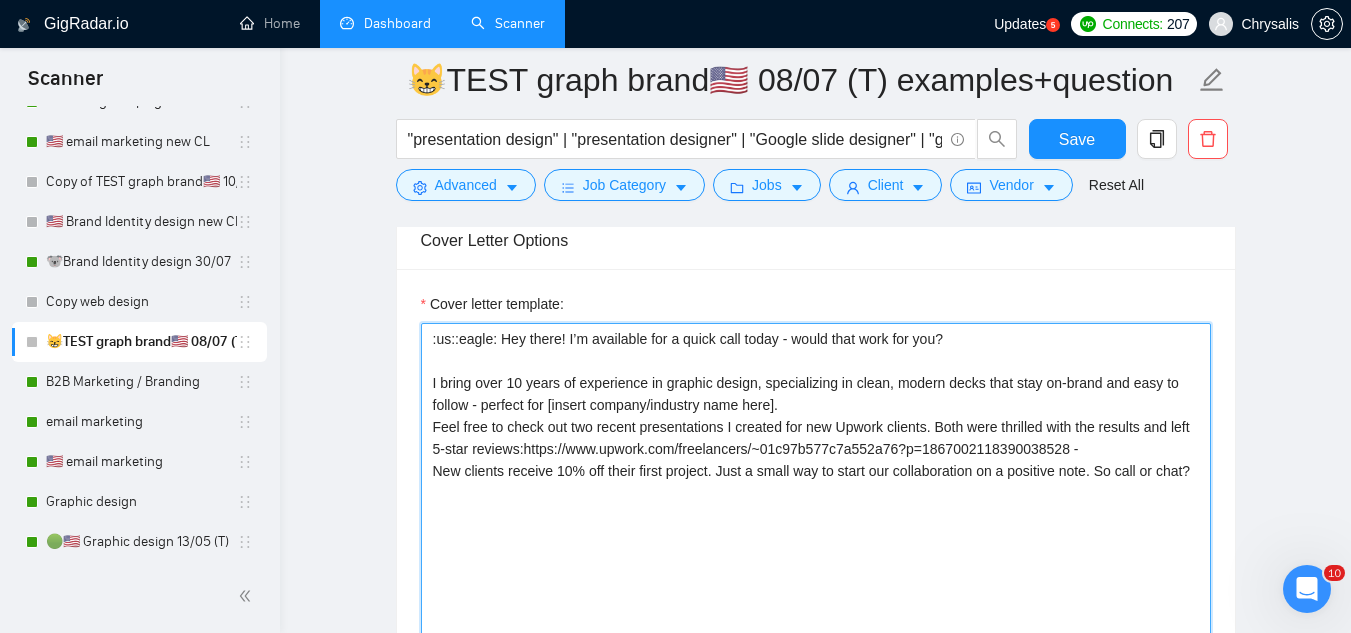 click on ":us::eagle: Hey there! I’m available for a quick call today - would that work for you?
I bring over 10 years of experience in graphic design, specializing in clean, modern decks that stay on-brand and easy to follow - perfect for [insert company/industry name here].
Feel free to check out two recent presentations I created for new Upwork clients. Both were thrilled with the results and left 5-star reviews:https://www.upwork.com/freelancers/~01c97b577c7a552a76?p=1867002118390038528 -
New clients receive 10% off their first project. Just a small way to start our collaboration on a positive note. So call or chat?" at bounding box center [816, 548] 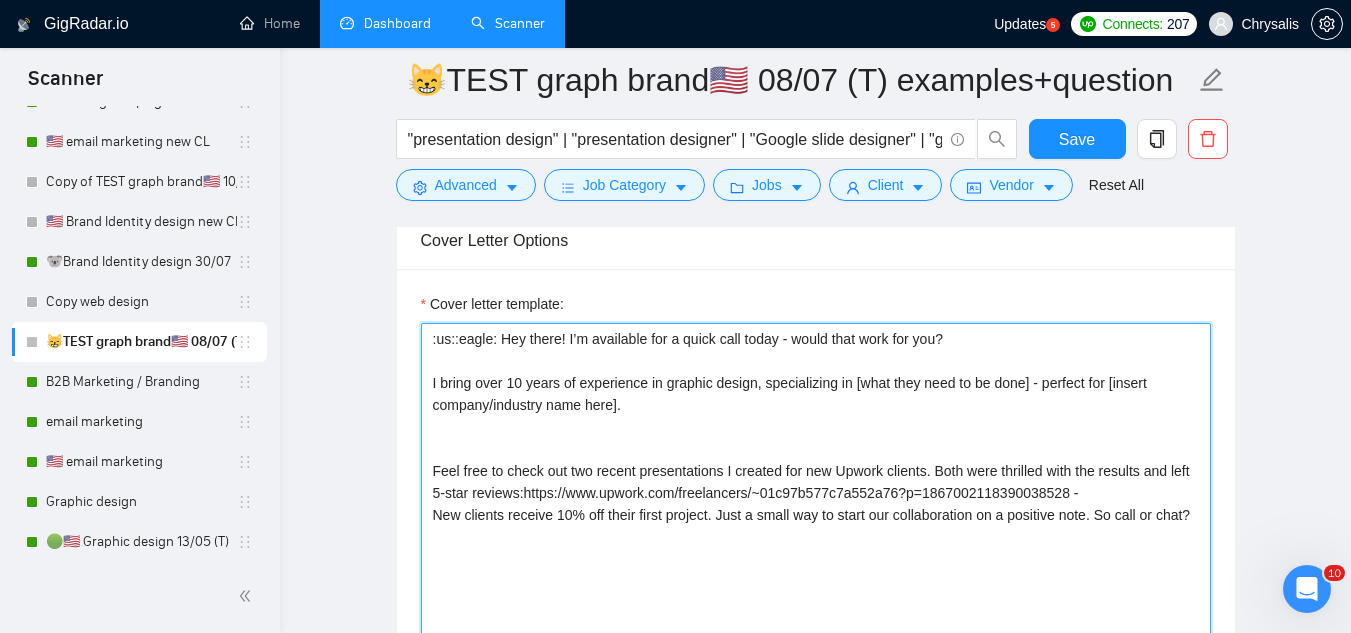click on ":us::eagle: Hey there! I’m available for a quick call today - would that work for you?
I bring over 10 years of experience in graphic design, specializing in [what they need to be done] - perfect for [insert company/industry name here].
Feel free to check out two recent presentations I created for new Upwork clients. Both were thrilled with the results and left 5-star reviews:https://www.upwork.com/freelancers/~01c97b577c7a552a76?p=1867002118390038528 -
New clients receive 10% off their first project. Just a small way to start our collaboration on a positive note. So call or chat?" at bounding box center [816, 548] 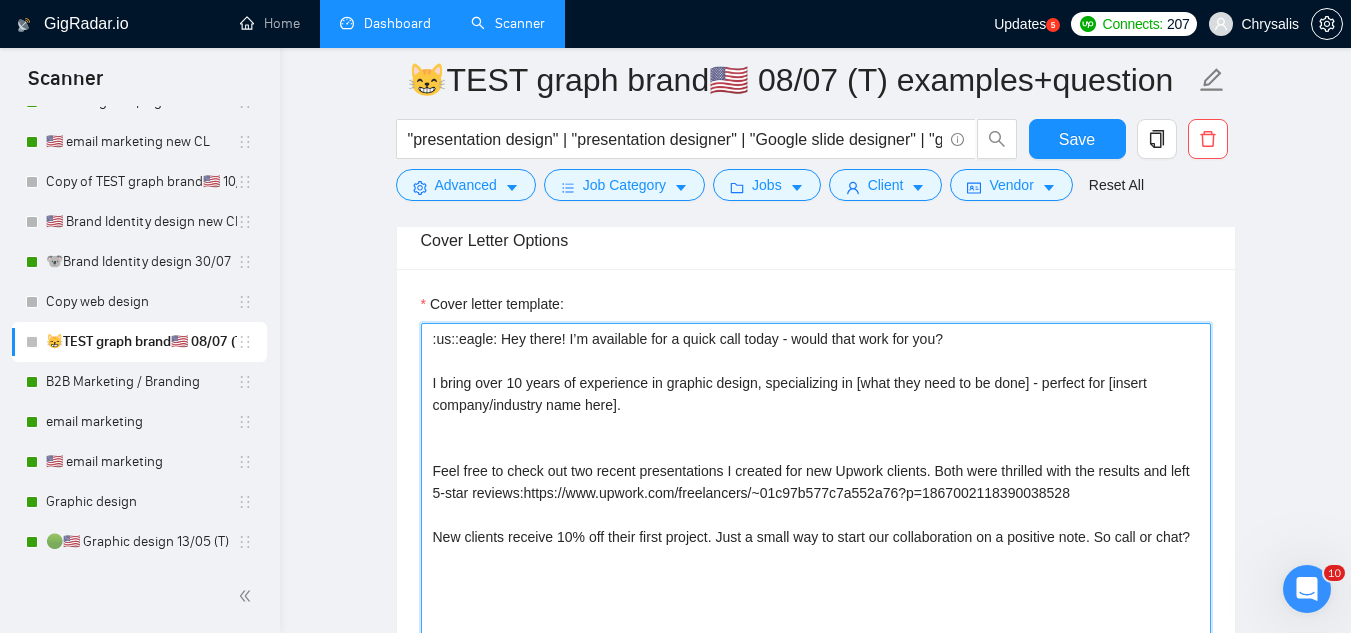click on ":us::eagle: Hey there! I’m available for a quick call today - would that work for you?
I bring over 10 years of experience in graphic design, specializing in [what they need to be done] - perfect for [insert company/industry name here].
Feel free to check out two recent presentations I created for new Upwork clients. Both were thrilled with the results and left 5-star reviews:https://www.upwork.com/freelancers/~01c97b577c7a552a76?p=1867002118390038528
New clients receive 10% off their first project. Just a small way to start our collaboration on a positive note. So call or chat?" at bounding box center [816, 548] 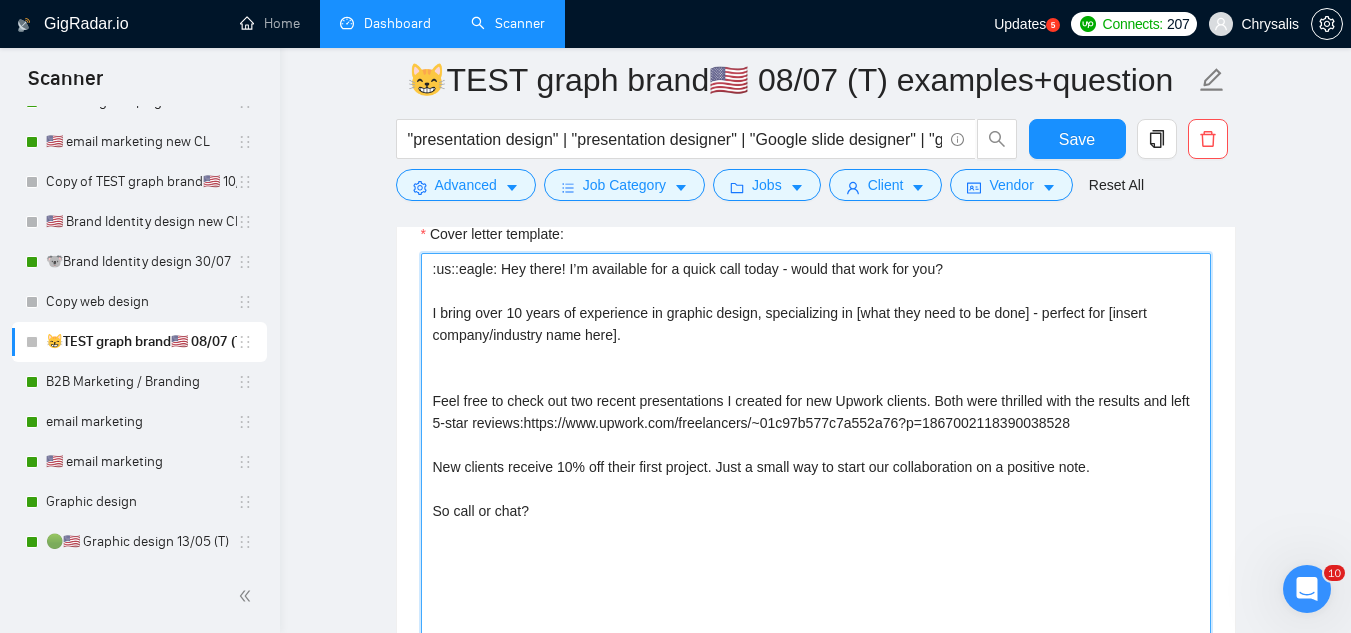 scroll, scrollTop: 1939, scrollLeft: 0, axis: vertical 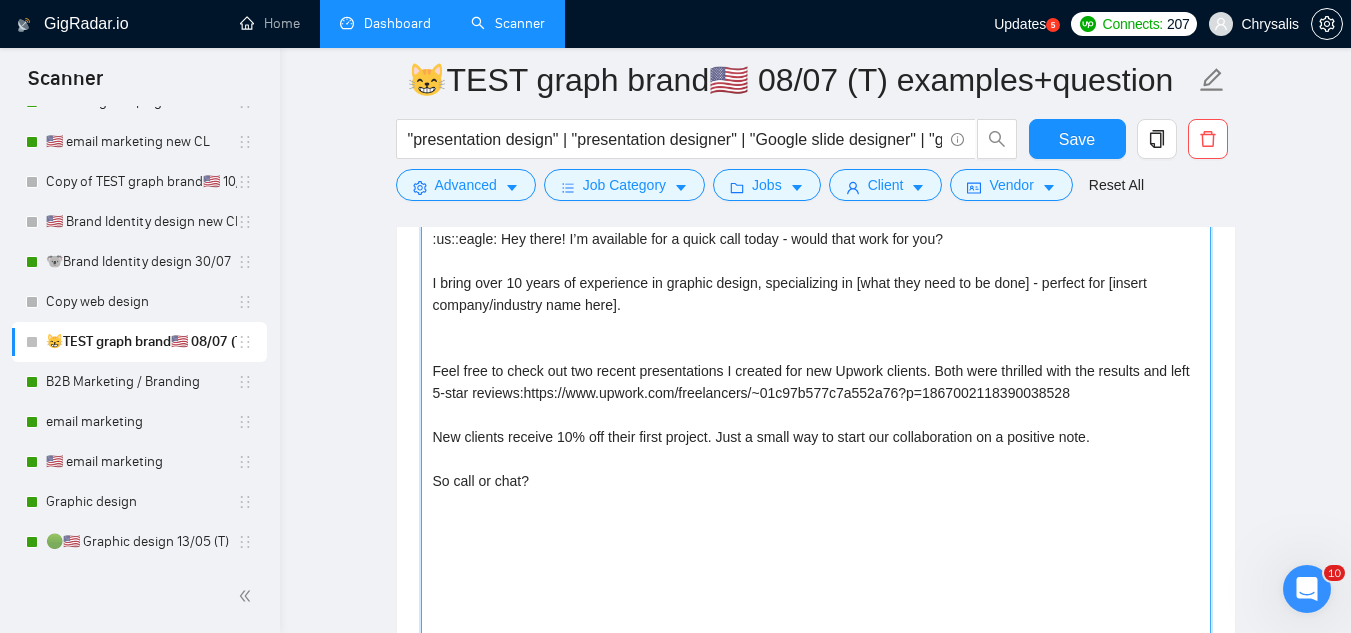 click on ":us::eagle: Hey there! I’m available for a quick call today - would that work for you?
I bring over 10 years of experience in graphic design, specializing in [what they need to be done] - perfect for [insert company/industry name here].
Feel free to check out two recent presentations I created for new Upwork clients. Both were thrilled with the results and left 5-star reviews:https://www.upwork.com/freelancers/~01c97b577c7a552a76?p=1867002118390038528
New clients receive 10% off their first project. Just a small way to start our collaboration on a positive note.
So call or chat?" at bounding box center [816, 448] 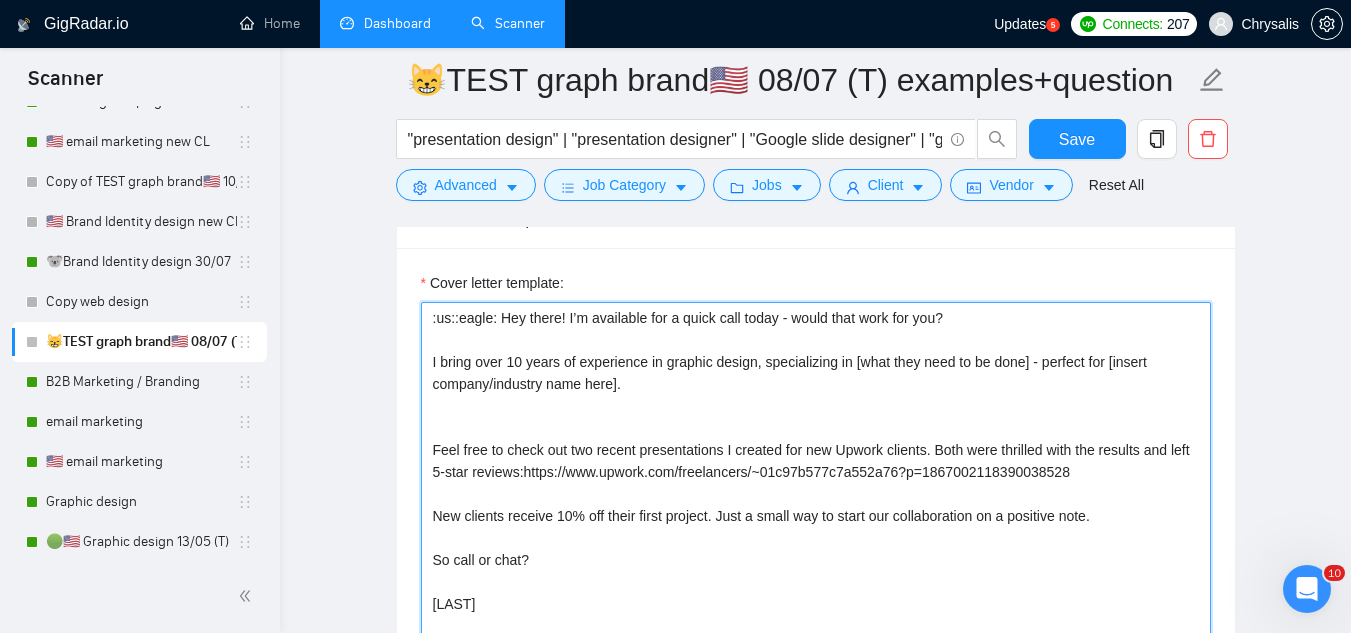 scroll, scrollTop: 1739, scrollLeft: 0, axis: vertical 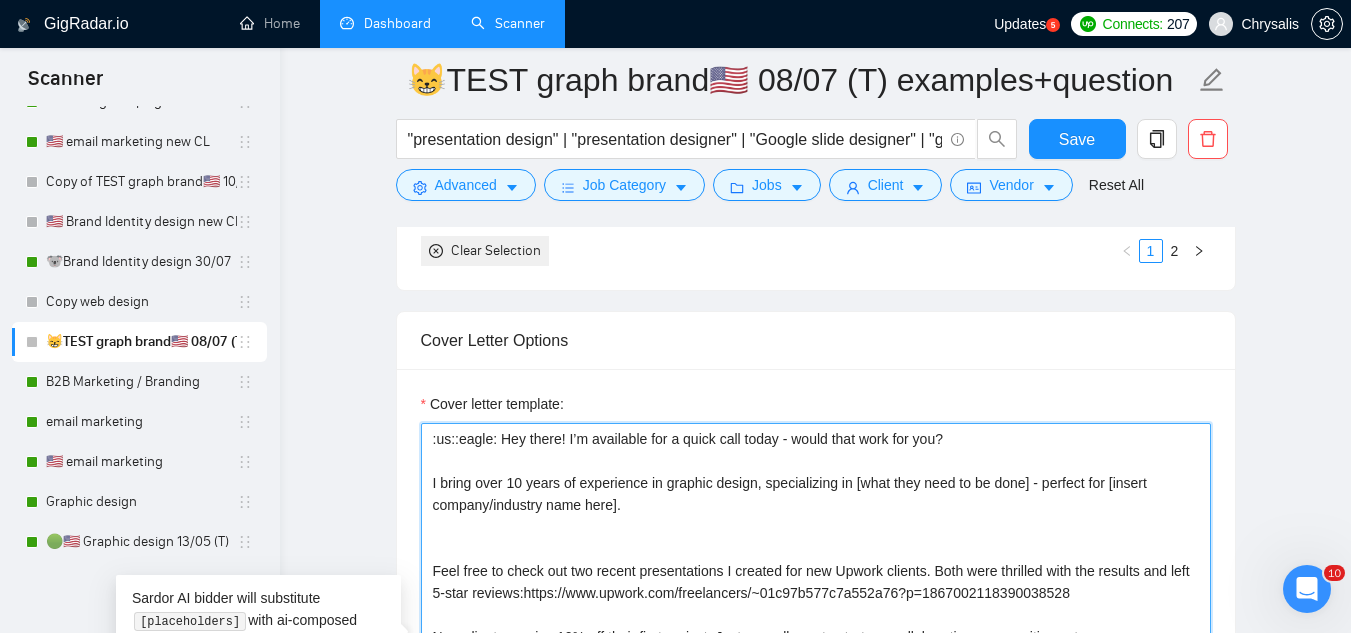 click on ":us::eagle: Hey there! I’m available for a quick call today - would that work for you?
I bring over 10 years of experience in graphic design, specializing in [what they need to be done] - perfect for [insert company/industry name here].
Feel free to check out two recent presentations I created for new Upwork clients. Both were thrilled with the results and left 5-star reviews:https://www.upwork.com/freelancers/~01c97b577c7a552a76?p=1867002118390038528
New clients receive 10% off their first project. Just a small way to start our collaboration on a positive note.
So call or chat?
[LAST]" at bounding box center [816, 648] 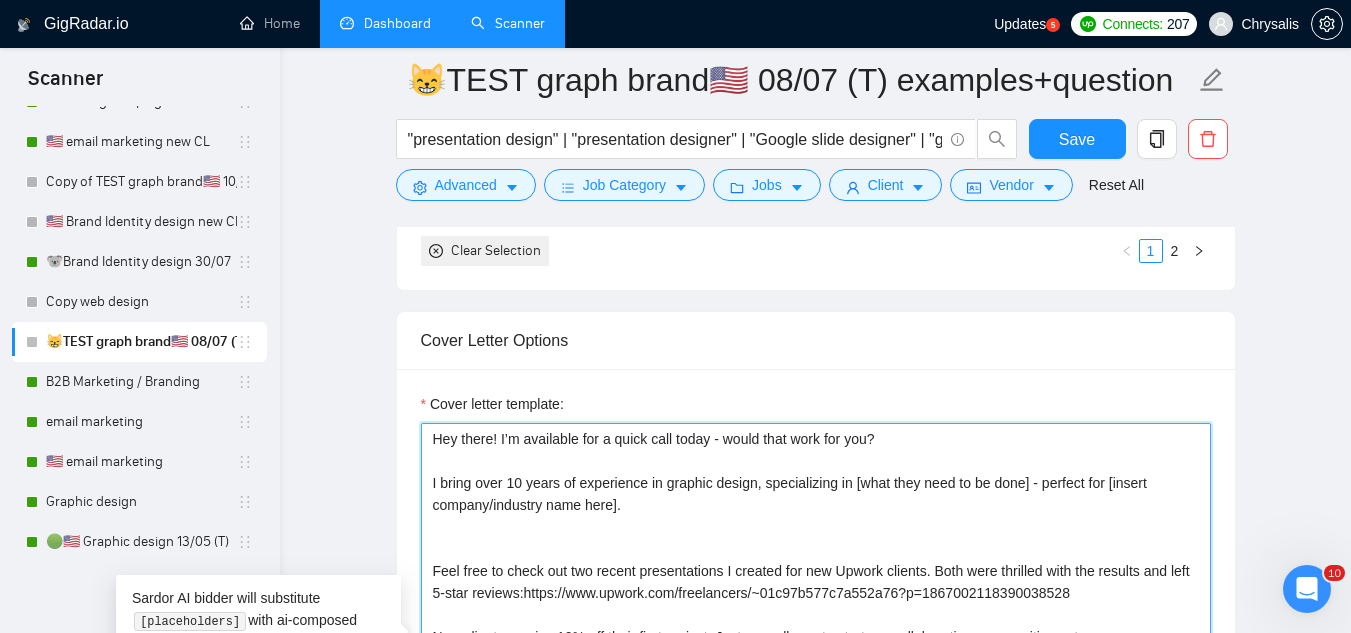 paste on "🇺🇸" 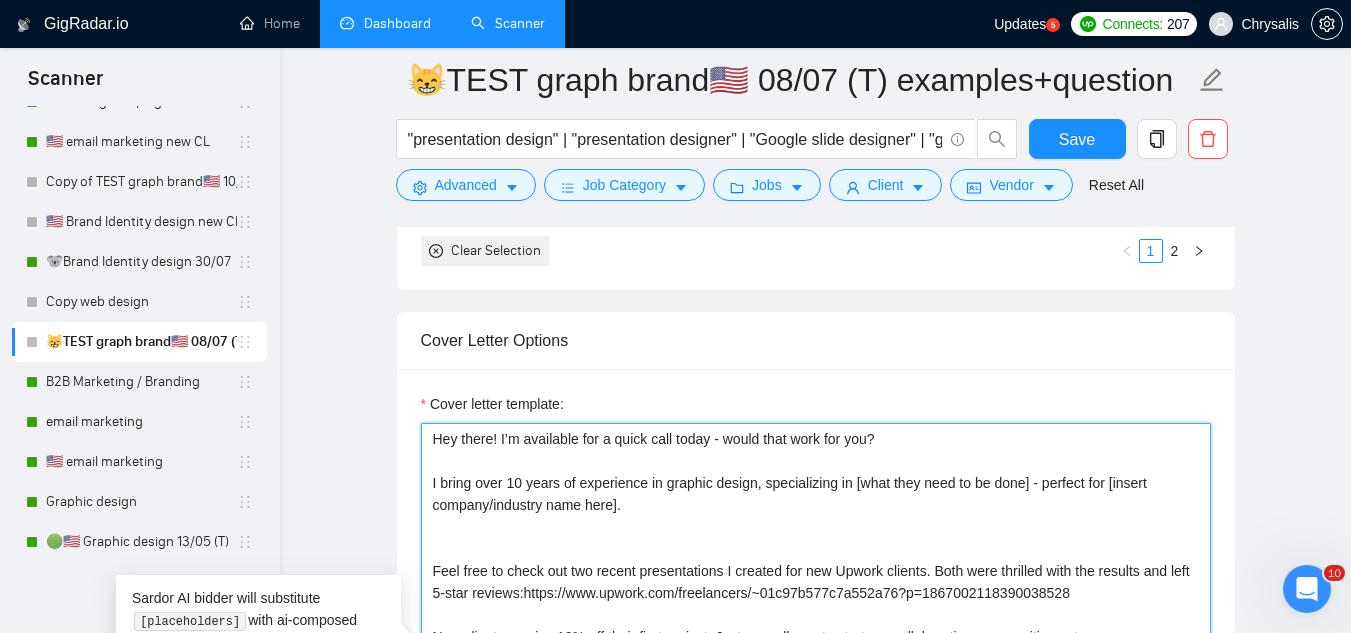 click on "Hey there! I’m available for a quick call today - would that work for you?
I bring over 10 years of experience in graphic design, specializing in [what they need to be done] - perfect for [insert company/industry name here].
Feel free to check out two recent presentations I created for new Upwork clients. Both were thrilled with the results and left 5-star reviews:https://www.upwork.com/freelancers/~01c97b577c7a552a76?p=1867002118390038528
New clients receive 10% off their first project. Just a small way to start our collaboration on a positive note.
So call or chat?
[PERSON_NAME]" at bounding box center [816, 648] 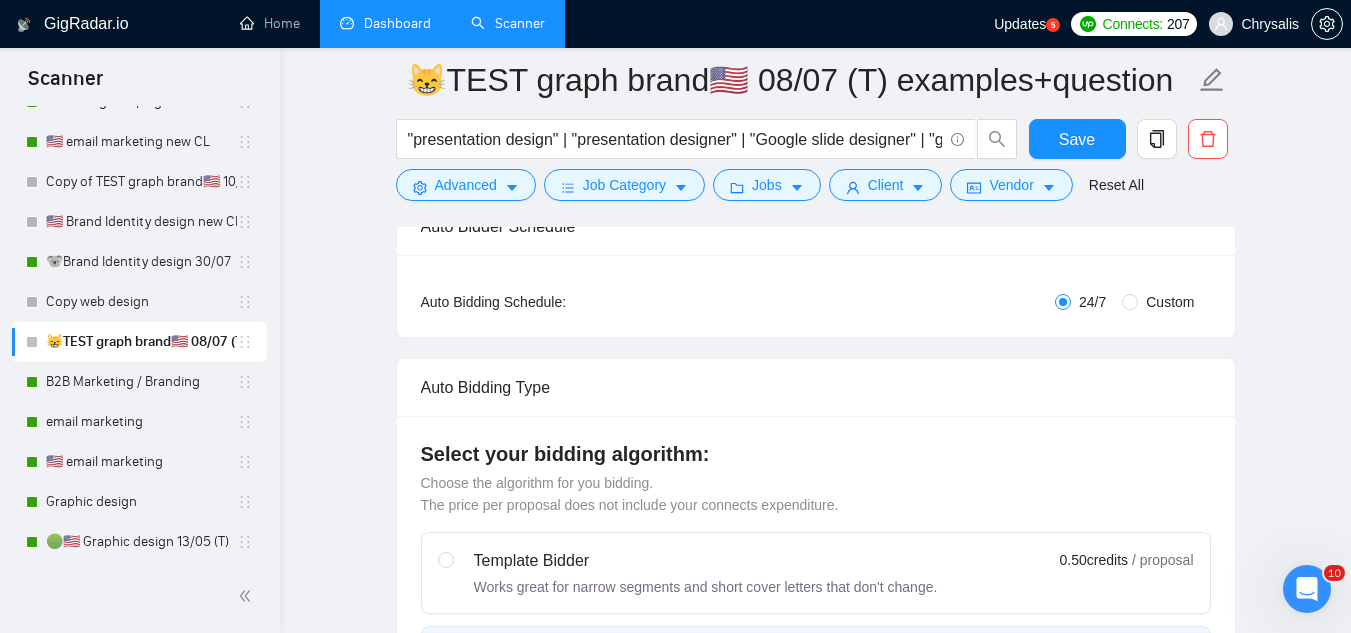scroll, scrollTop: 439, scrollLeft: 0, axis: vertical 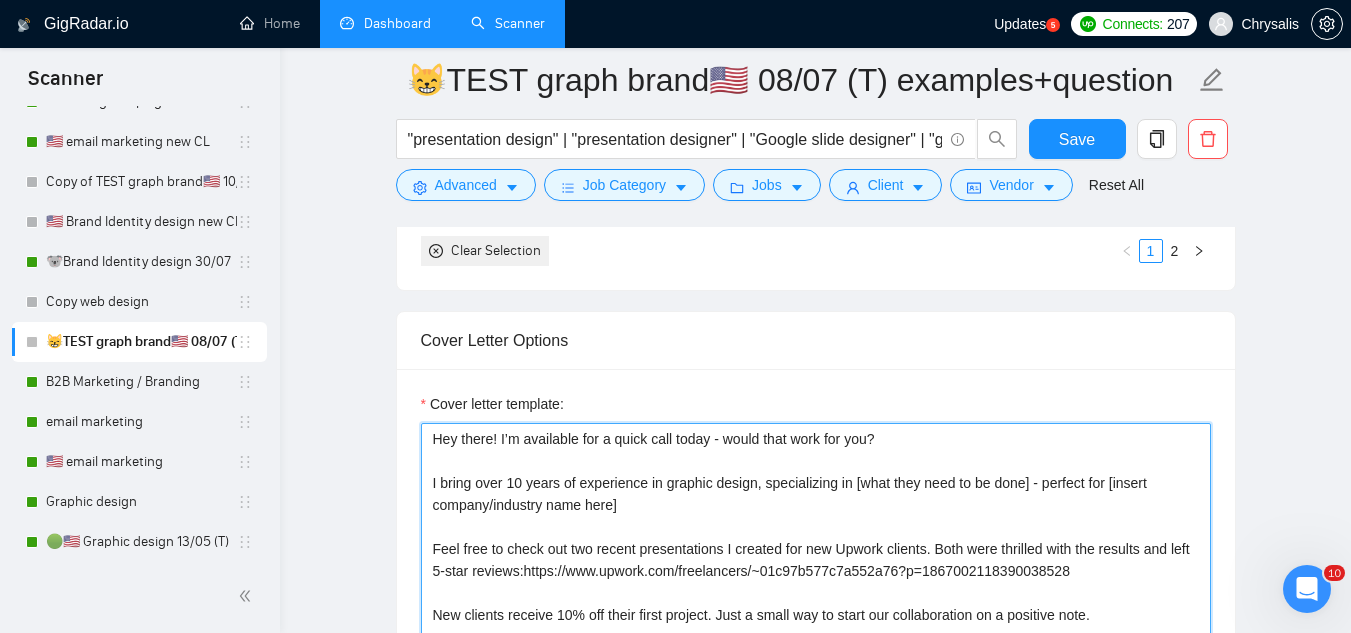 click on "Hey there! I’m available for a quick call today - would that work for you?
I bring over 10 years of experience in graphic design, specializing in [what they need to be done] - perfect for [insert company/industry name here]
Feel free to check out two recent presentations I created for new Upwork clients. Both were thrilled with the results and left 5-star reviews:https://www.upwork.com/freelancers/~01c97b577c7a552a76?p=1867002118390038528
New clients receive 10% off their first project. Just a small way to start our collaboration on a positive note.
So call or chat?
[LAST]" at bounding box center [816, 648] 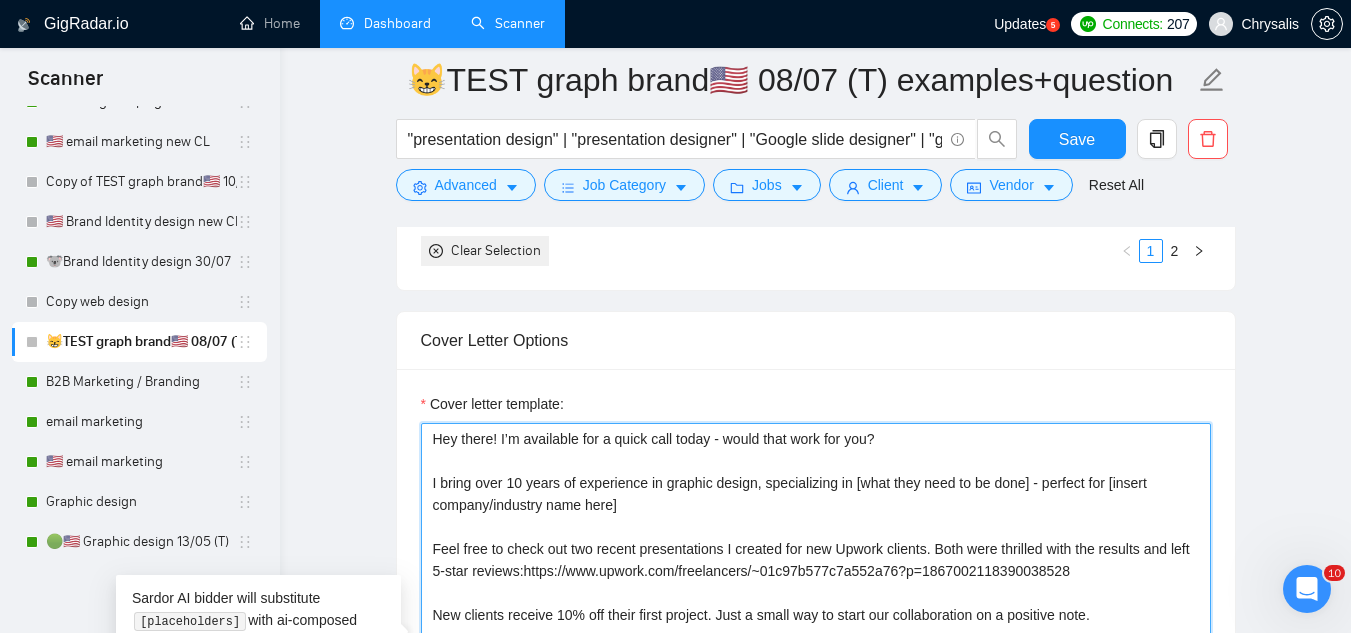 paste on "🐱" 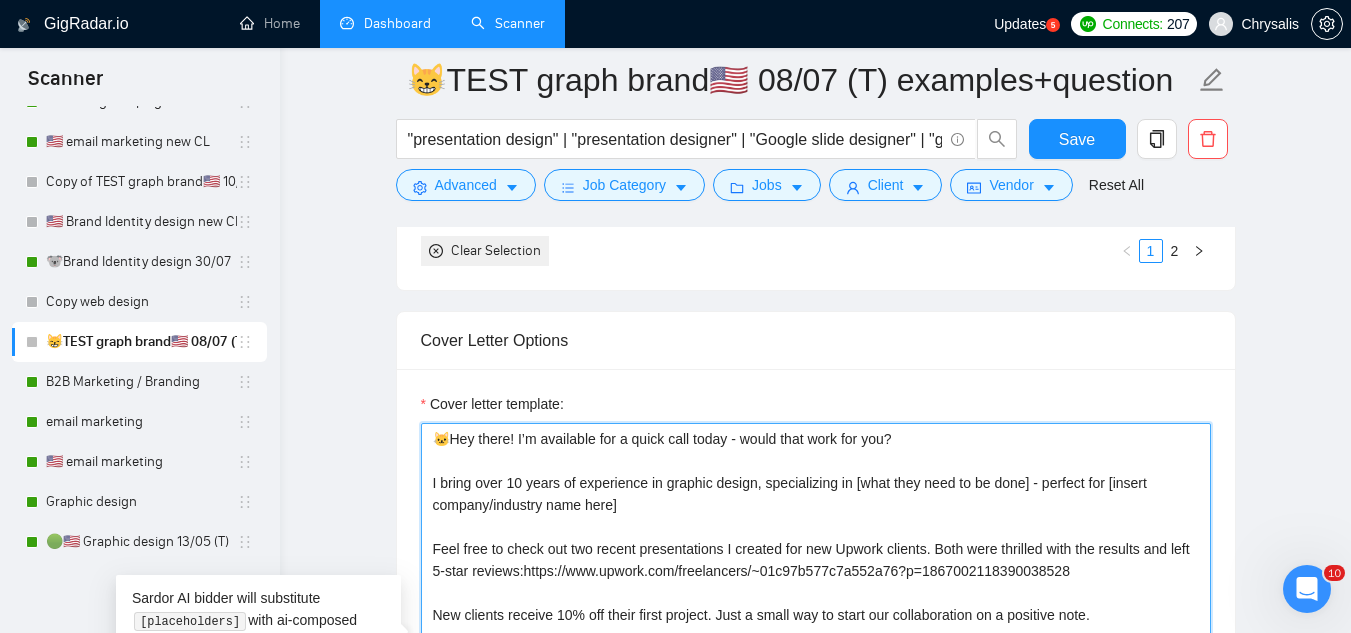 type on "Hey there! I’m available for a quick call today - would that work for you?
I bring over 10 years of experience in graphic design, specializing in [what they need to be done] - perfect for [insert company/industry name here]
Feel free to check out two recent presentations I created for new Upwork clients. Both were thrilled with the results and left 5-star reviews:https://www.upwork.com/freelancers/~01c97b577c7a552a76?p=1867002118390038528
New clients receive 10% off their first project. Just a small way to start our collaboration on a positive note.
So call or chat?
[LAST]" 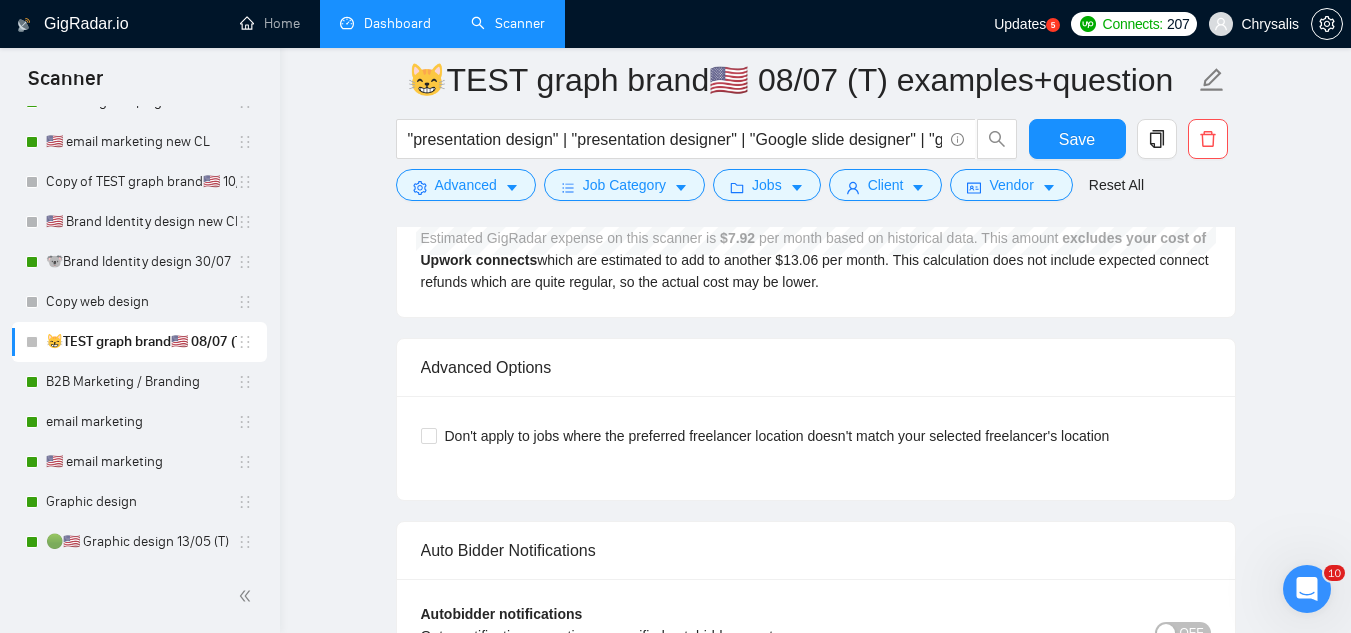 scroll, scrollTop: 4139, scrollLeft: 0, axis: vertical 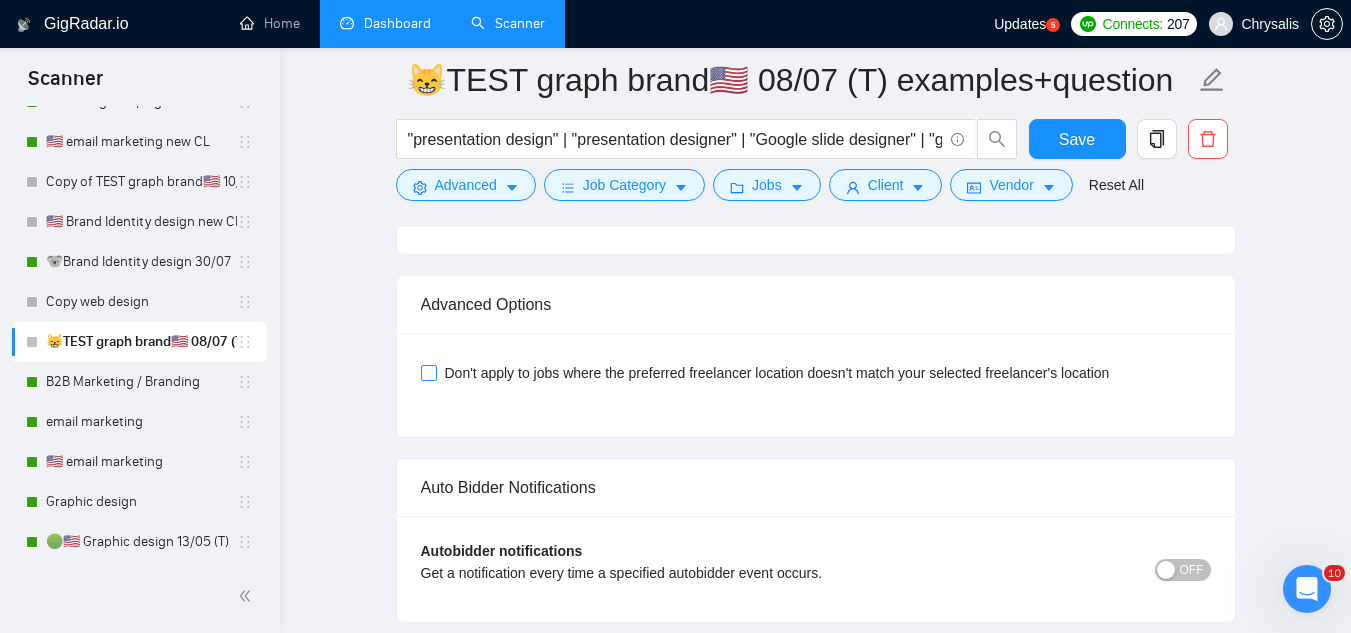 click at bounding box center [429, 373] 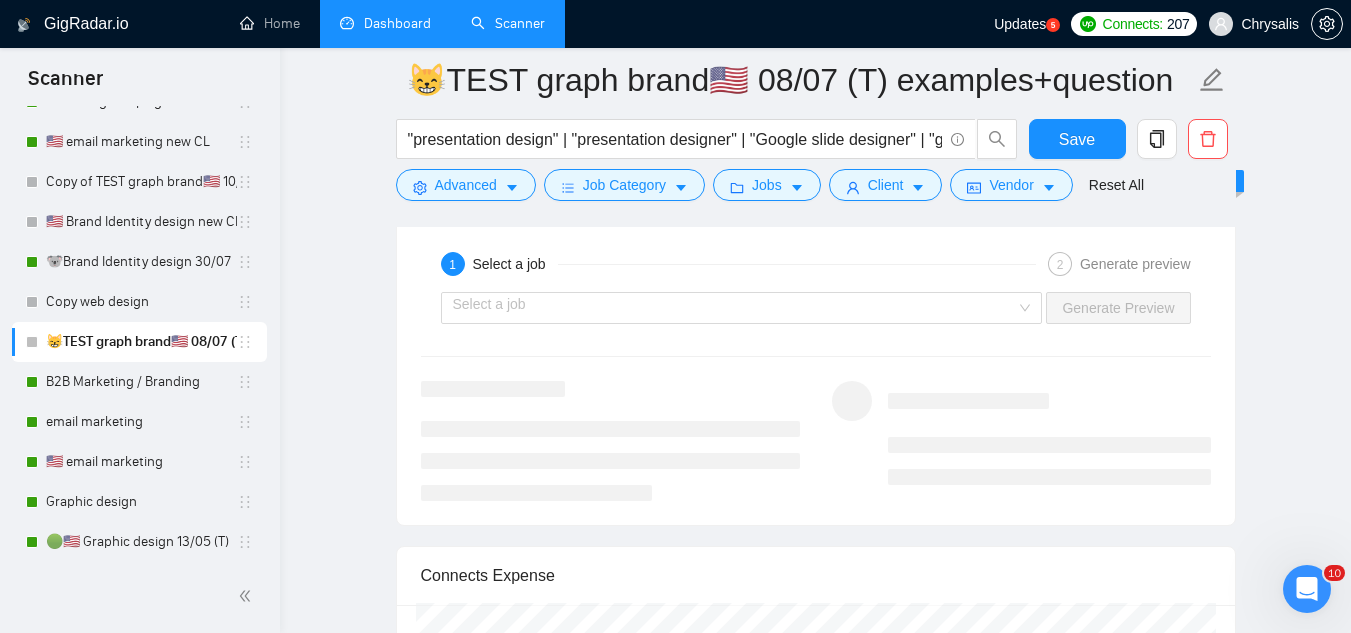 scroll, scrollTop: 3337, scrollLeft: 0, axis: vertical 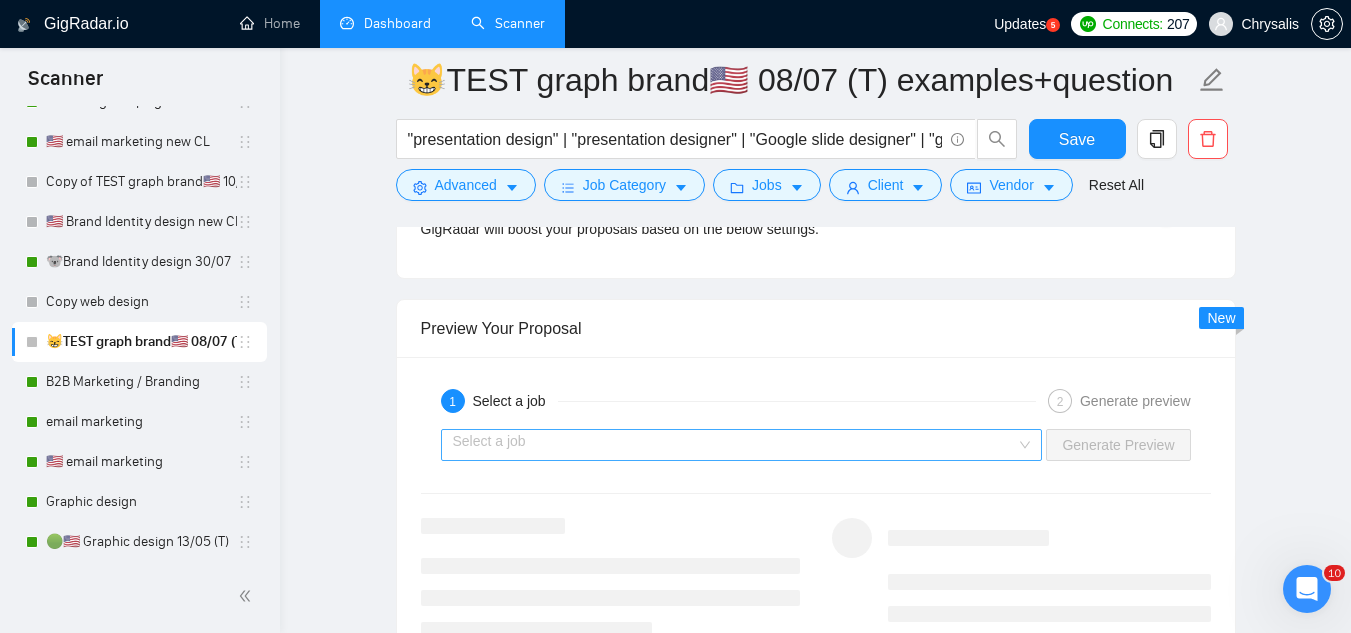 click at bounding box center (735, 445) 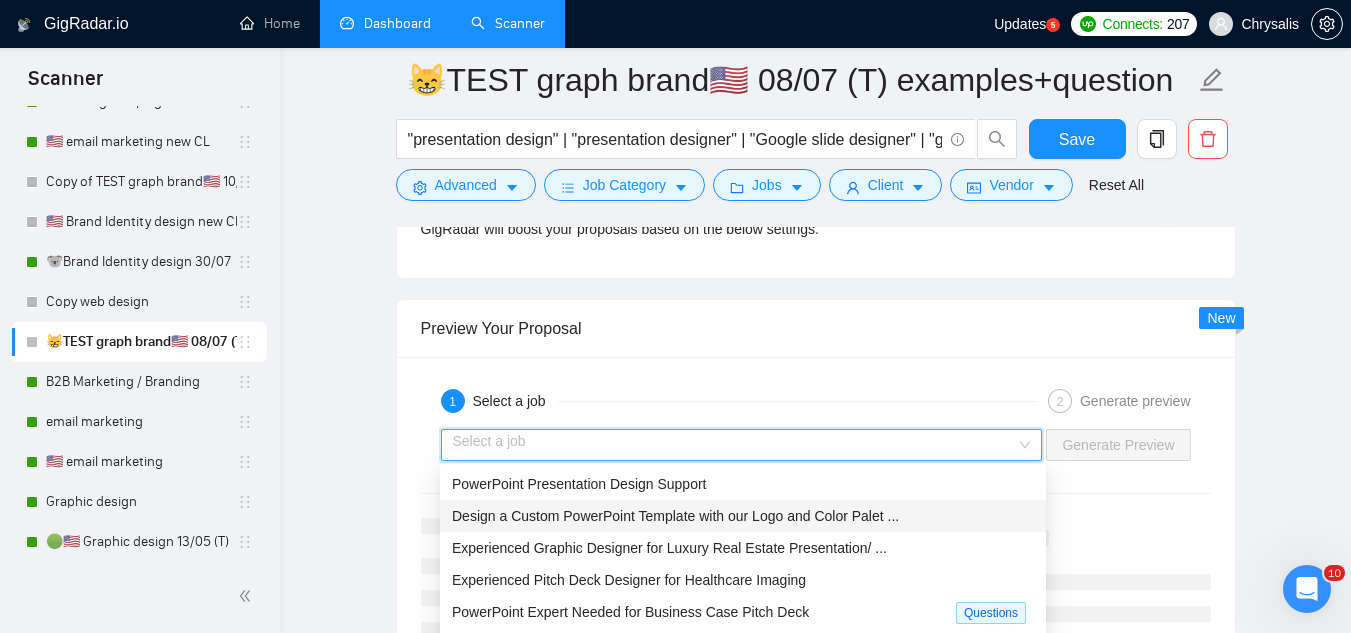 click on "Design a Custom PowerPoint Template with our Logo and Color Palet ..." at bounding box center [675, 516] 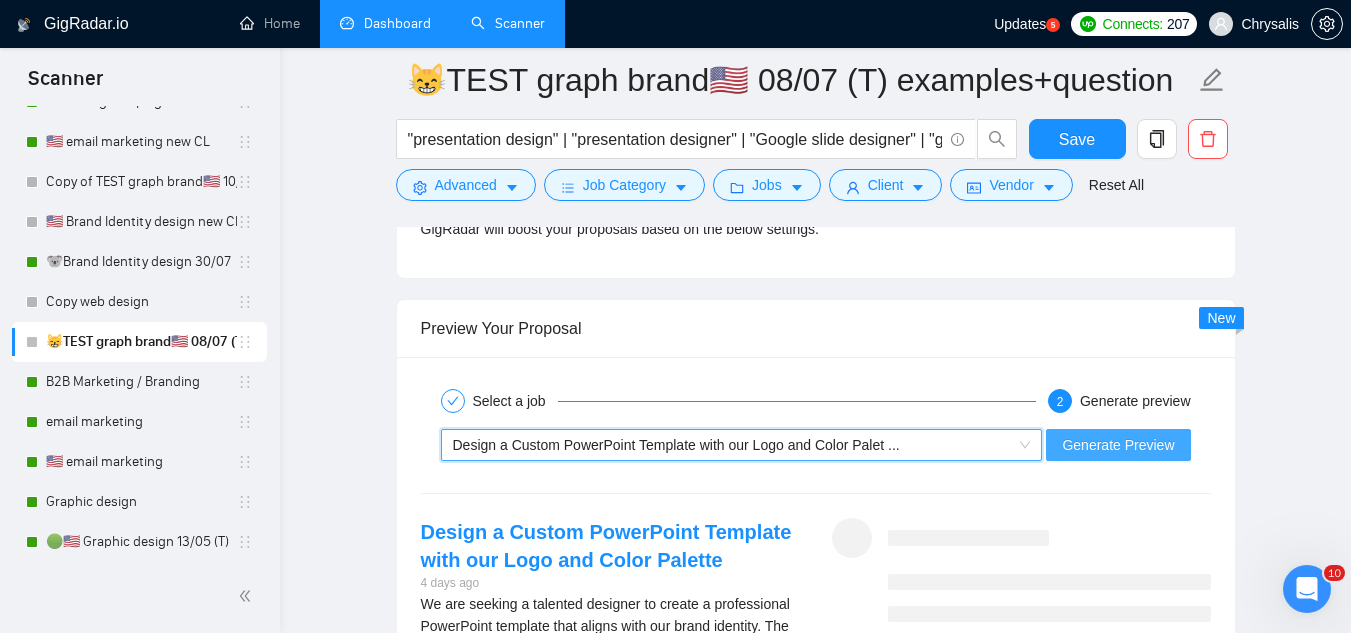 click on "Generate Preview" at bounding box center [1118, 445] 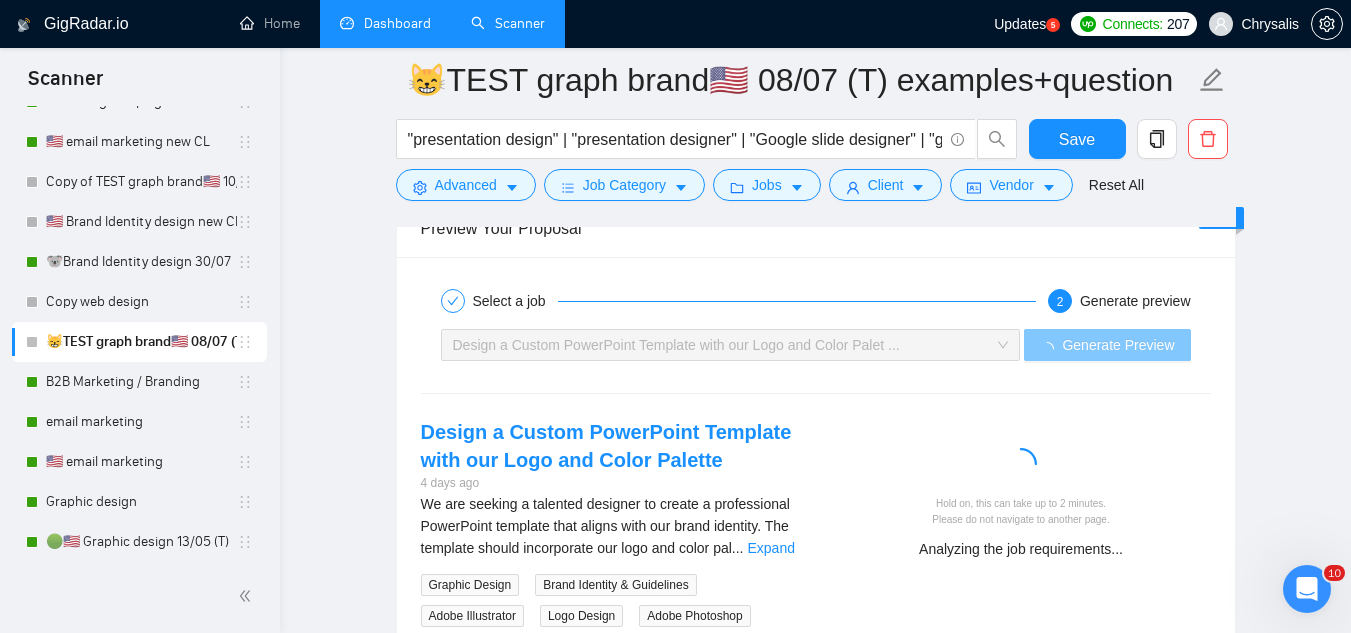 scroll, scrollTop: 3537, scrollLeft: 0, axis: vertical 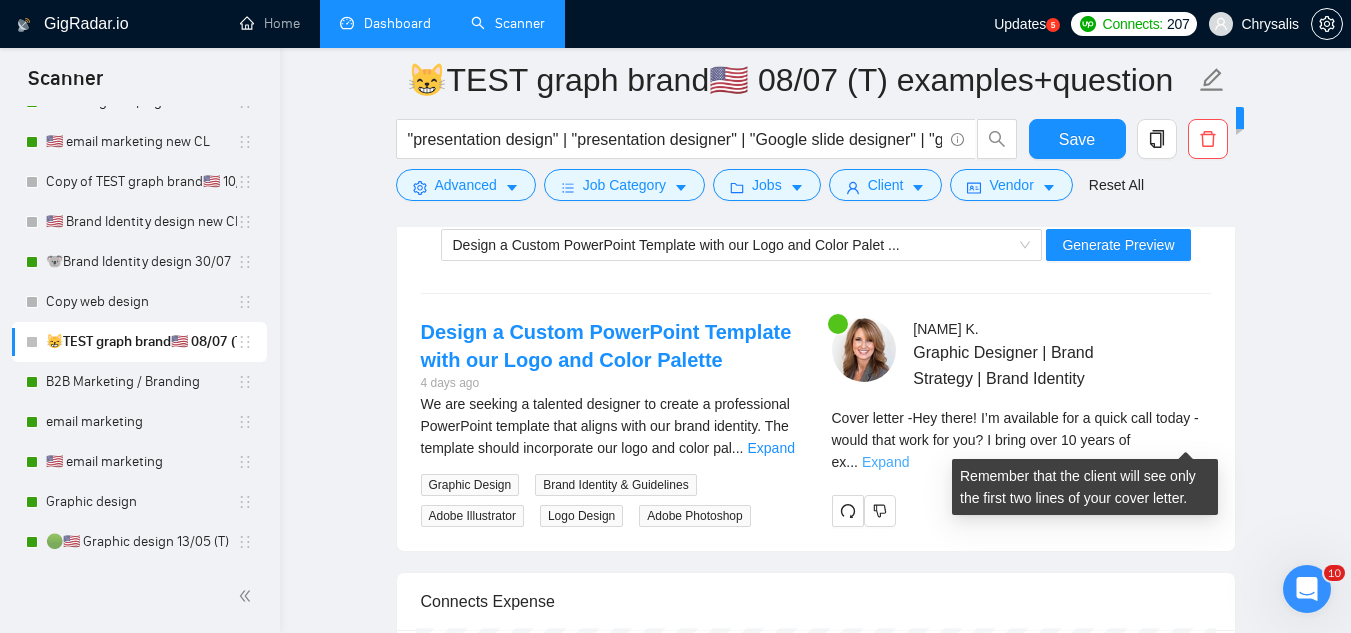 click on "Expand" at bounding box center [885, 462] 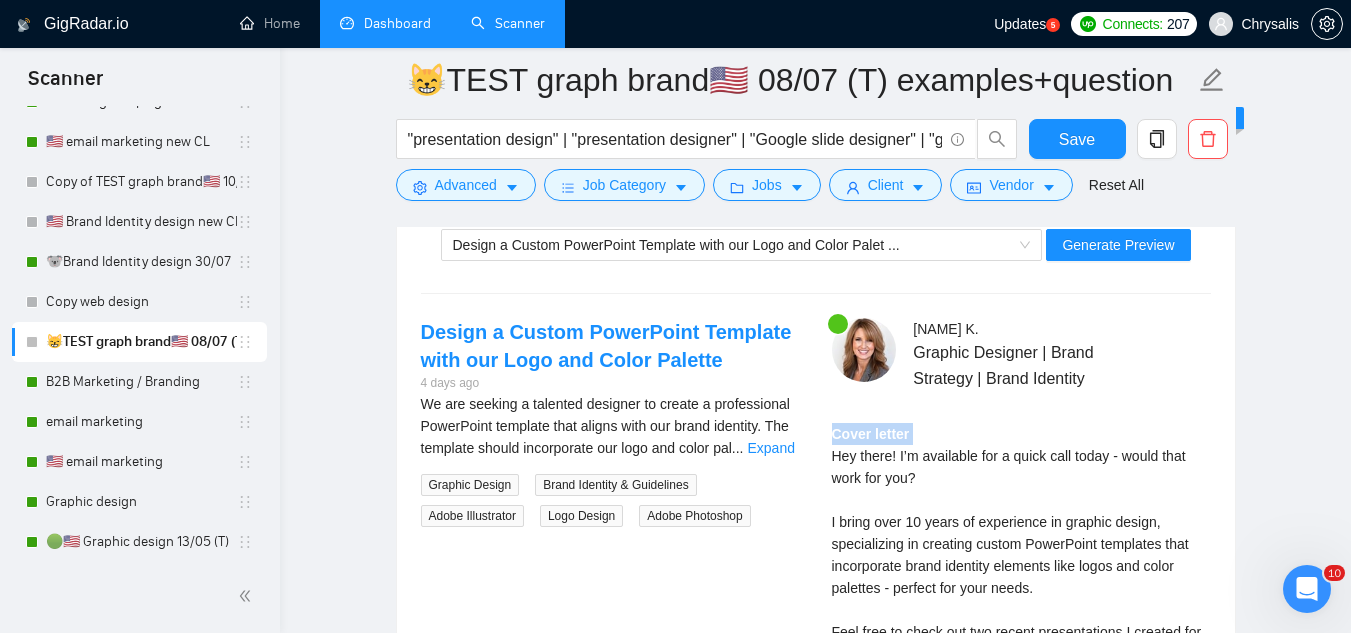 click on "Cover letter Hey there! I’m available for a quick call today - would that work for you?
I bring over 10 years of experience in graphic design, specializing in creating custom PowerPoint templates that incorporate brand identity elements like logos and color palettes - perfect for your needs.
Feel free to check out two recent presentations I created for new Upwork clients. Both were thrilled with the results and left 5-star reviews: https://www.upwork.com/freelancers/~01c97b577c7a552a76?p=1867002118390038528
New clients receive 10% off their first project. Just a small way to start our collaboration on a positive note.
So call or chat?
[LAST]" at bounding box center (1021, 654) 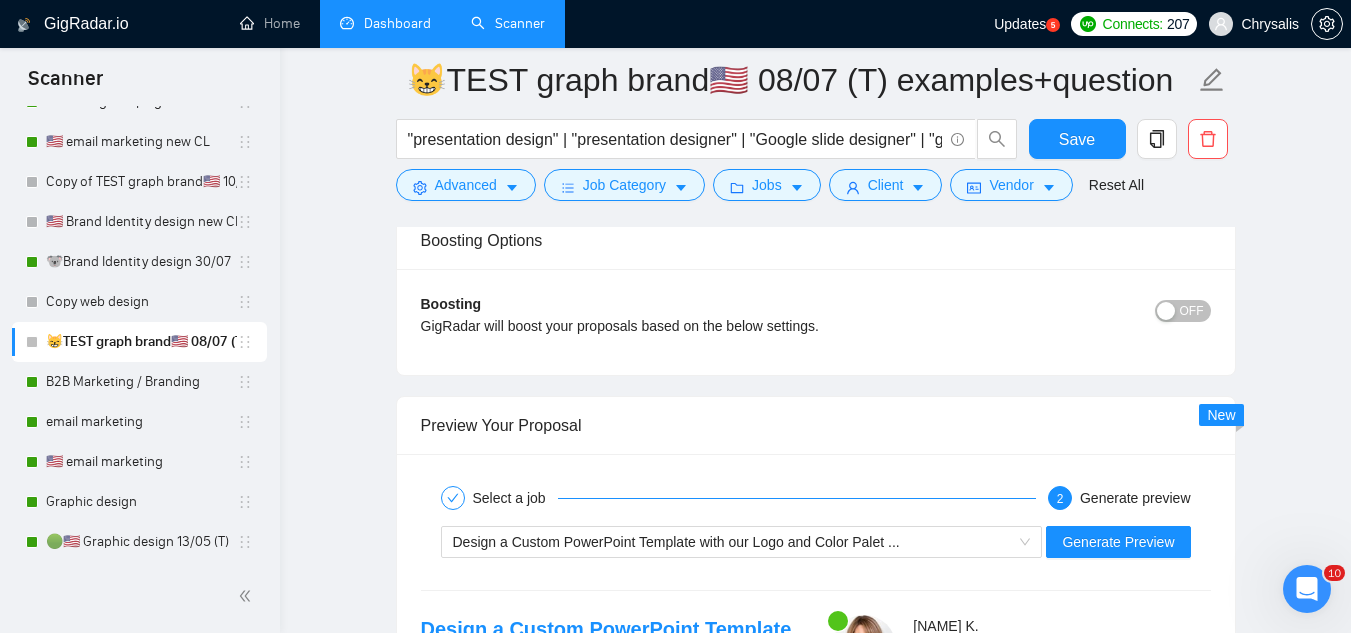 scroll, scrollTop: 3437, scrollLeft: 0, axis: vertical 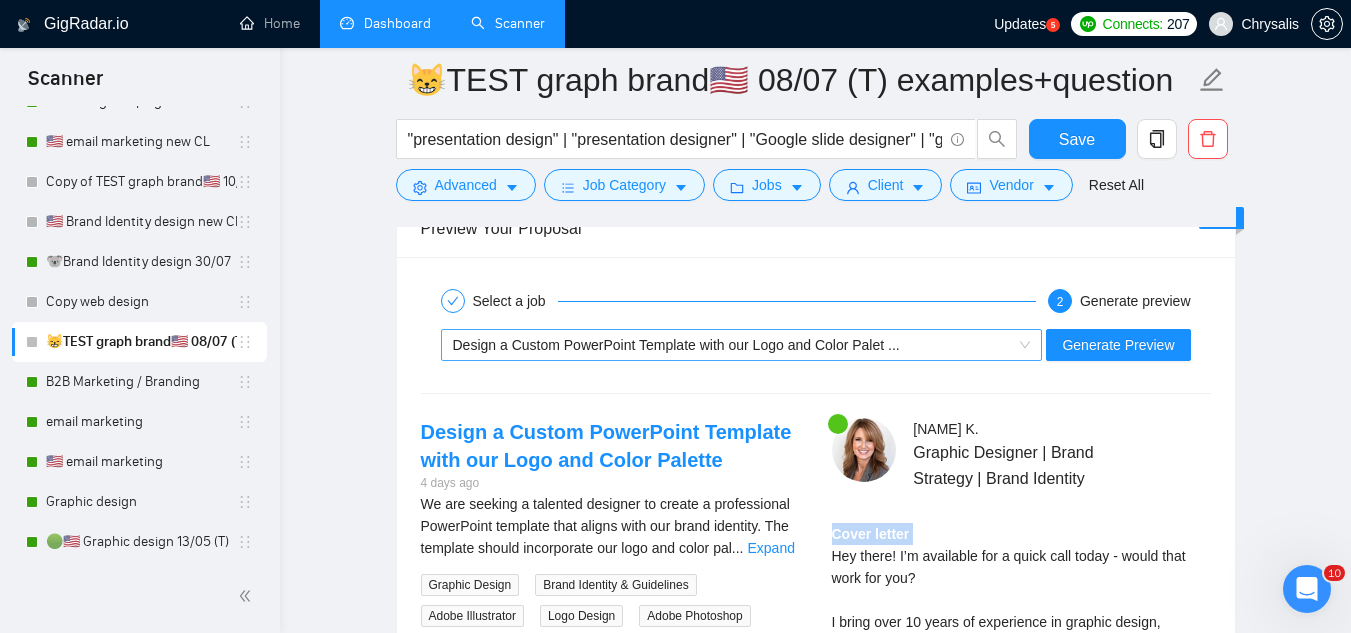 click on "Design a Custom PowerPoint Template with our Logo and Color Palet ..." at bounding box center [676, 345] 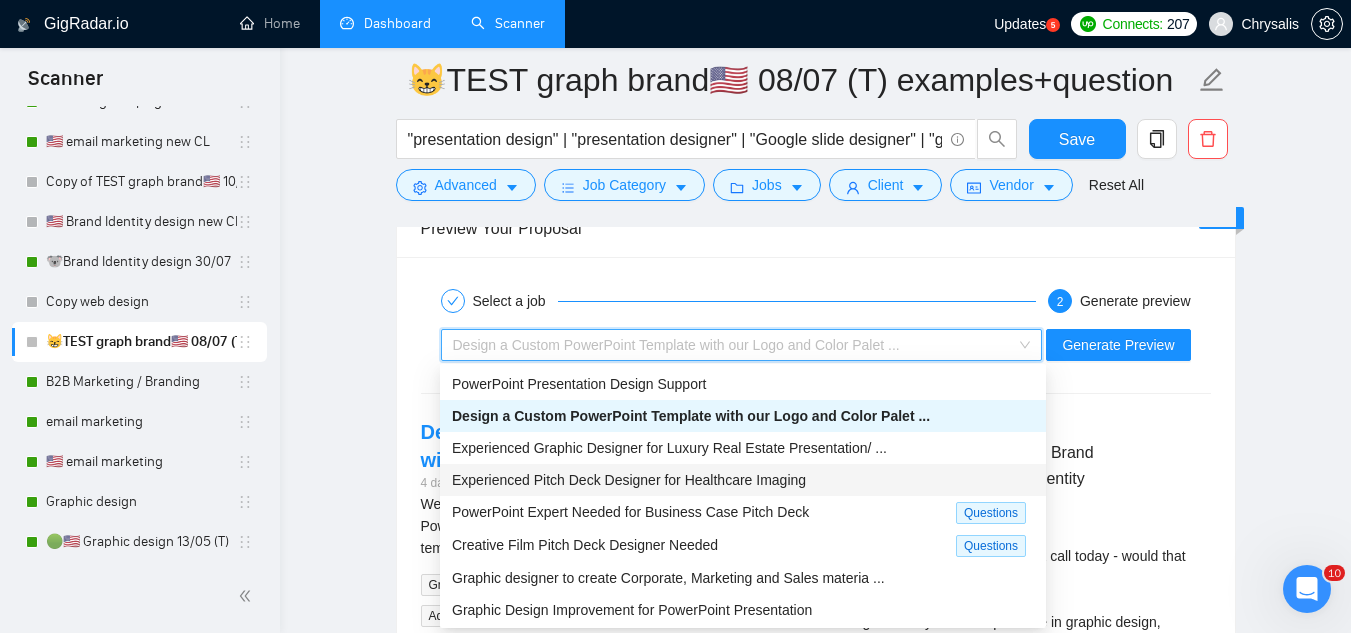 click on "Experienced Pitch Deck Designer for Healthcare Imaging" at bounding box center (629, 480) 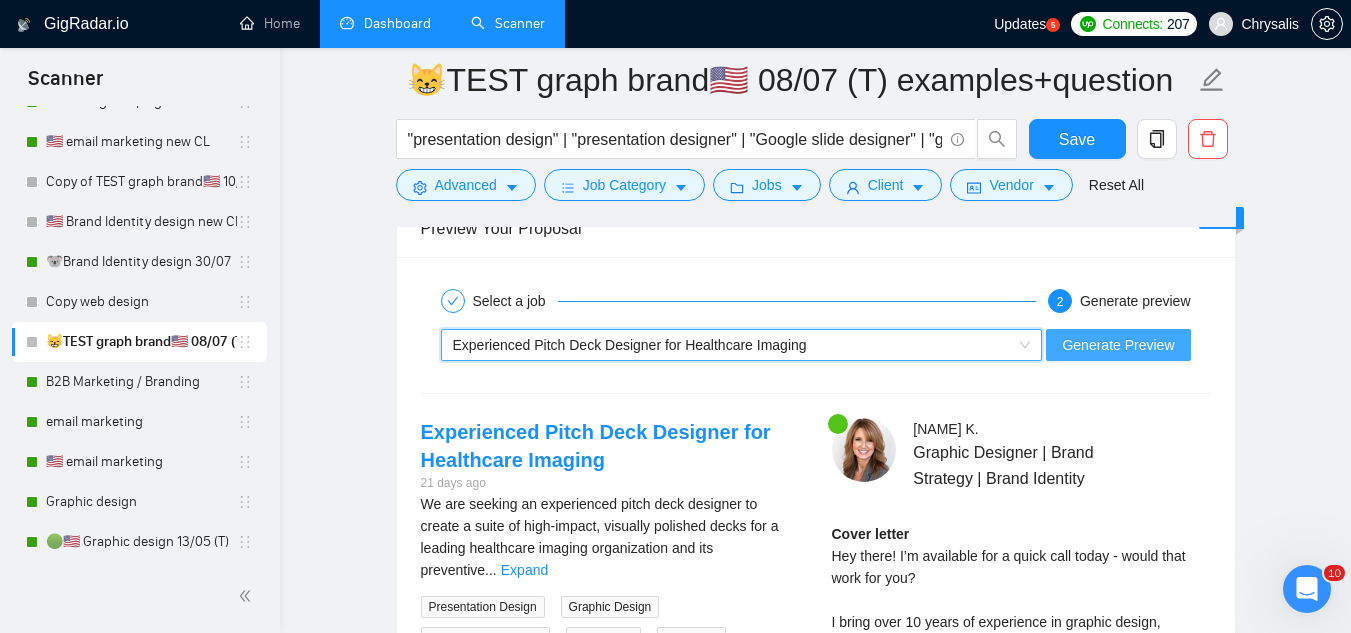 click on "Generate Preview" at bounding box center (1118, 345) 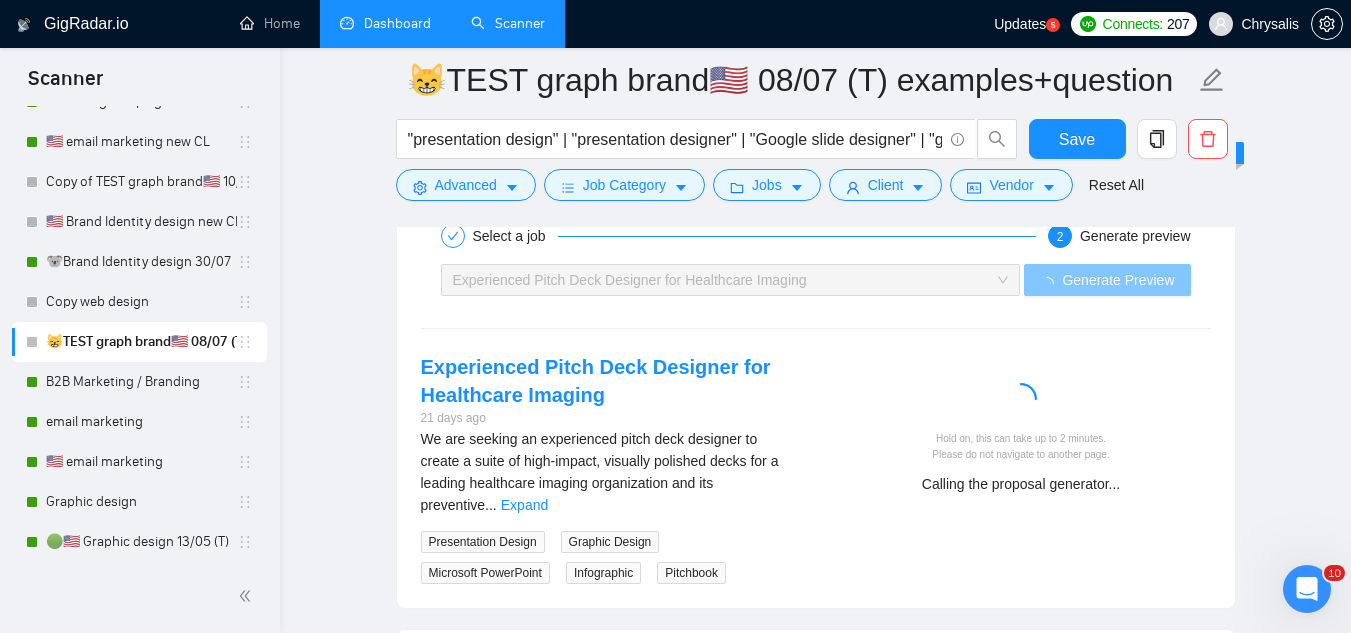 scroll, scrollTop: 3537, scrollLeft: 0, axis: vertical 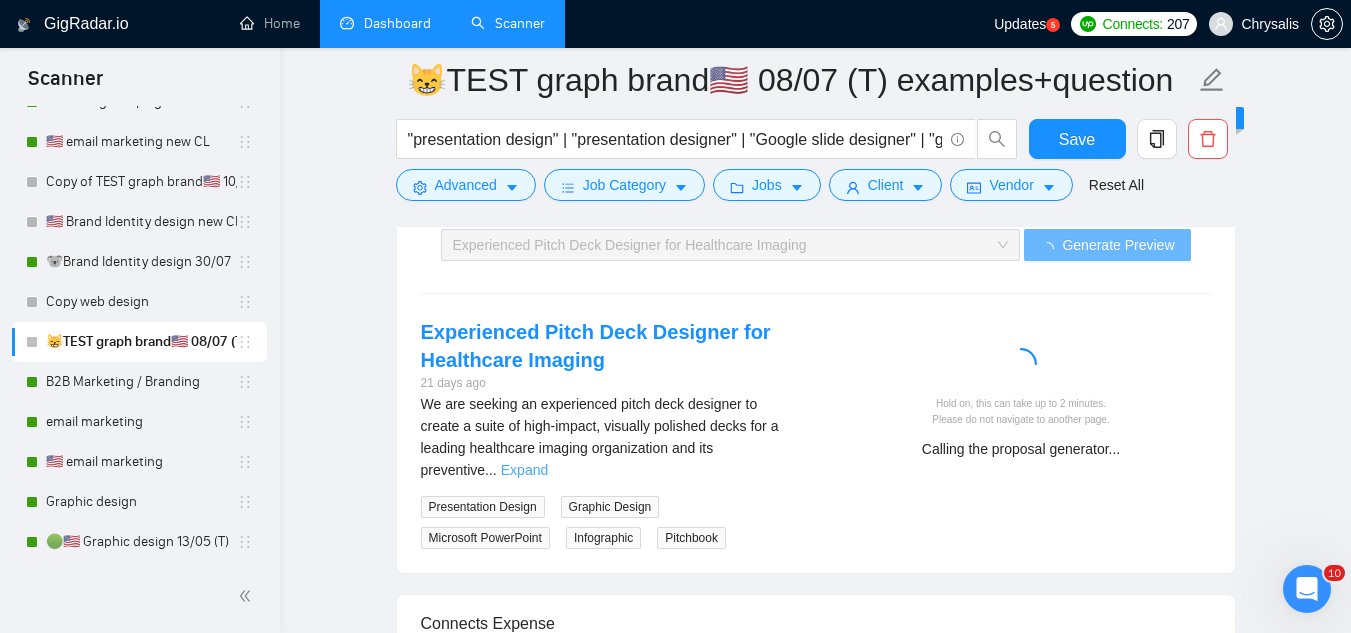 click on "Expand" at bounding box center (524, 470) 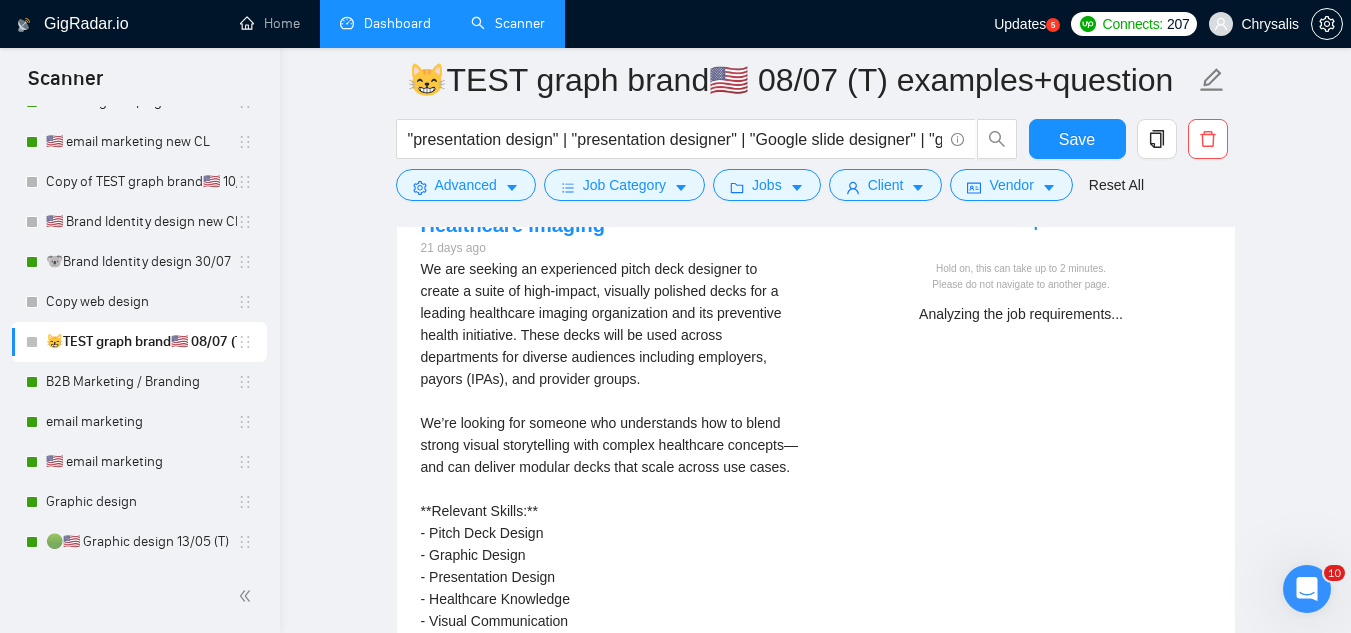 scroll, scrollTop: 3637, scrollLeft: 0, axis: vertical 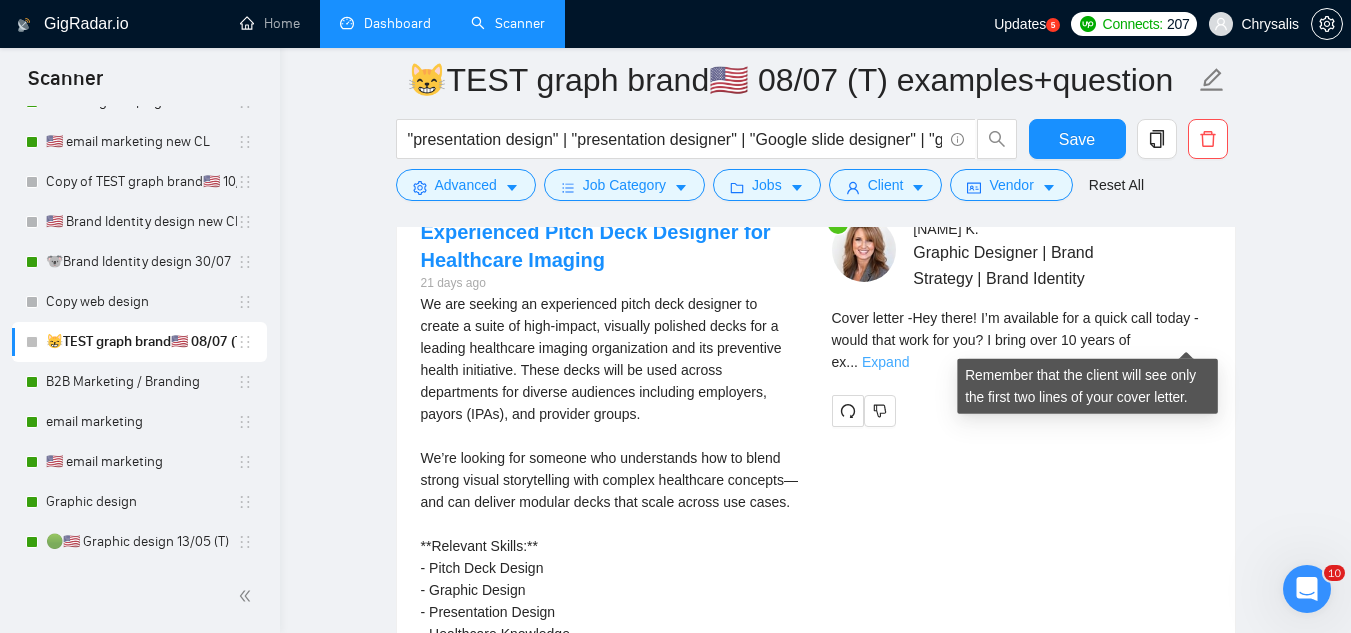 click on "Expand" at bounding box center [885, 362] 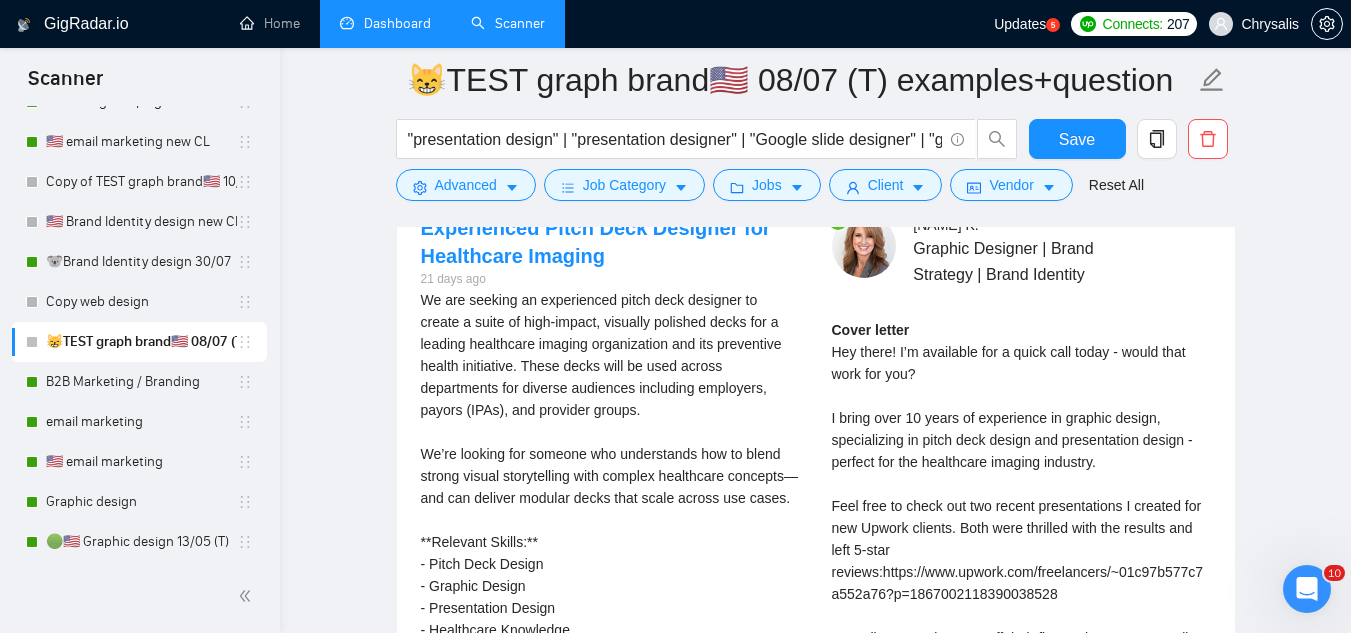 scroll, scrollTop: 3637, scrollLeft: 0, axis: vertical 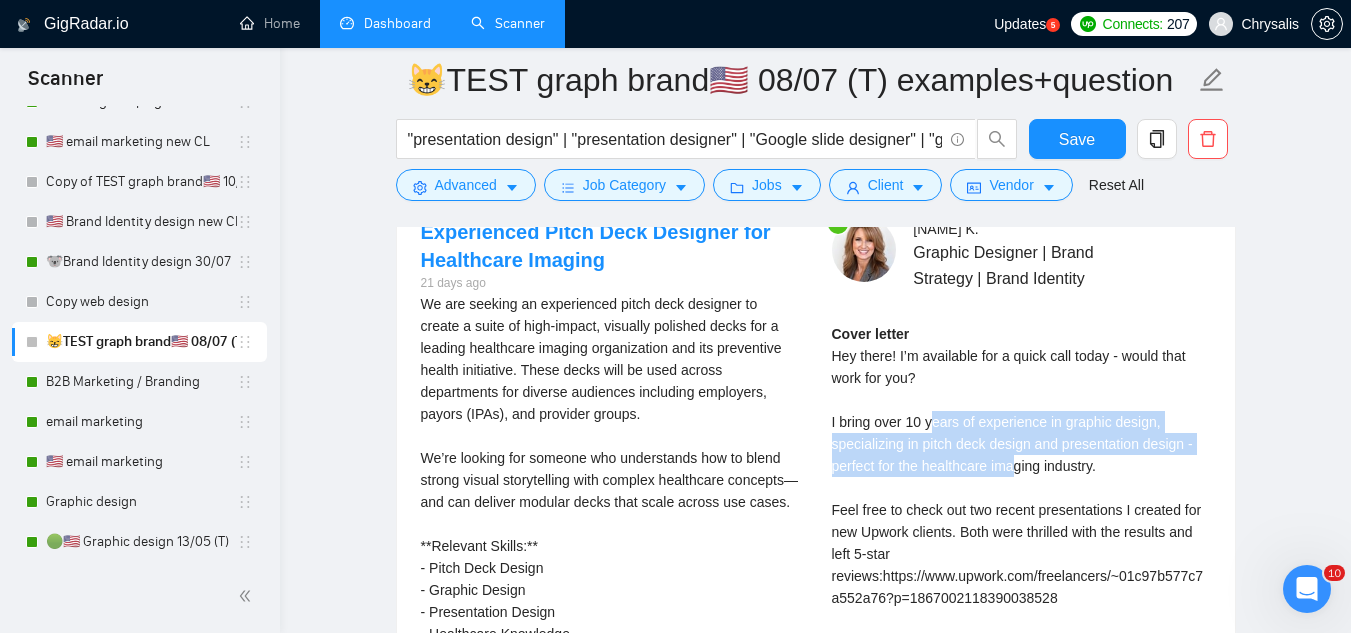 click on "Cover letter Hey there! I’m available for a quick call today - would that work for you?
I bring over 10 years of experience in graphic design, specializing in pitch deck design and presentation design - perfect for the healthcare imaging industry.
Feel free to check out two recent presentations I created for new Upwork clients. Both were thrilled with the results and left 5-star reviews:https://www.upwork.com/freelancers/~01c97b577c7a552a76?p=1867002118390038528
New clients receive 10% off their first project. Just a small way to start our collaboration on a positive note.
So call or chat?
[FIRST]" at bounding box center (1021, 543) 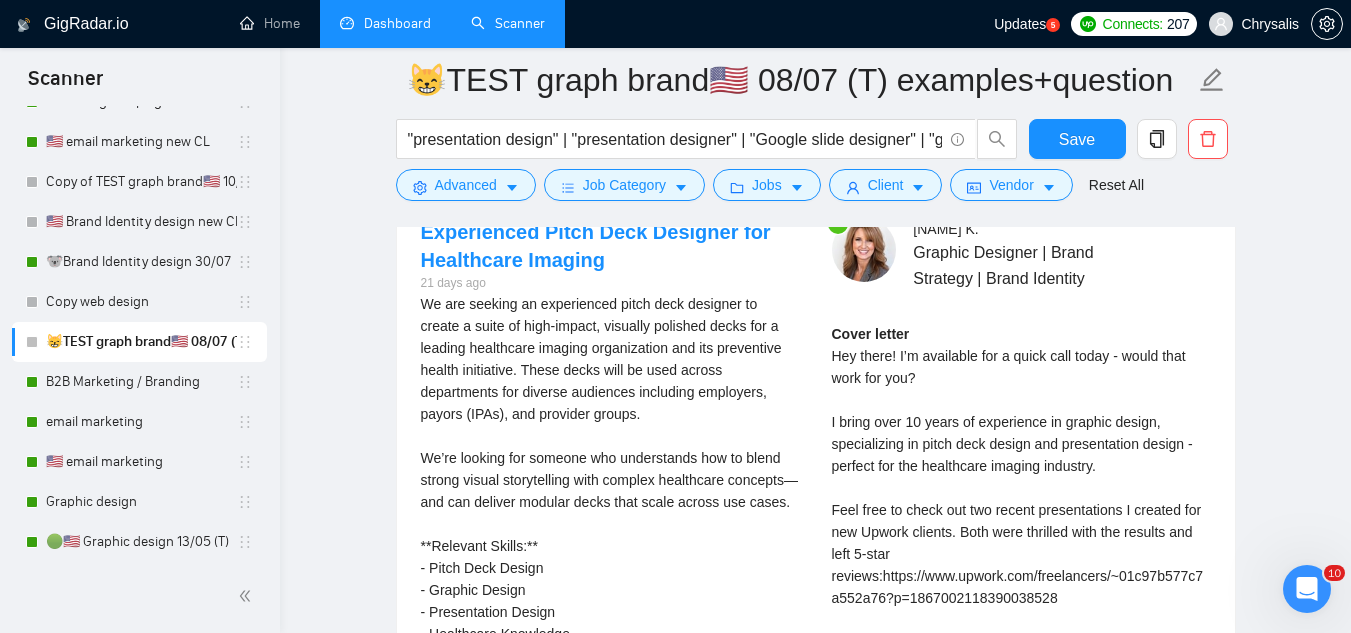 click on "We are seeking an experienced pitch deck designer to create a suite of high-impact, visually polished decks for a leading healthcare imaging organization and its preventive health initiative. These decks will be used across departments for diverse audiences including employers, payors (IPAs), and provider groups.
We’re looking for someone who understands how to blend strong visual storytelling with complex healthcare concepts—and can deliver modular decks that scale across use cases.
**Relevant Skills:**
- Pitch Deck Design
- Graphic Design
- Presentation Design
- Healthcare Knowledge
- Visual Communication" at bounding box center [610, 480] 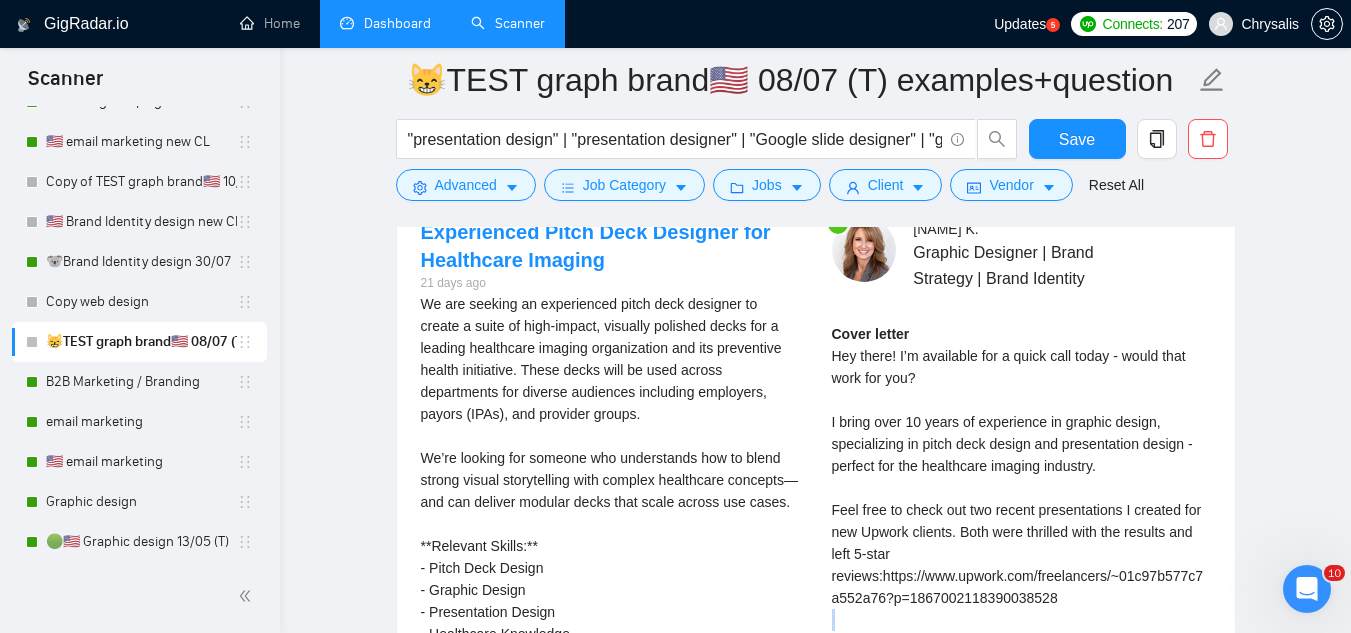 click on "😸TEST graph brand🇺🇸 08/07 (T) examples+question "presentation design" | "presentation designer" | "Google slide designer" | "google slides" | powerpoint | "pitch deck designer" | "pick deck design" Save Advanced   Job Category   Jobs   Client   Vendor   Reset All Preview Results Insights NEW Alerts Auto Bidder Auto Bidding Enabled Auto Bidding Enabled: OFF Auto Bidder Schedule Auto Bidding Type: Automated (recommended) Semi-automated Auto Bidding Schedule: 24/7 Custom Custom Auto Bidder Schedule Repeat every week on Monday Tuesday Wednesday Thursday Friday Saturday Sunday Active Hours ( Europe/Kiev ): From: To: ( 24  hours) Europe/Kiev Auto Bidding Type Select your bidding algorithm: Choose the algorithm for you bidding. The price per proposal does not include your connects expenditure. Template Bidder Works great for narrow segments and short cover letters that don't change. 0.50  credits / proposal [PERSON_NAME] AI 🤖 Personalise your cover letter with ai [placeholders] 1.00  credits / proposal 👑" at bounding box center (815, -800) 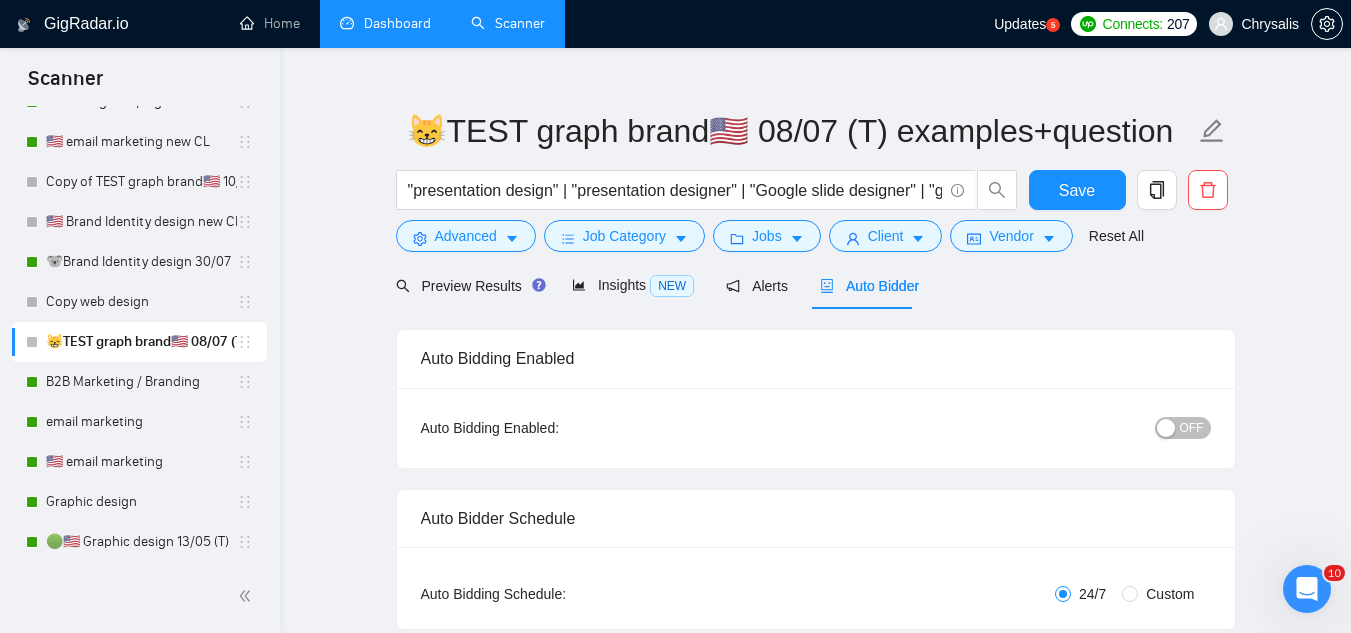 scroll, scrollTop: 0, scrollLeft: 0, axis: both 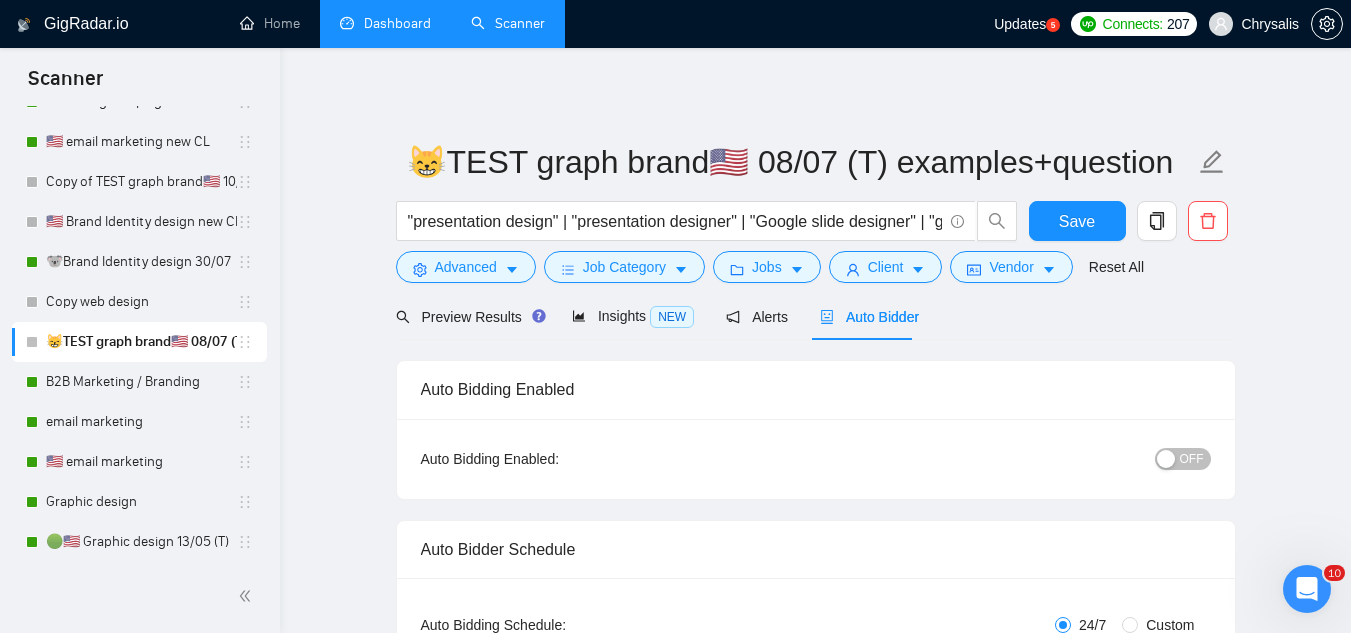 click on "OFF" at bounding box center (1192, 459) 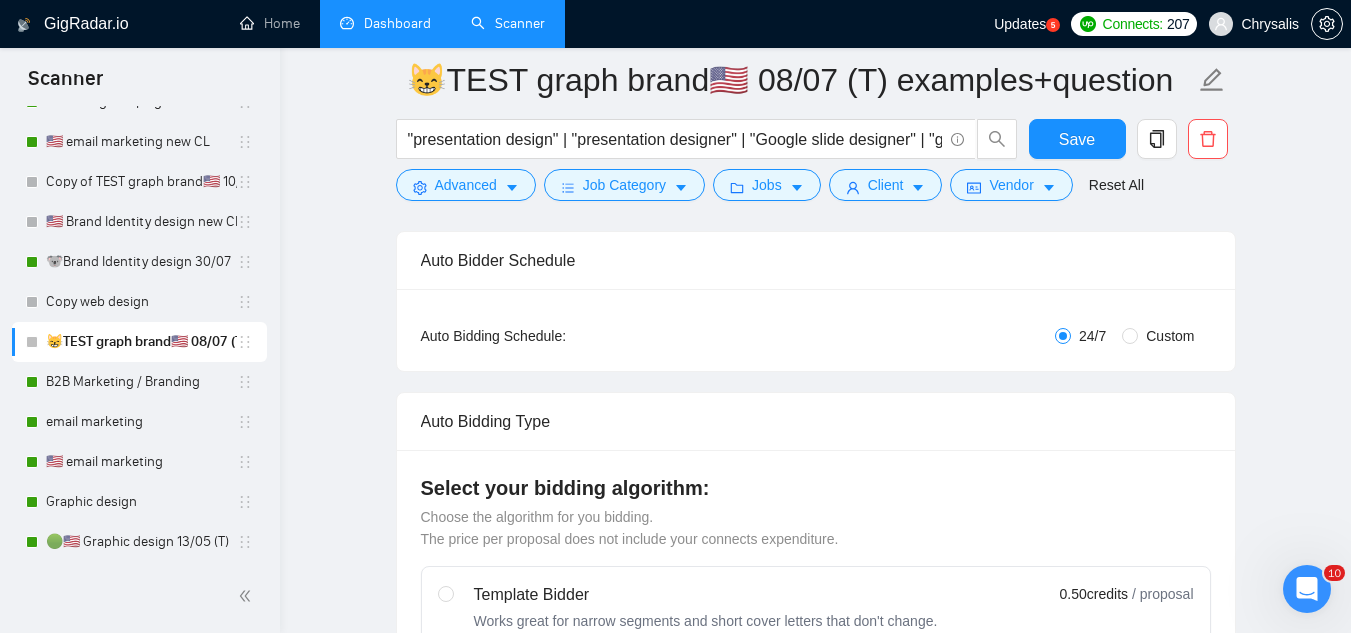 scroll, scrollTop: 100, scrollLeft: 0, axis: vertical 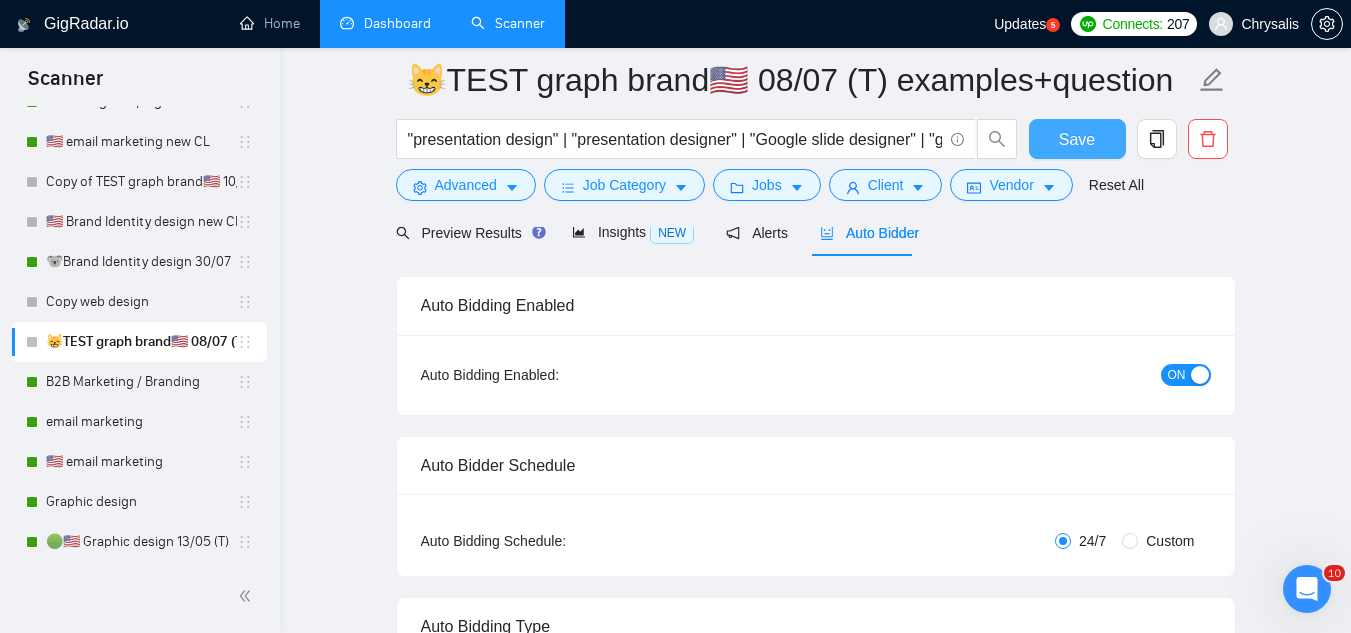click on "Save" at bounding box center [1077, 139] 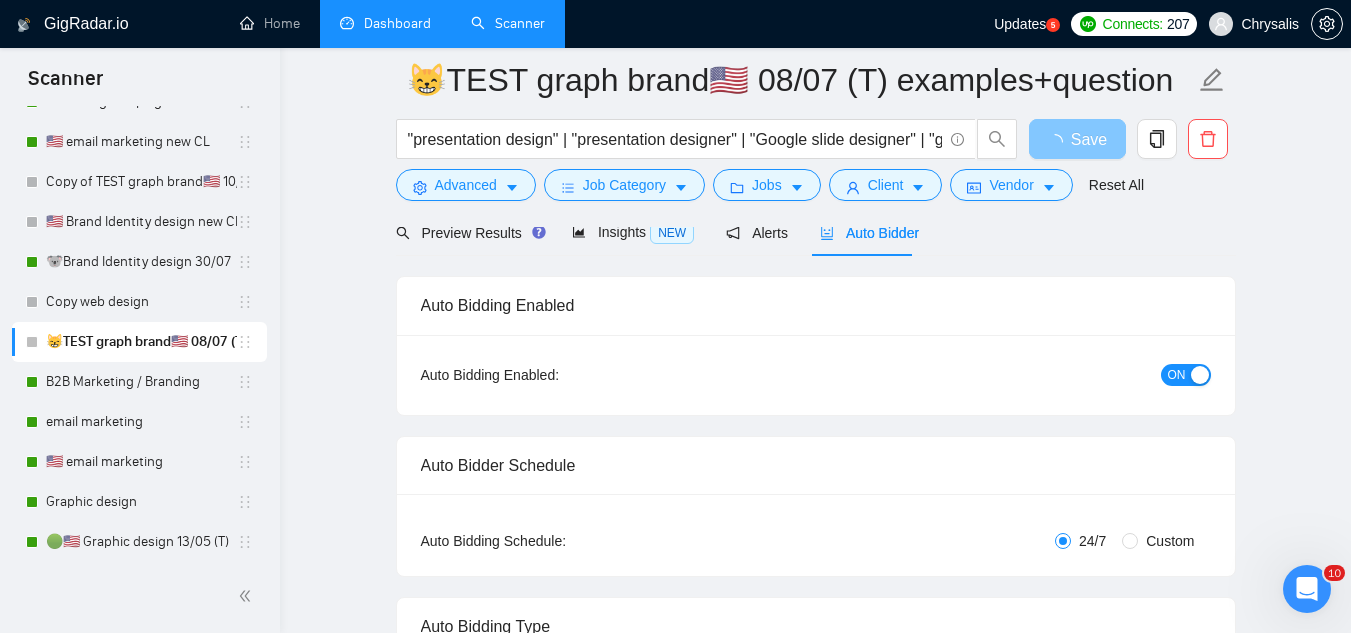 type 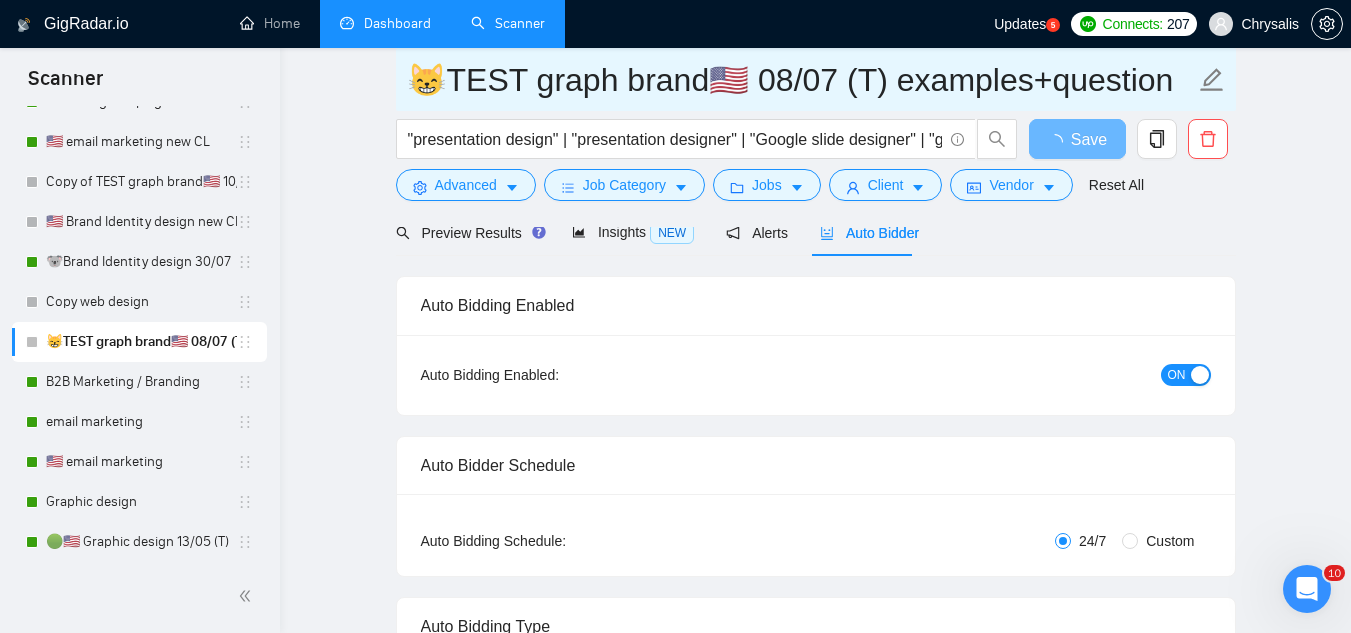 click on "😸TEST graph brand🇺🇸 08/07 (T) examples+question" at bounding box center [801, 80] 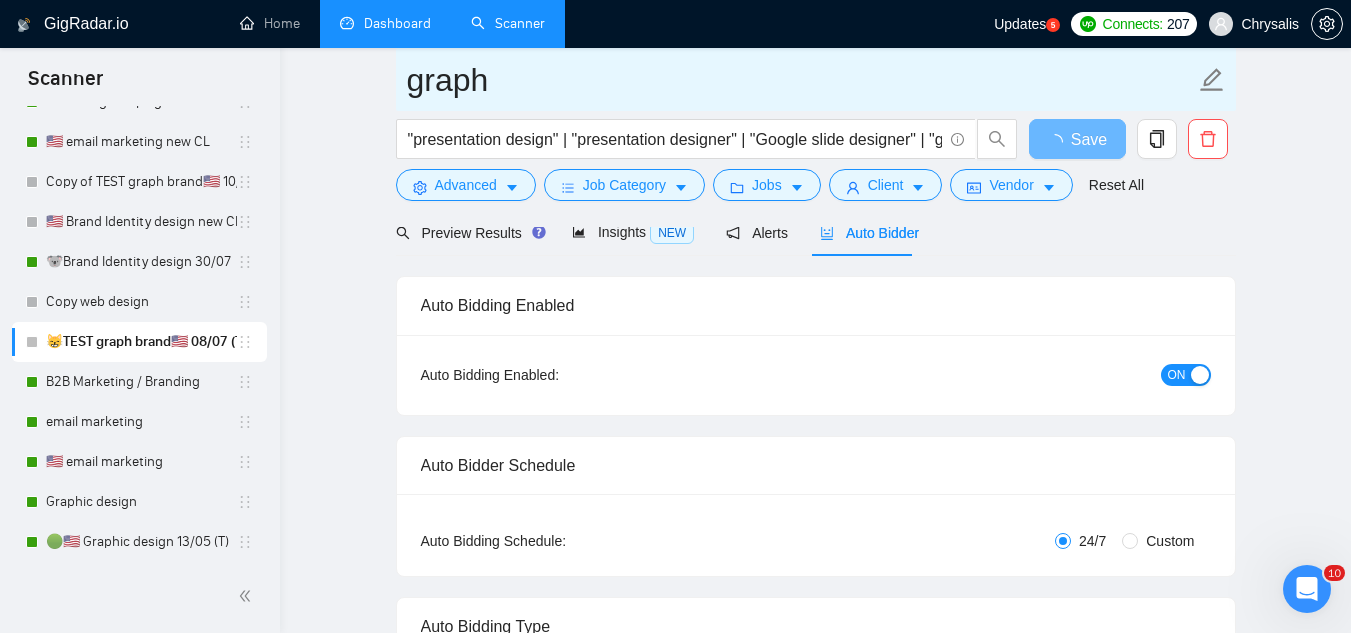 type on "graph" 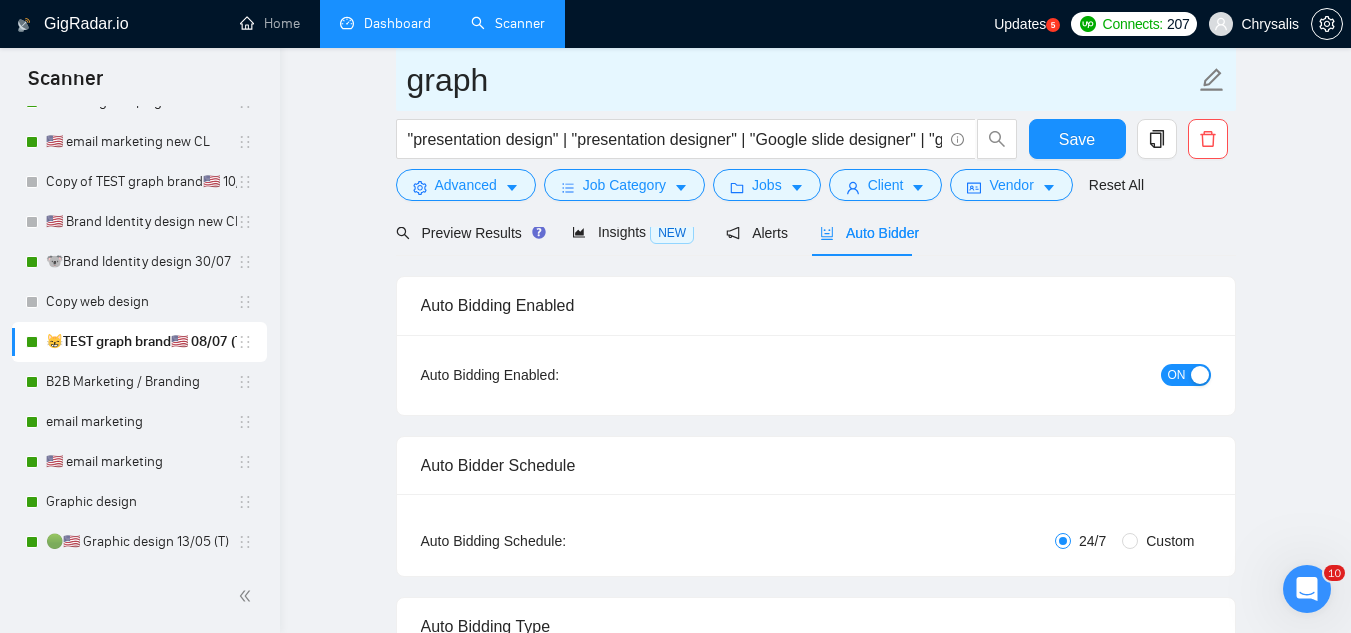 type 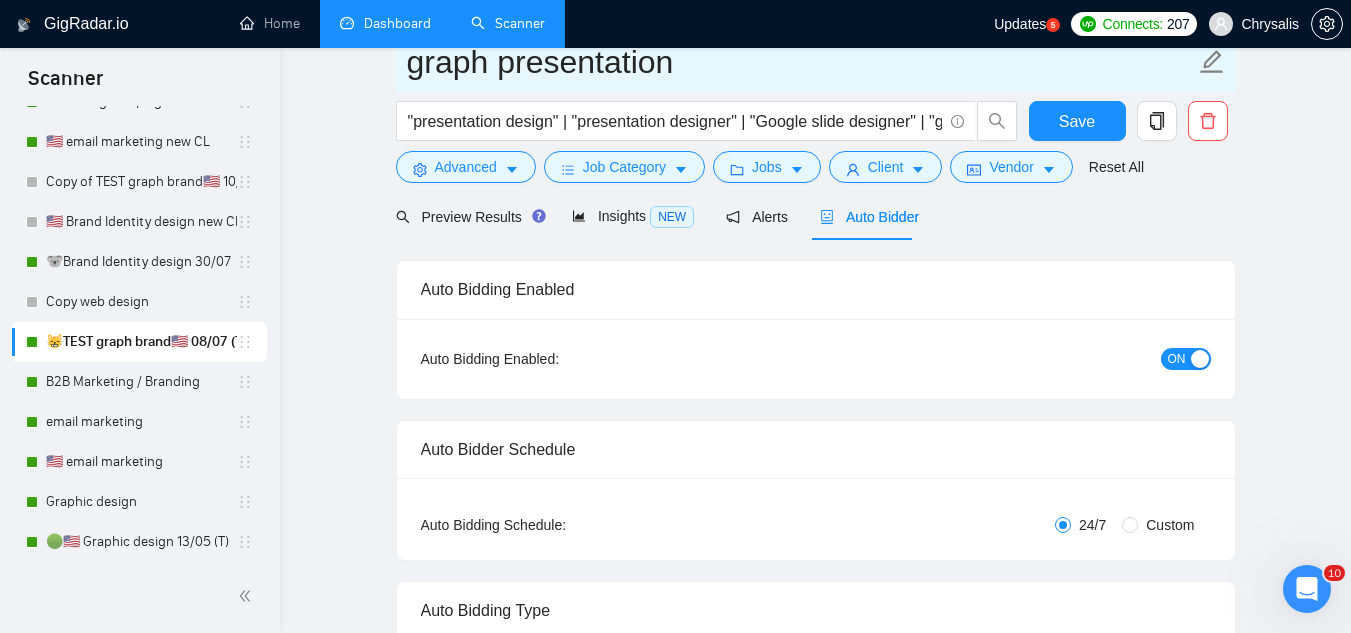 scroll, scrollTop: 0, scrollLeft: 0, axis: both 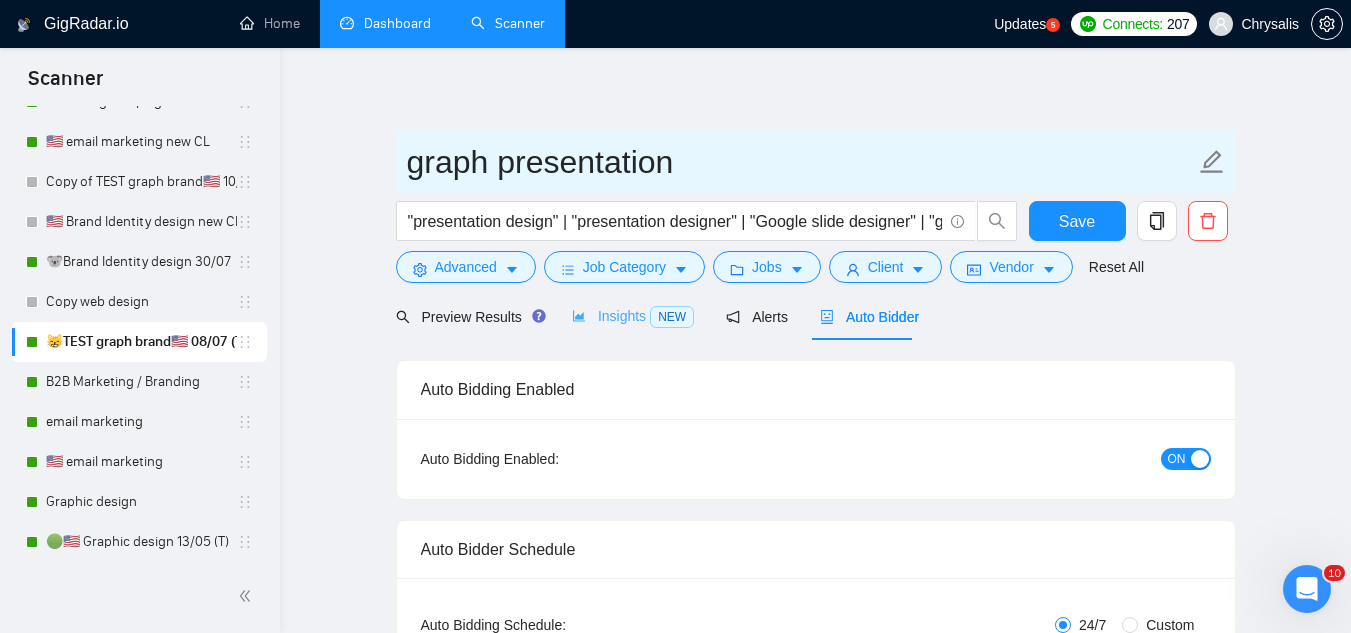 type on "graph presentation" 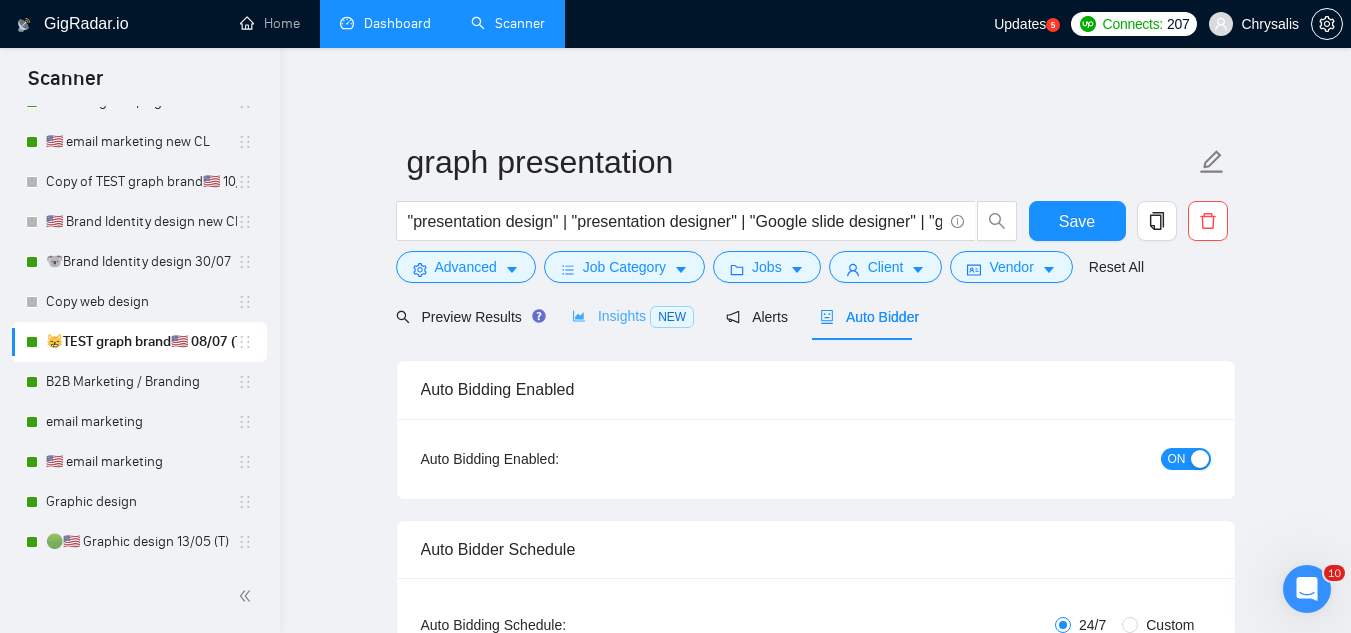 click on "Insights NEW" at bounding box center (633, 316) 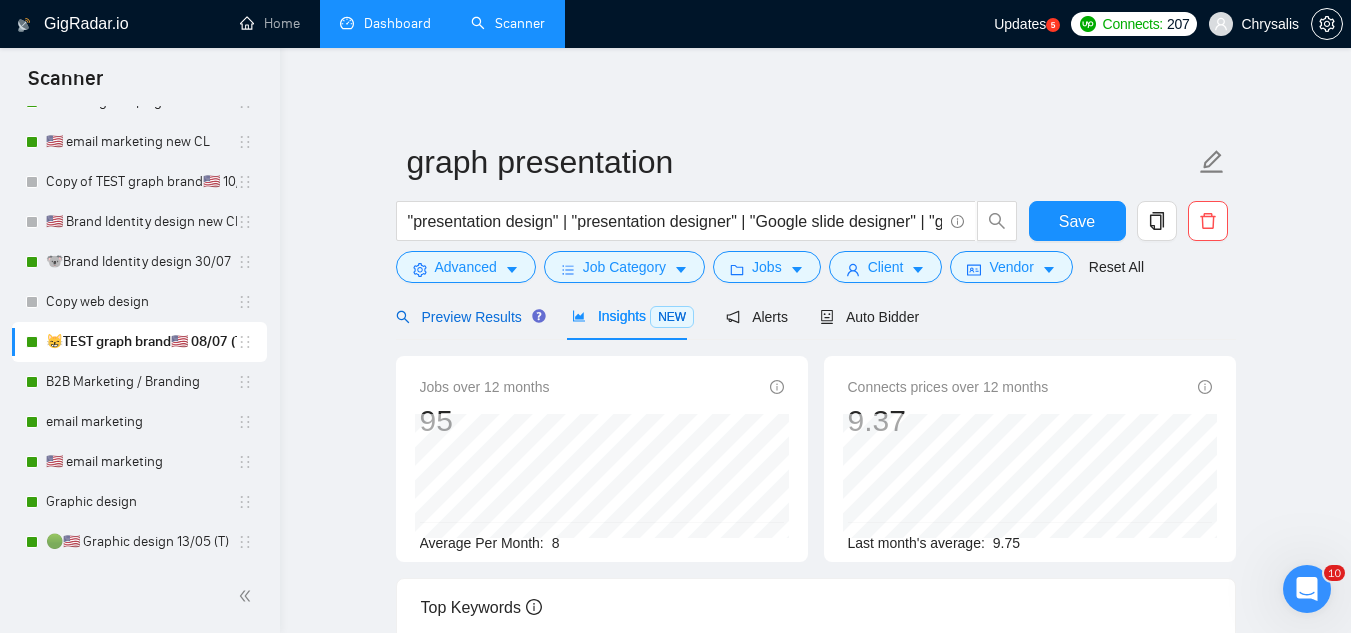 click on "Preview Results" at bounding box center (468, 317) 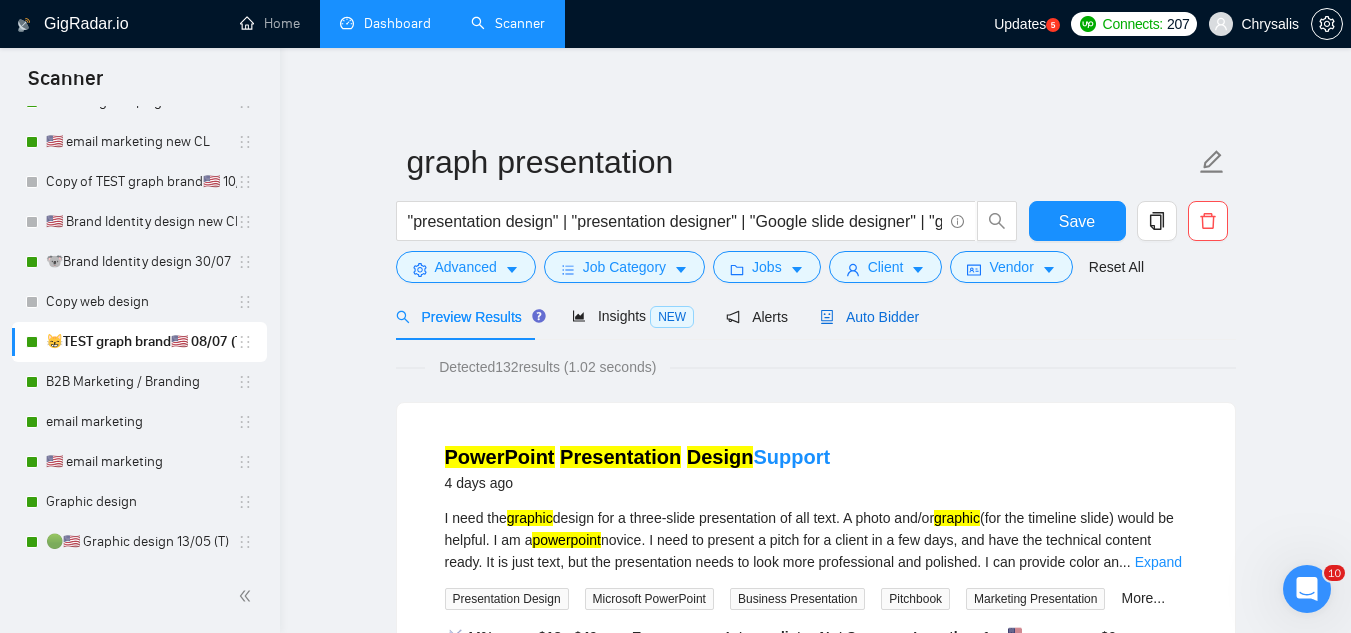 click on "Auto Bidder" at bounding box center (869, 317) 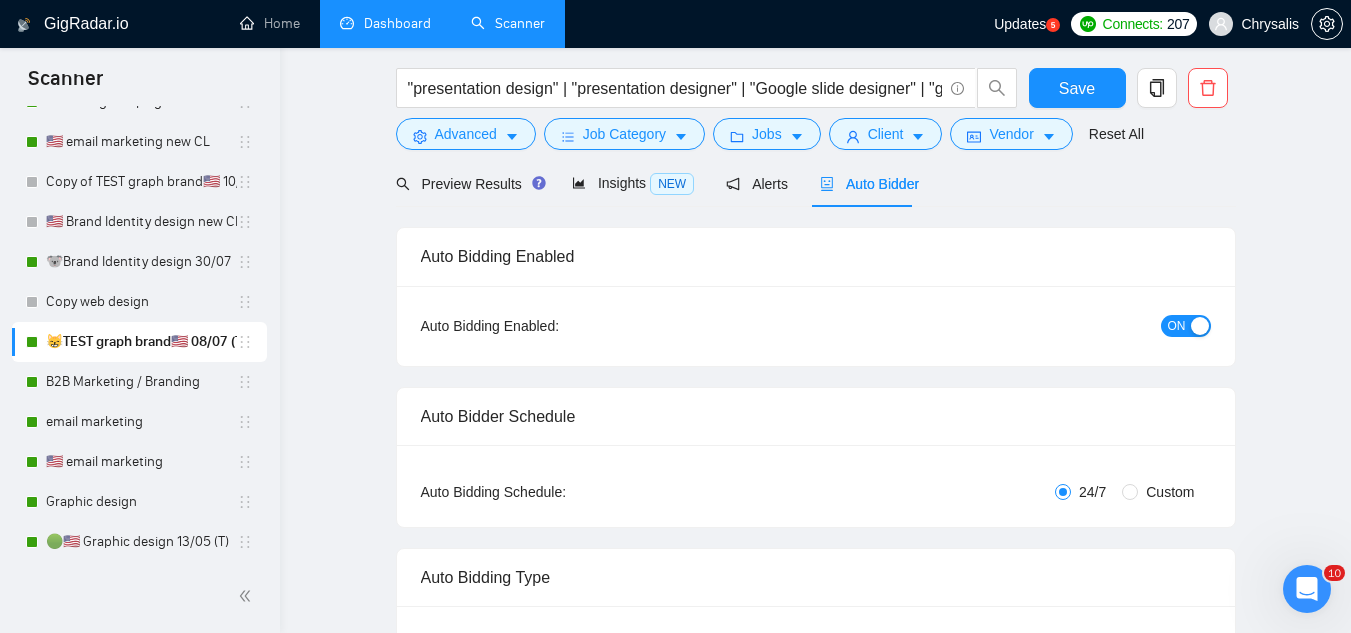 scroll, scrollTop: 0, scrollLeft: 0, axis: both 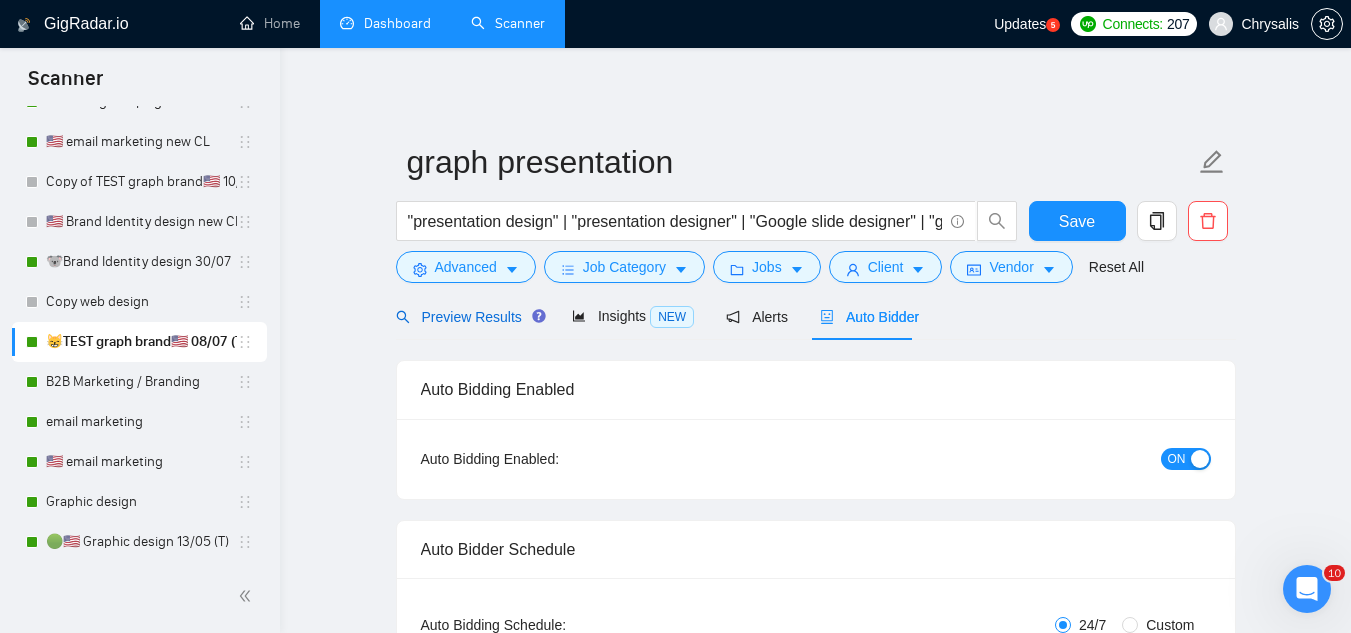 click on "Preview Results" at bounding box center (468, 317) 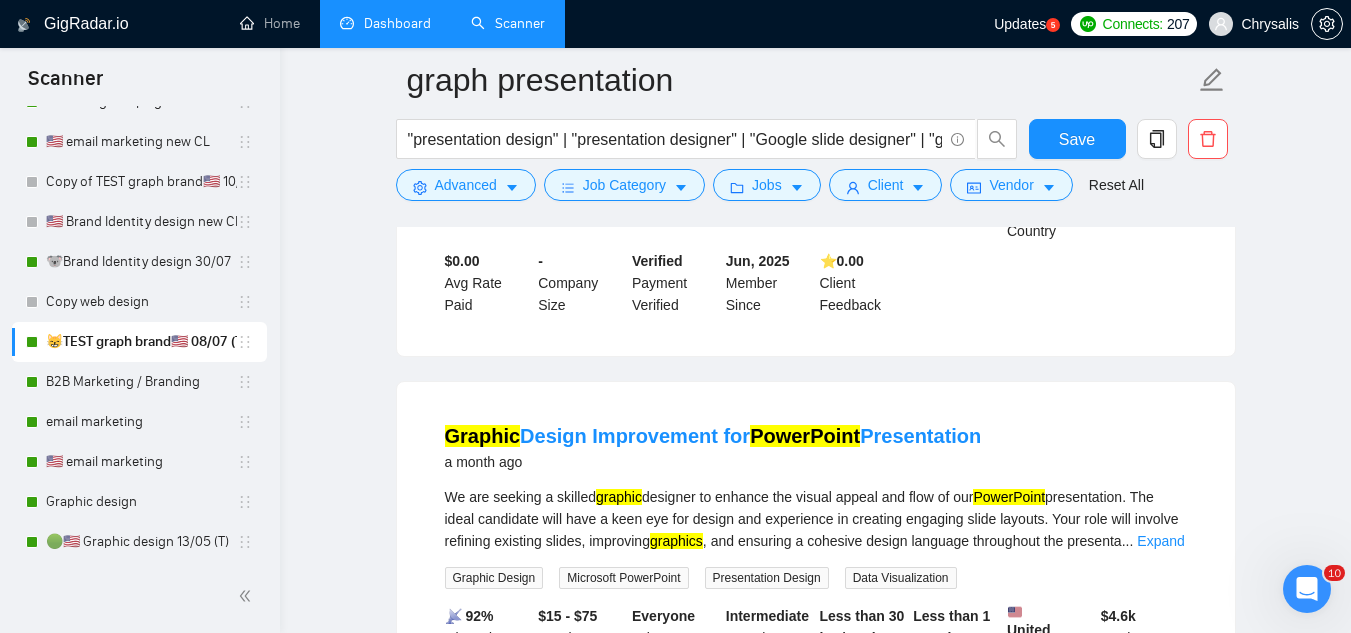 scroll, scrollTop: 3200, scrollLeft: 0, axis: vertical 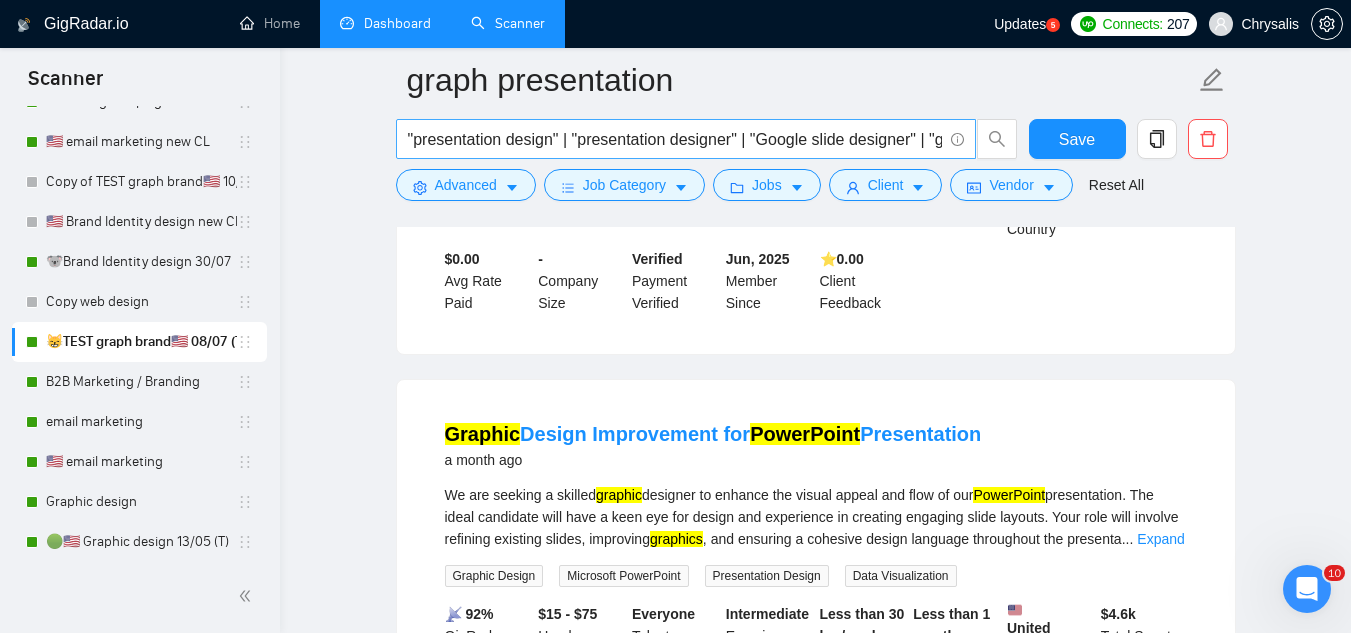 click on ""presentation design" | "presentation designer" | "Google slide designer" | "google slides" | powerpoint | "pitch deck designer" | "pick deck design"" at bounding box center [675, 139] 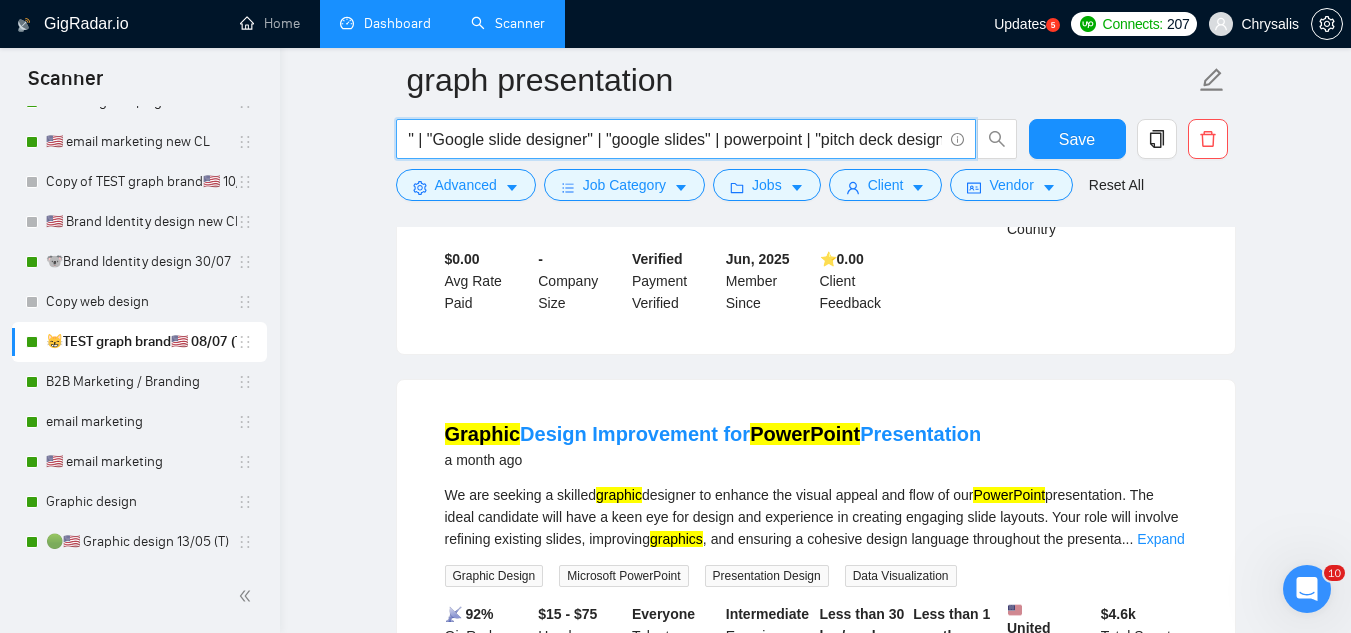 scroll, scrollTop: 0, scrollLeft: 346, axis: horizontal 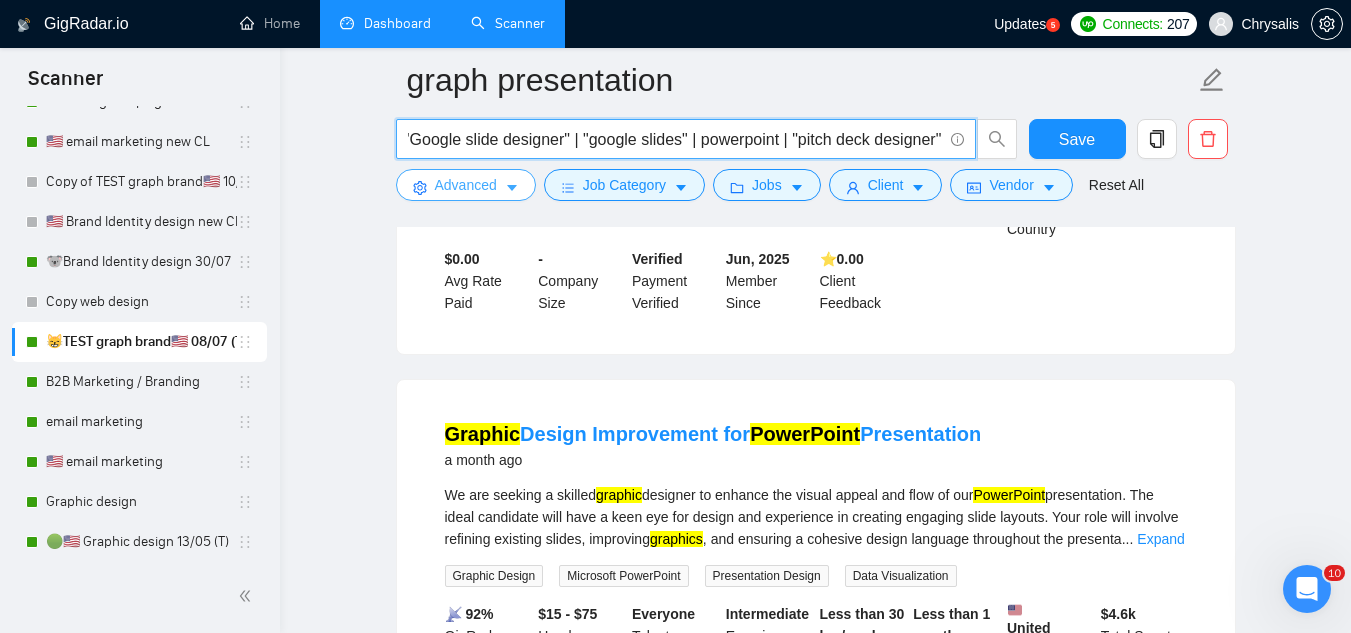 click on "Advanced" at bounding box center (466, 185) 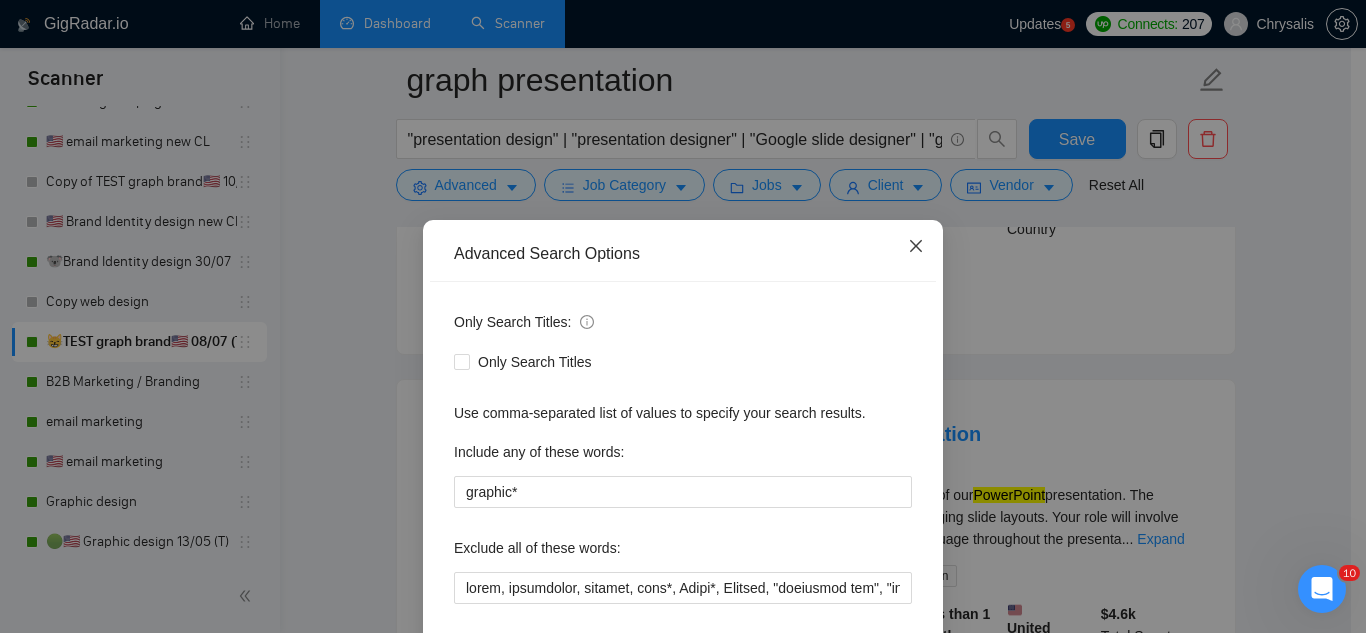 click 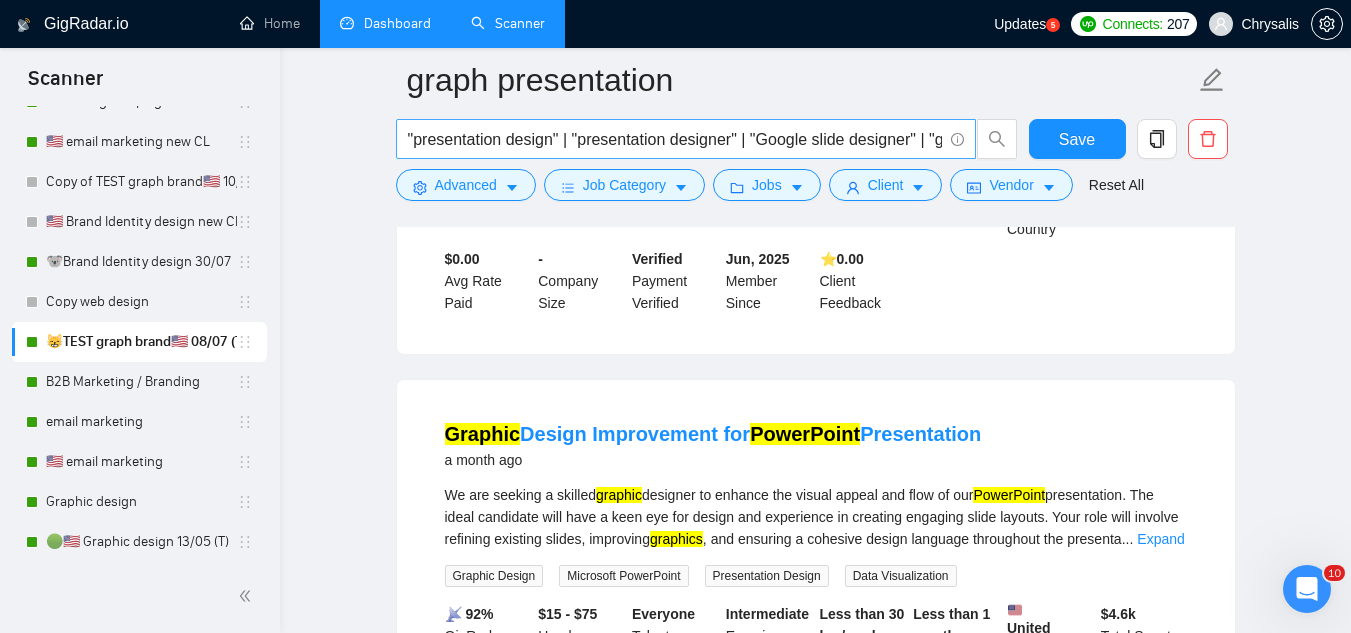 click on ""presentation design" | "presentation designer" | "Google slide designer" | "google slides" | powerpoint | "pitch deck designer" | "pick deck design"" at bounding box center [675, 139] 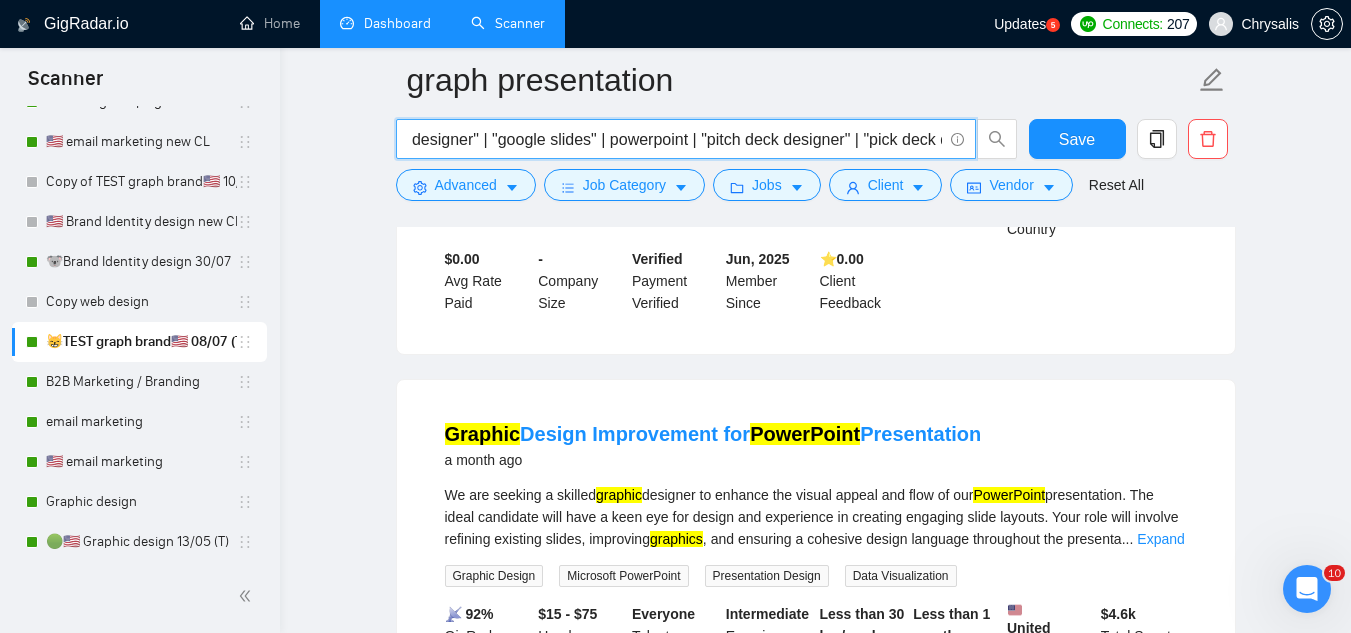 scroll, scrollTop: 0, scrollLeft: 494, axis: horizontal 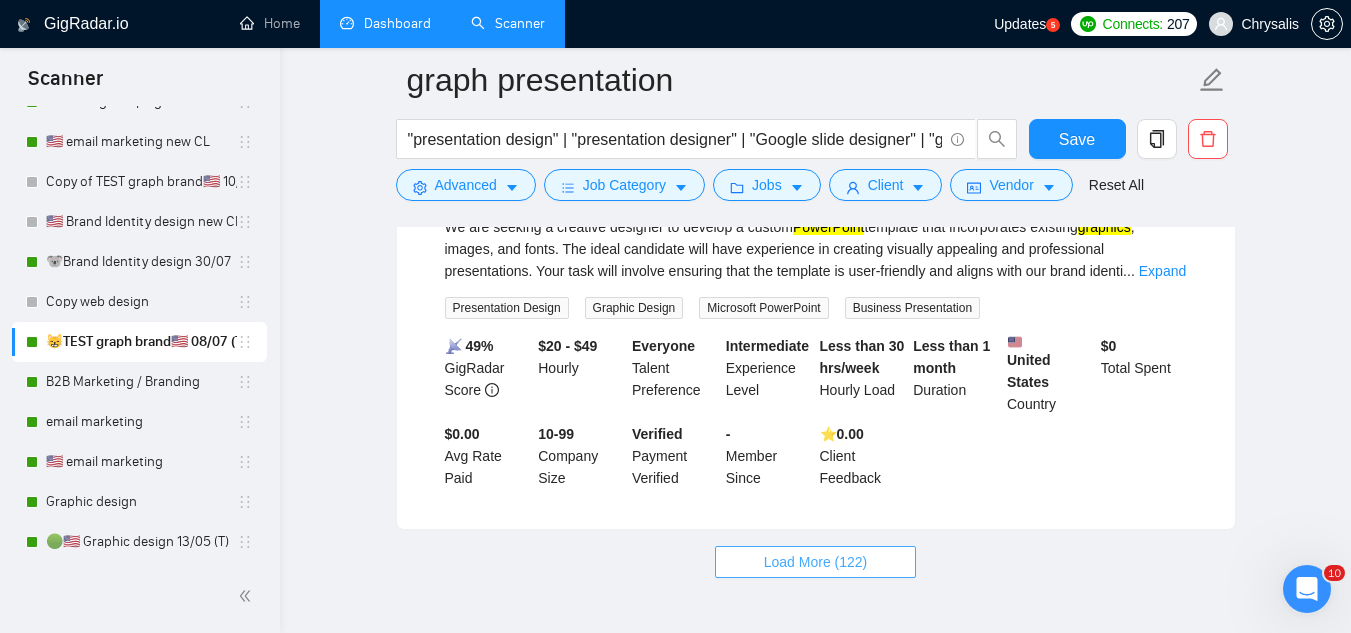 click on "Load More (122)" at bounding box center (816, 562) 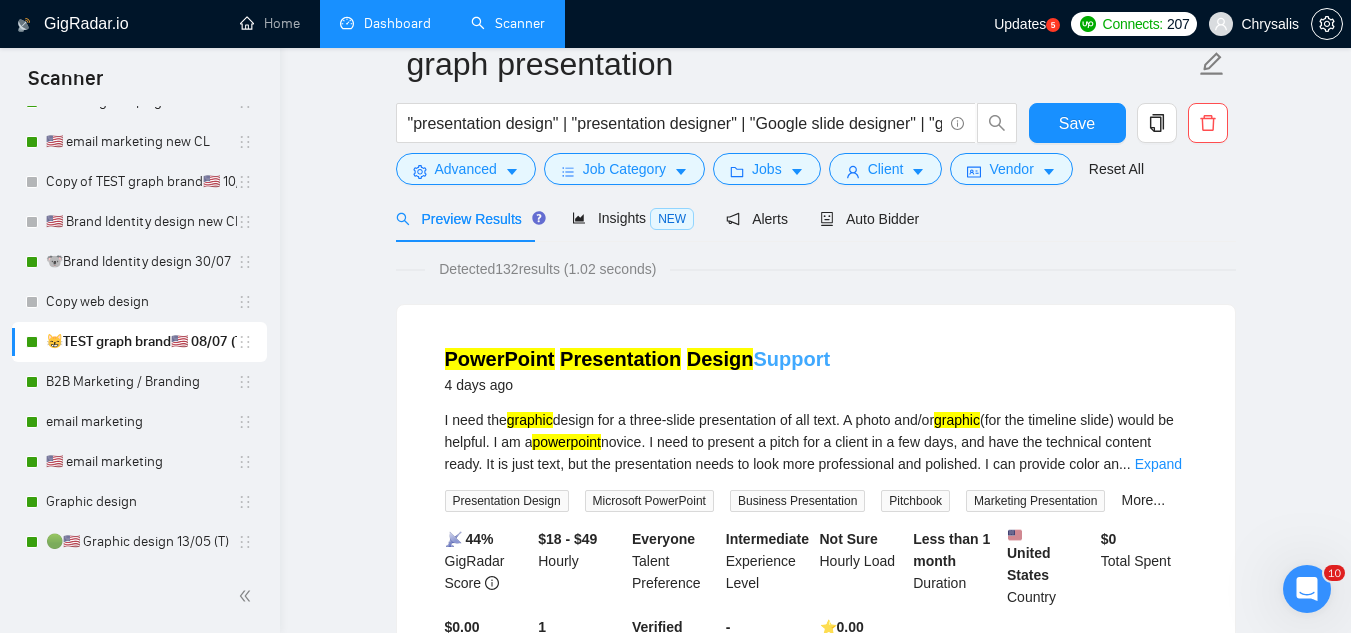 scroll, scrollTop: 0, scrollLeft: 0, axis: both 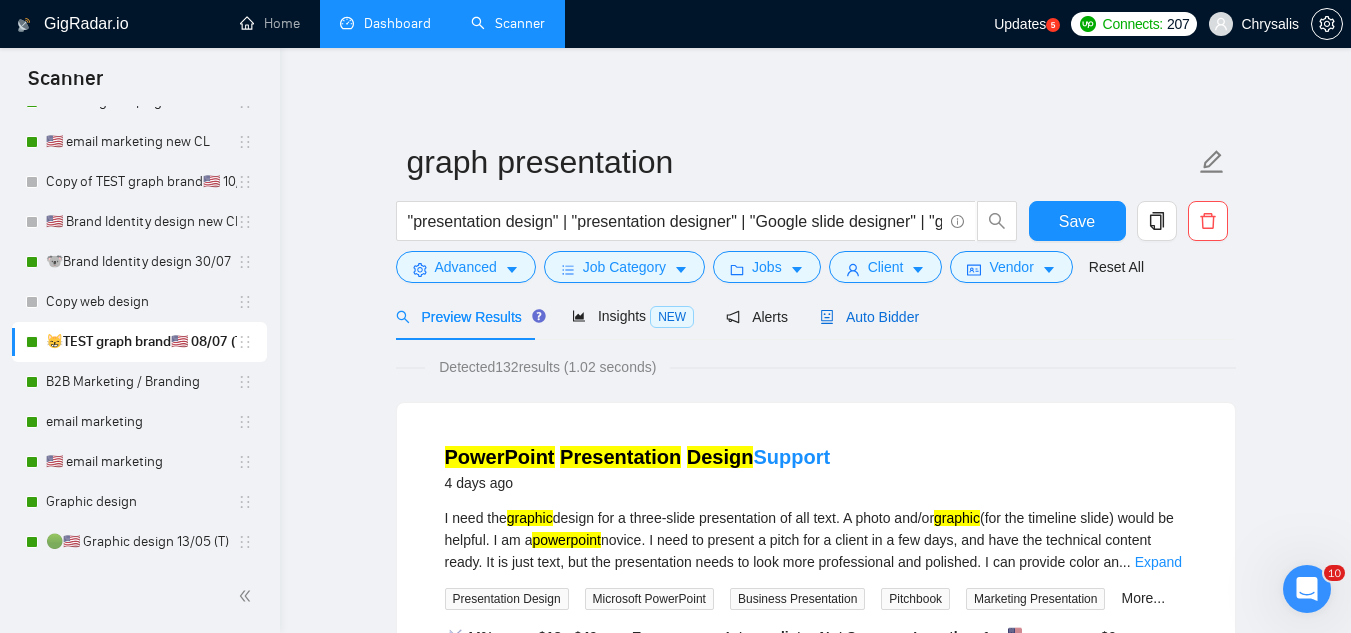 click on "Auto Bidder" at bounding box center (869, 317) 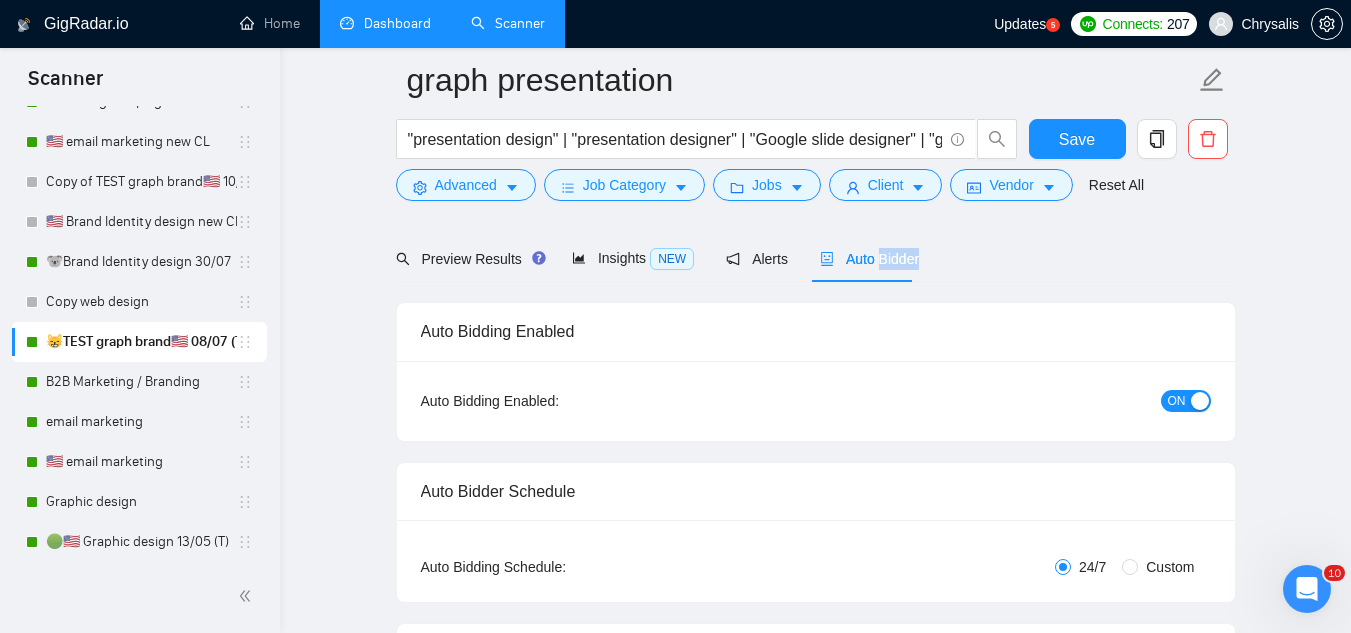 scroll, scrollTop: 0, scrollLeft: 0, axis: both 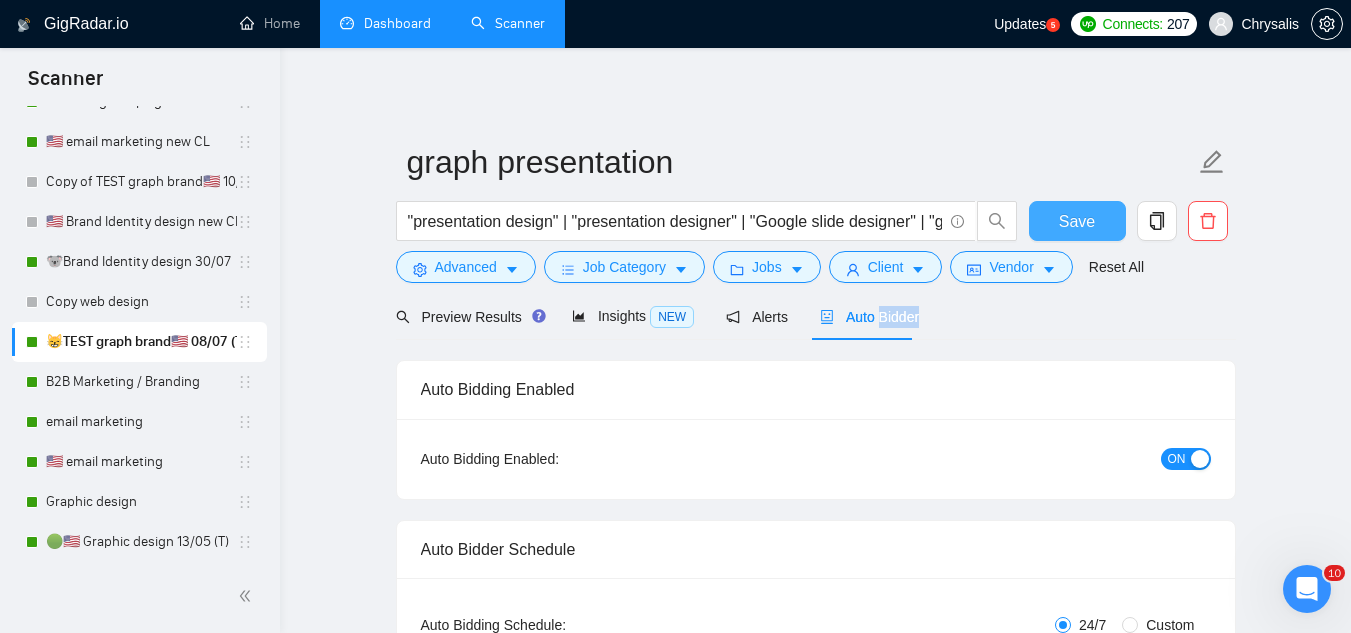 drag, startPoint x: 1067, startPoint y: 220, endPoint x: 1075, endPoint y: 275, distance: 55.578773 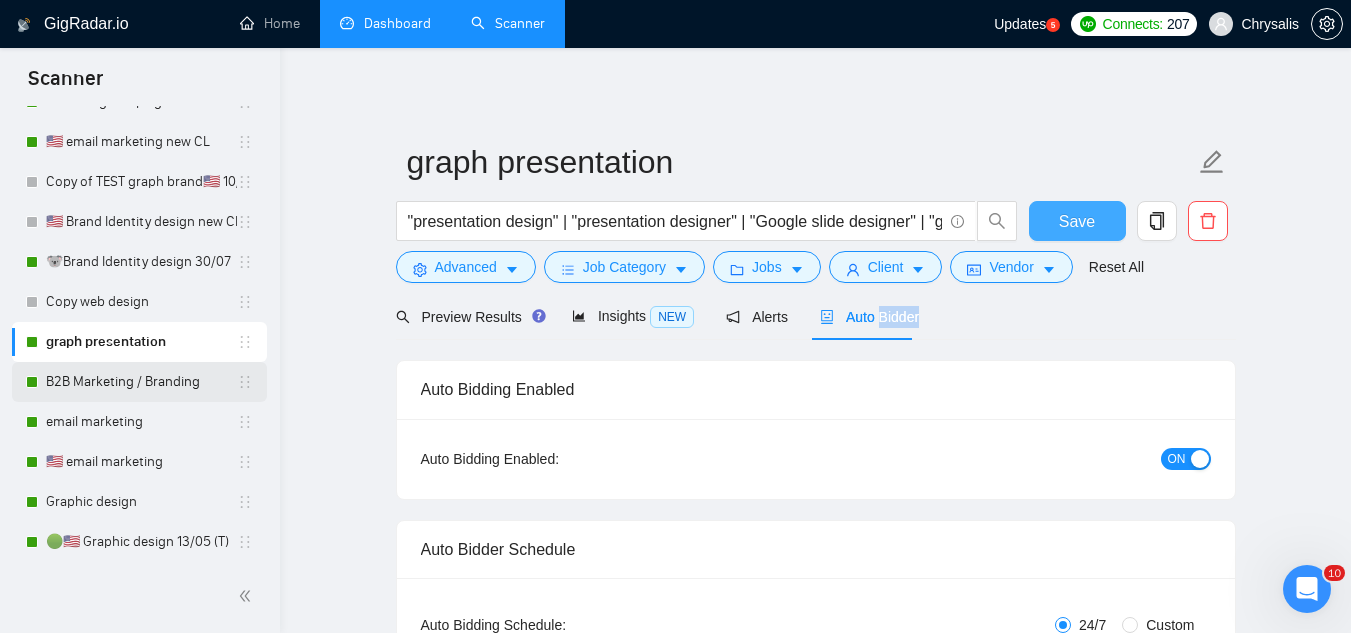 type 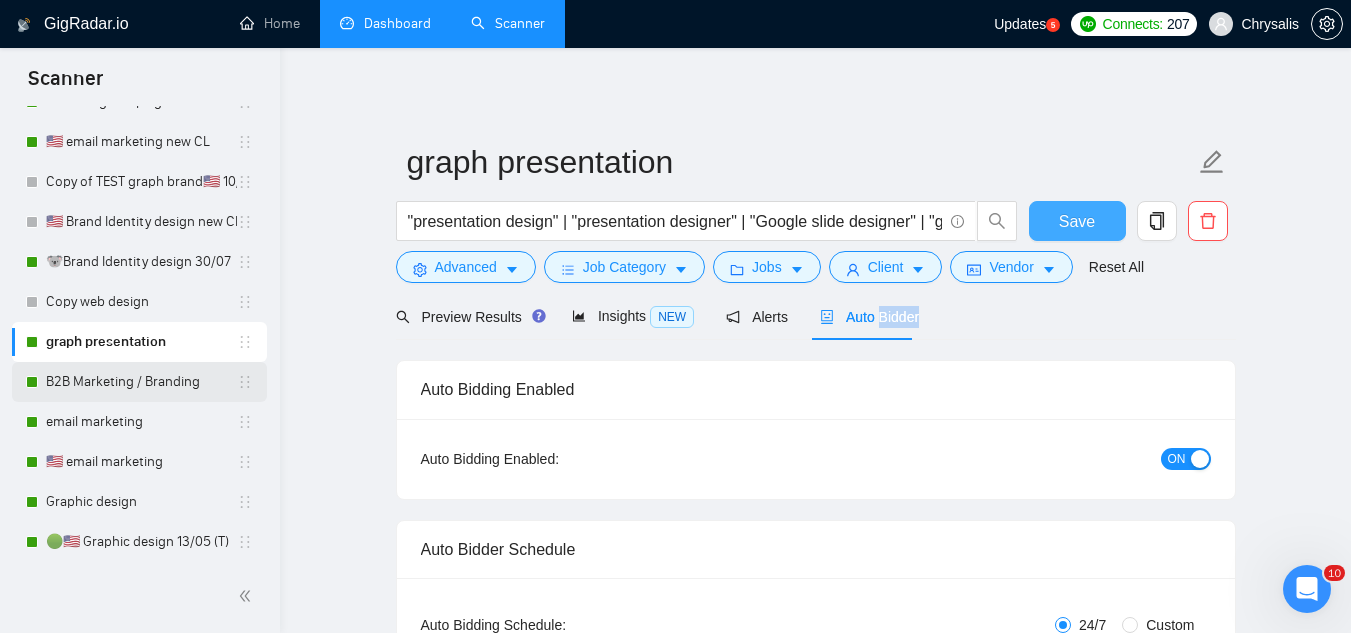 scroll, scrollTop: 1300, scrollLeft: 0, axis: vertical 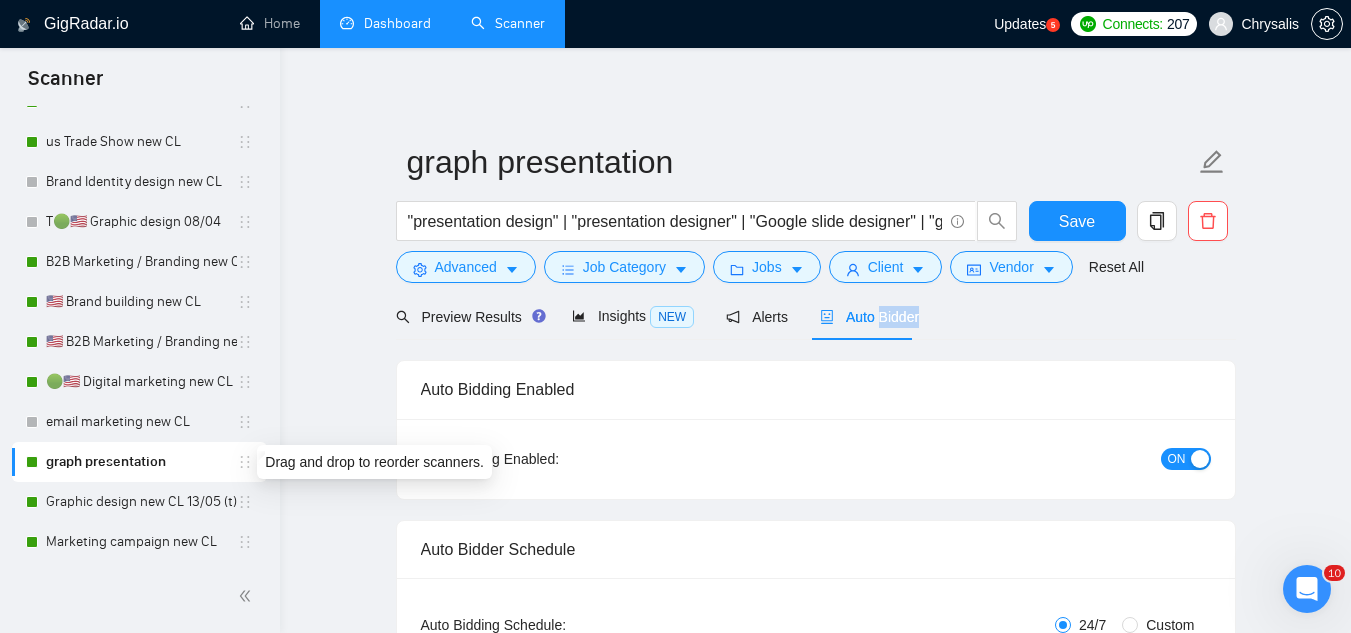click 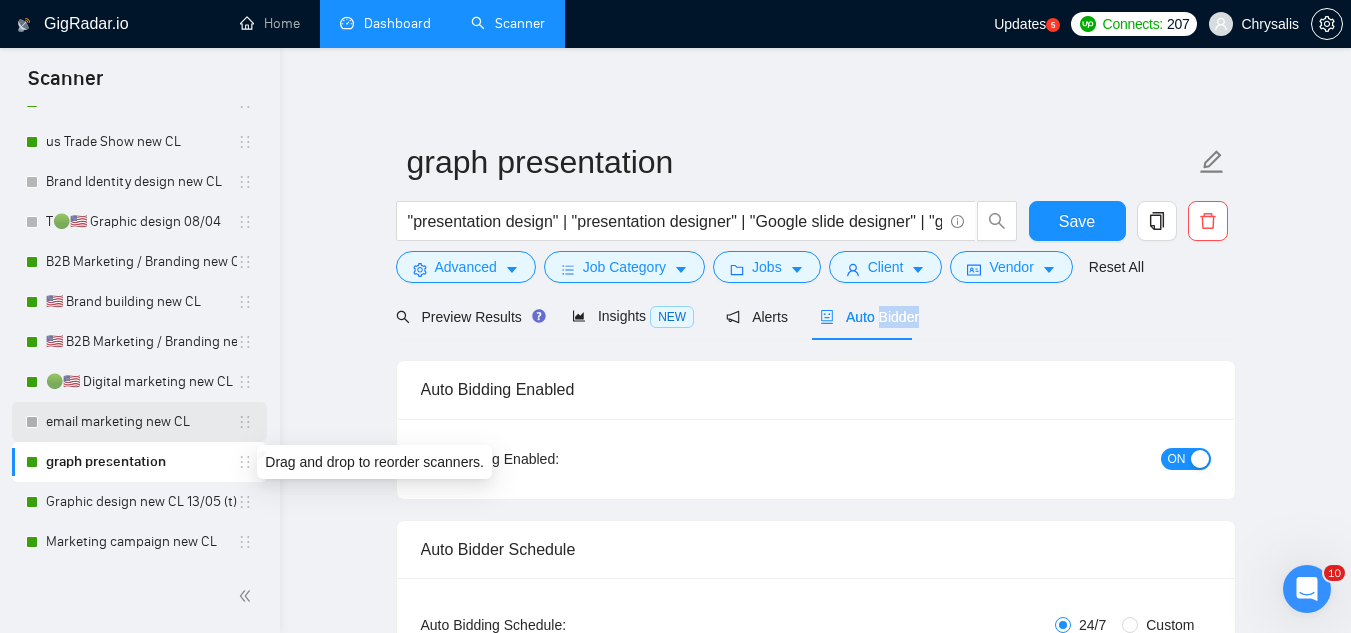 drag, startPoint x: 238, startPoint y: 464, endPoint x: 247, endPoint y: 433, distance: 32.280025 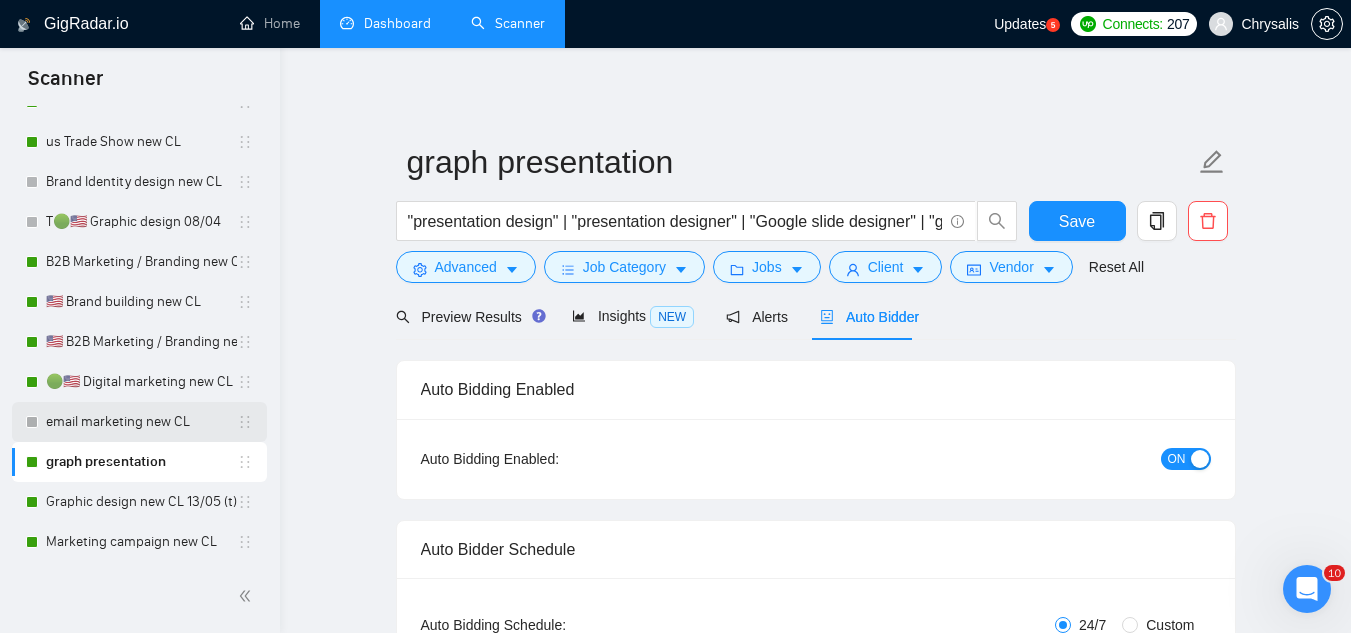 click on "email marketing new CL" at bounding box center [139, 422] 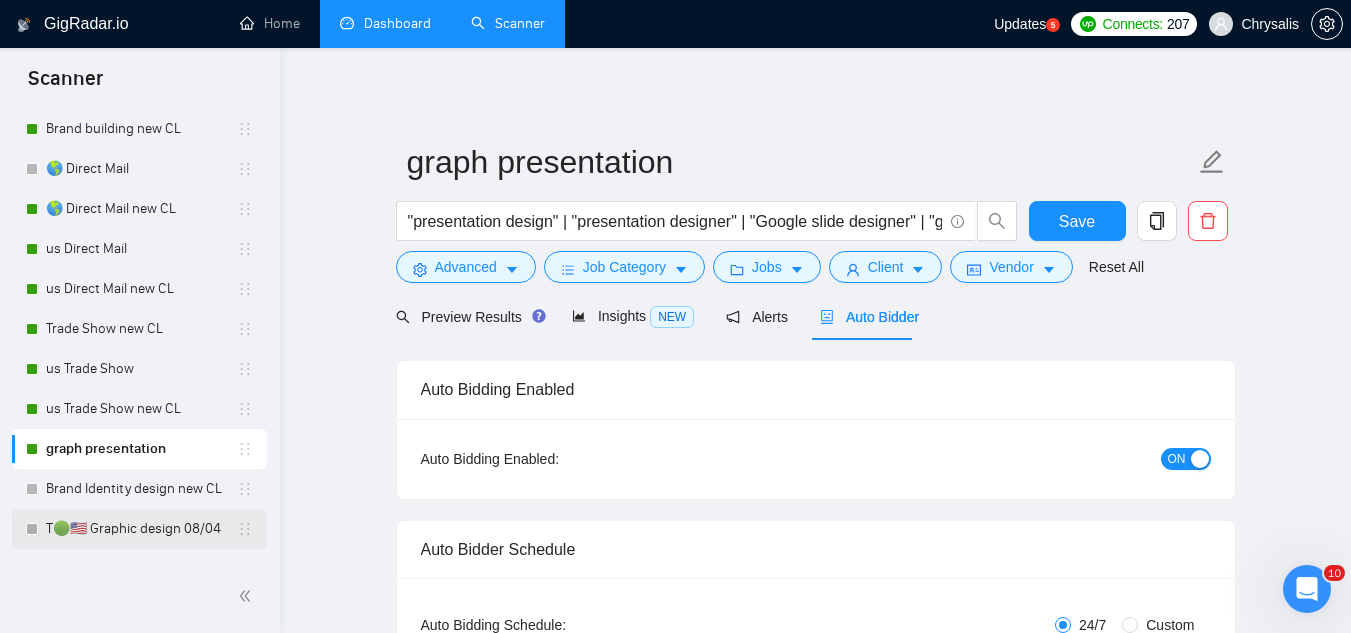 scroll, scrollTop: 700, scrollLeft: 0, axis: vertical 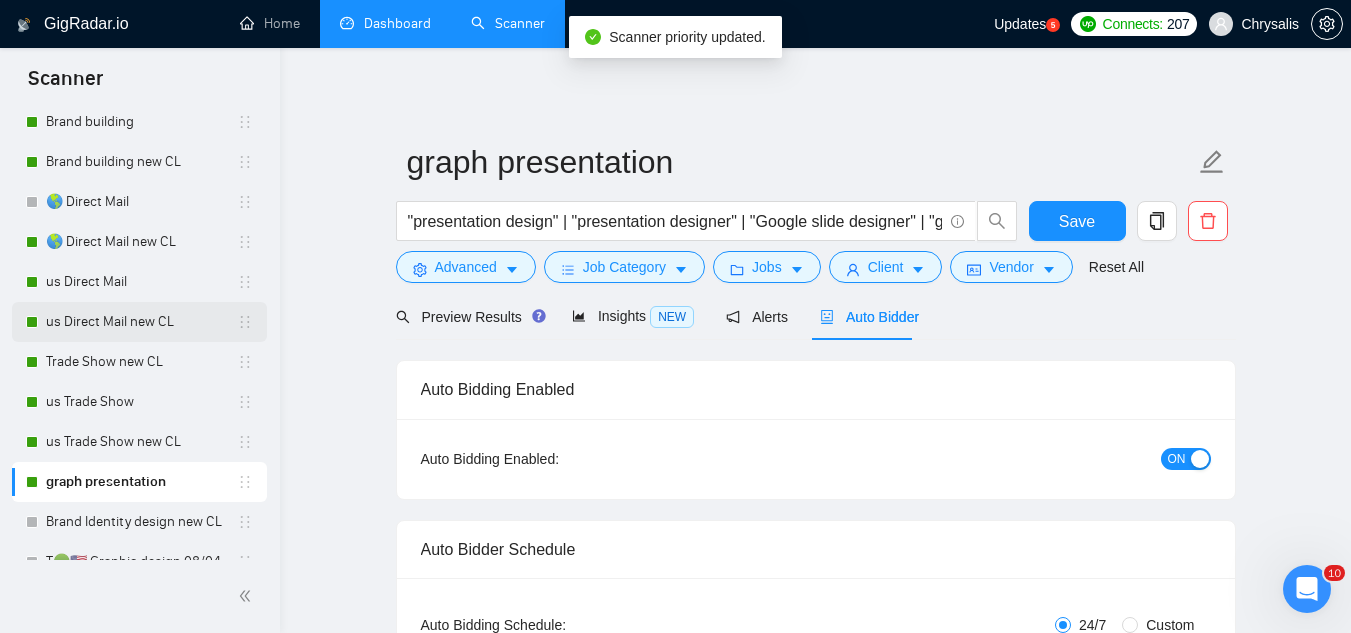 drag, startPoint x: 248, startPoint y: 434, endPoint x: 238, endPoint y: 341, distance: 93.53609 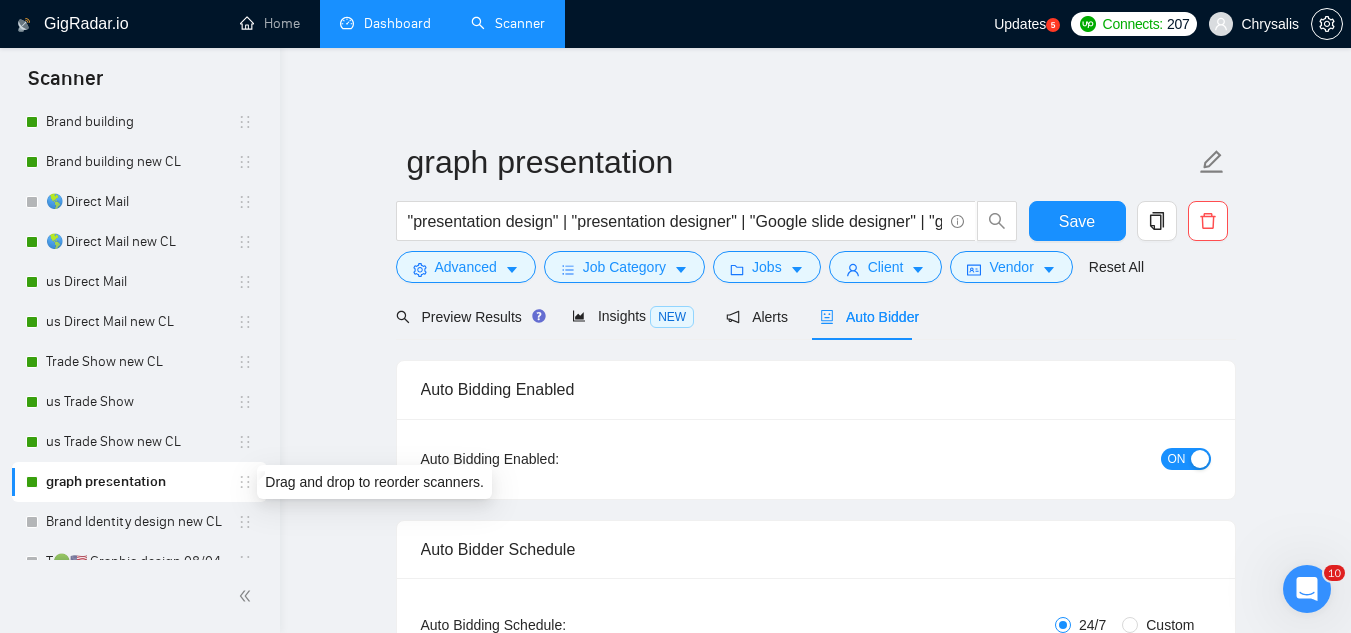 click 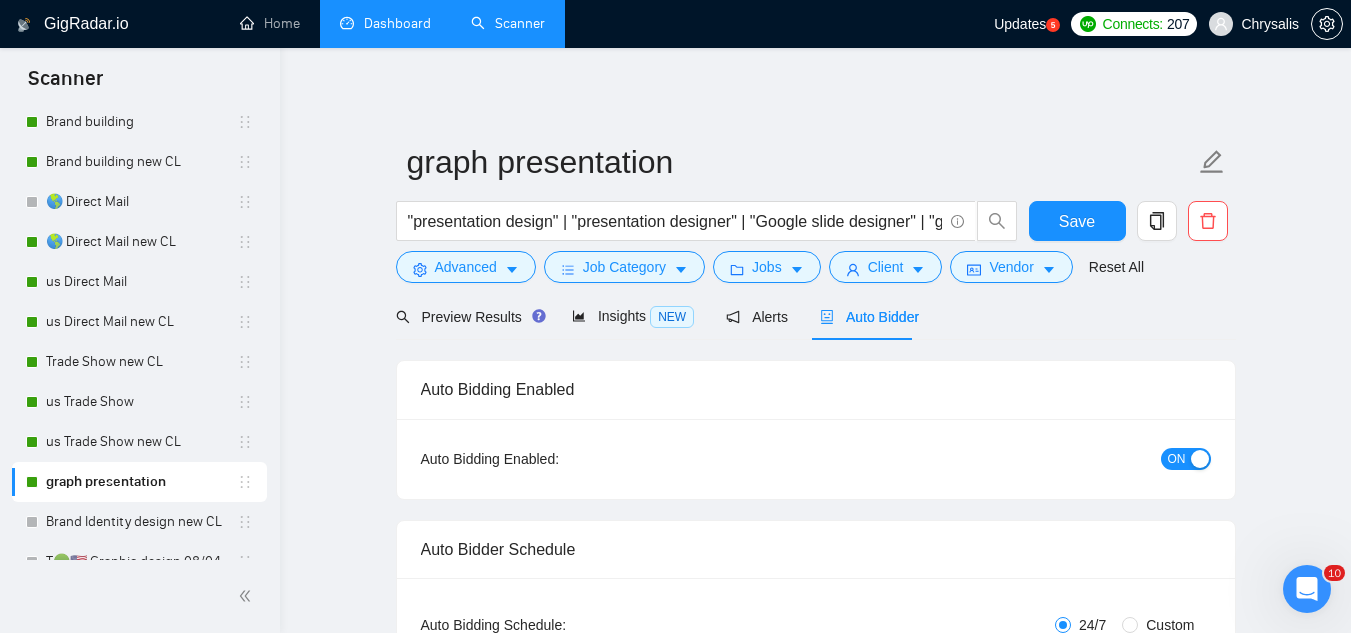 click on "graph presentation" at bounding box center (139, 482) 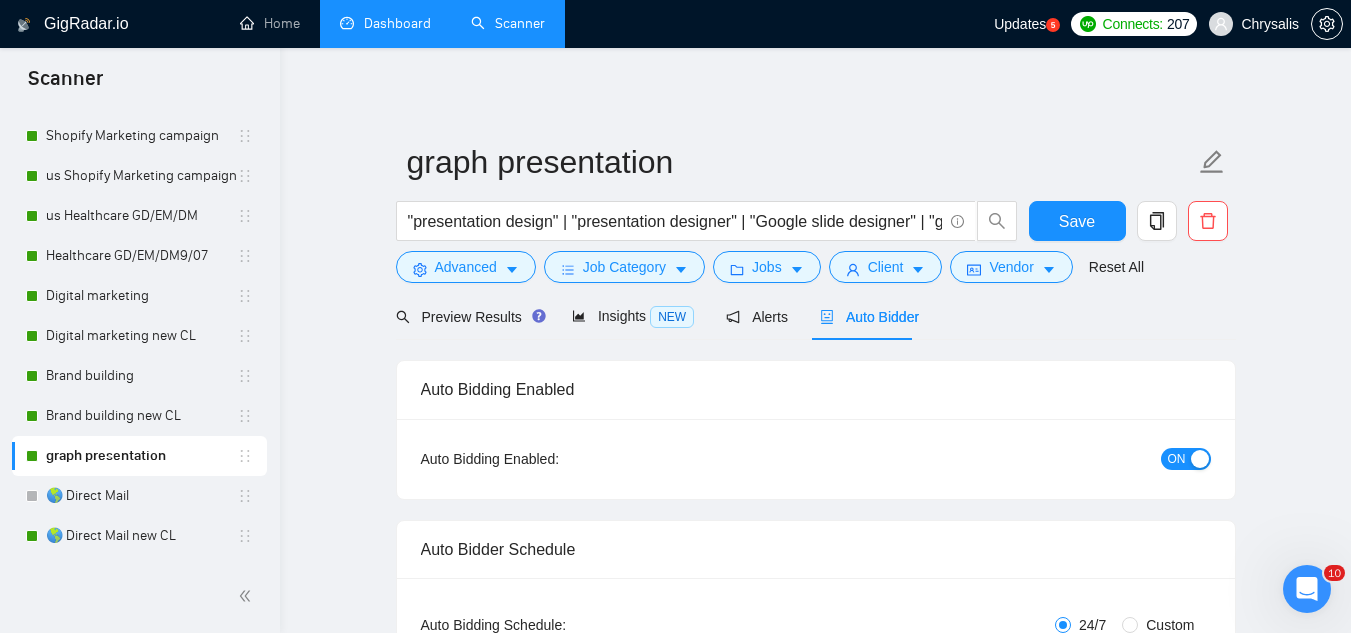 scroll, scrollTop: 400, scrollLeft: 0, axis: vertical 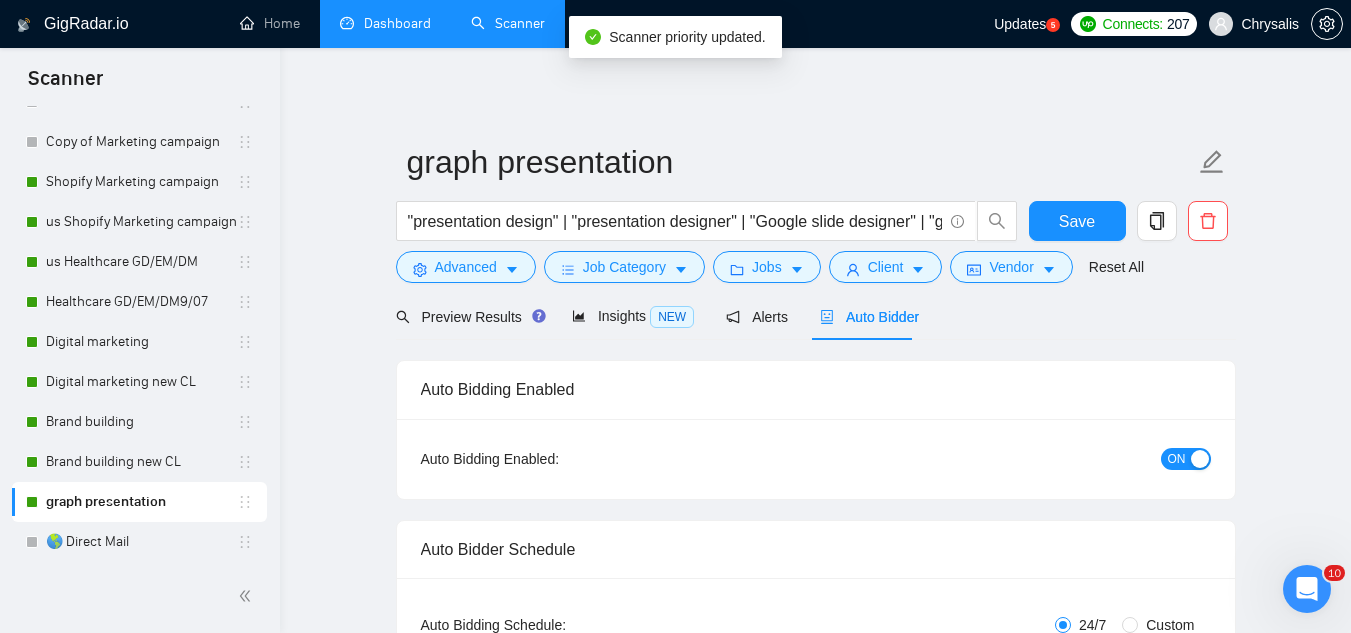 click 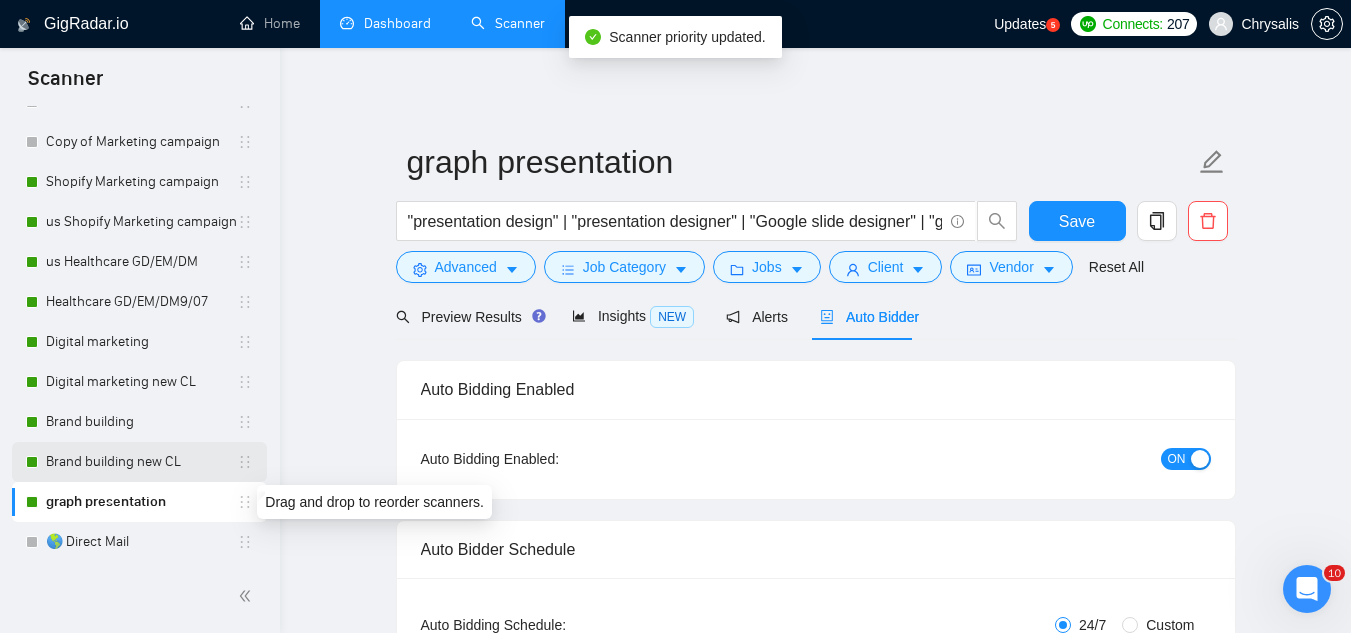 drag, startPoint x: 239, startPoint y: 502, endPoint x: 241, endPoint y: 461, distance: 41.04875 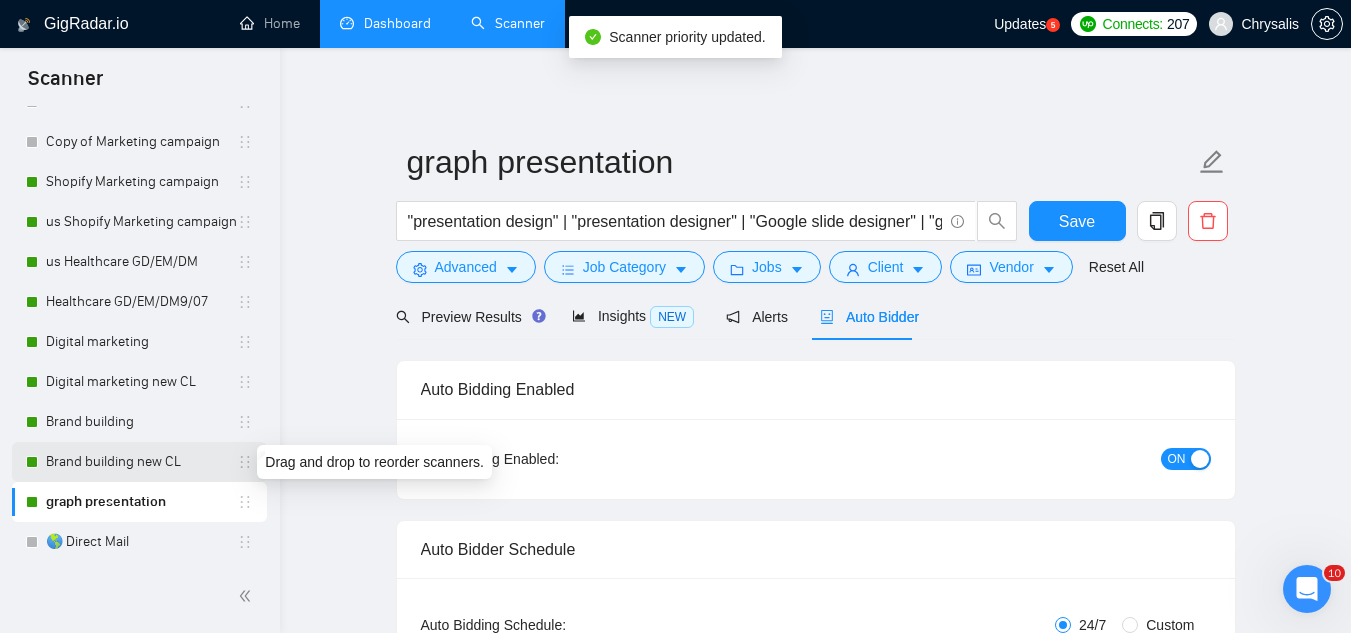 click 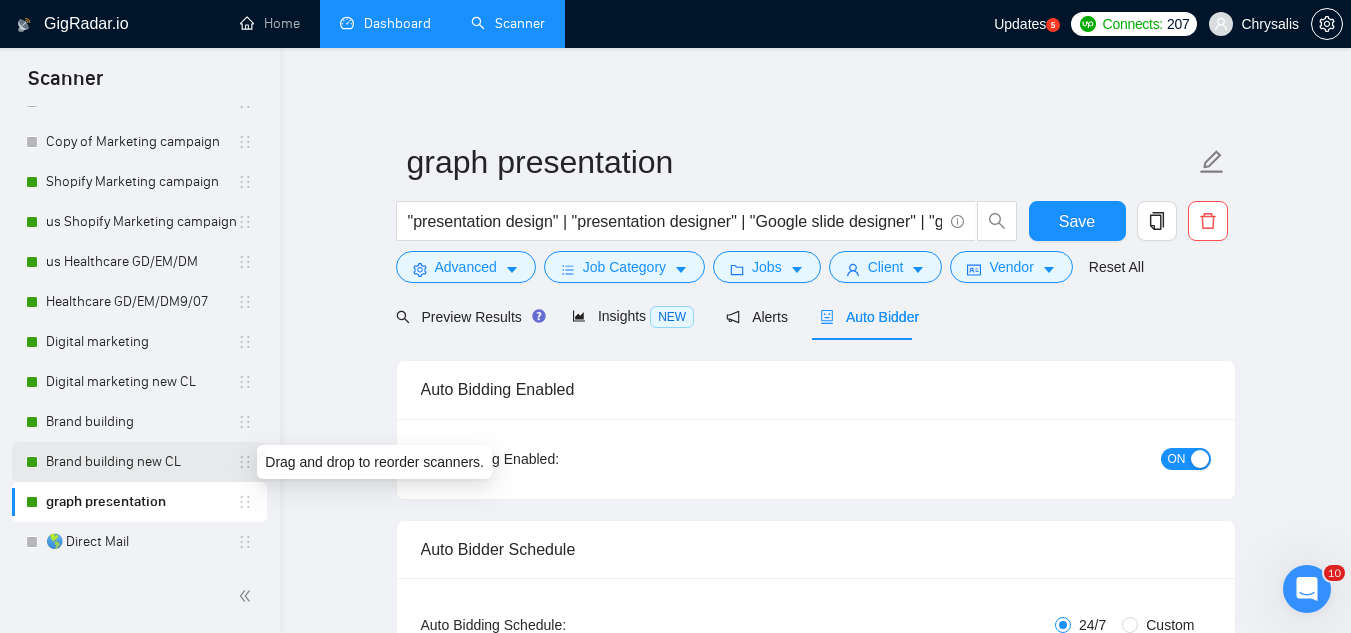 click 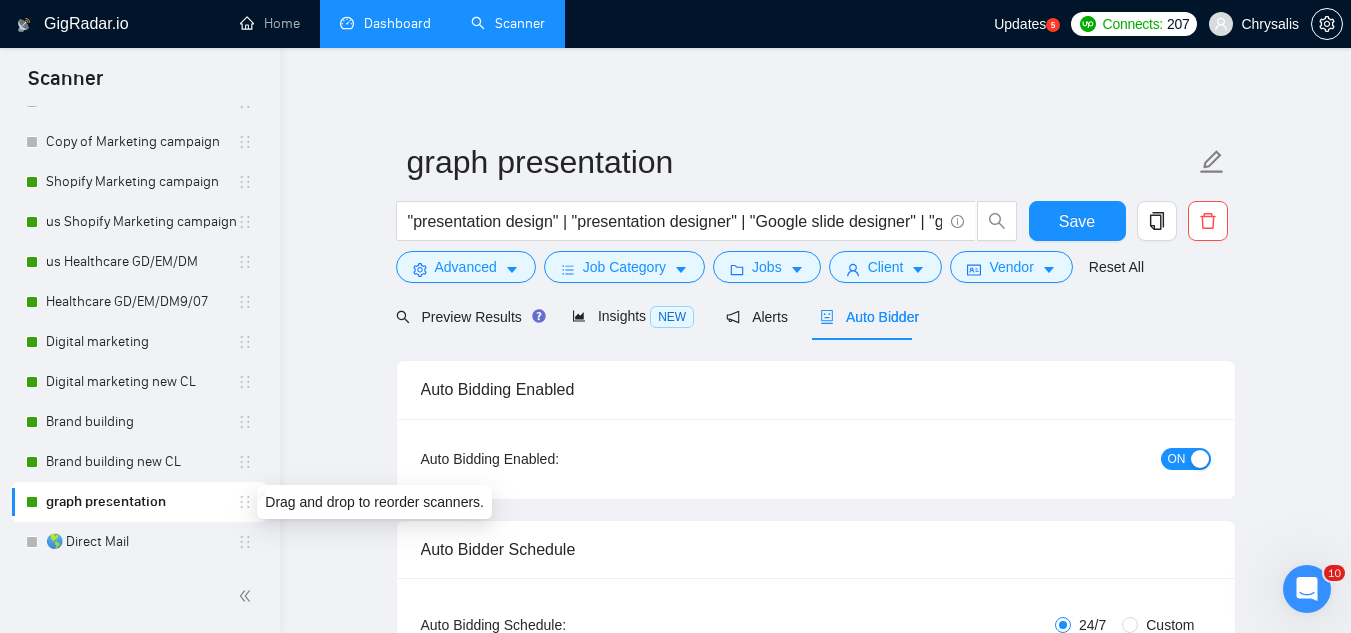 click 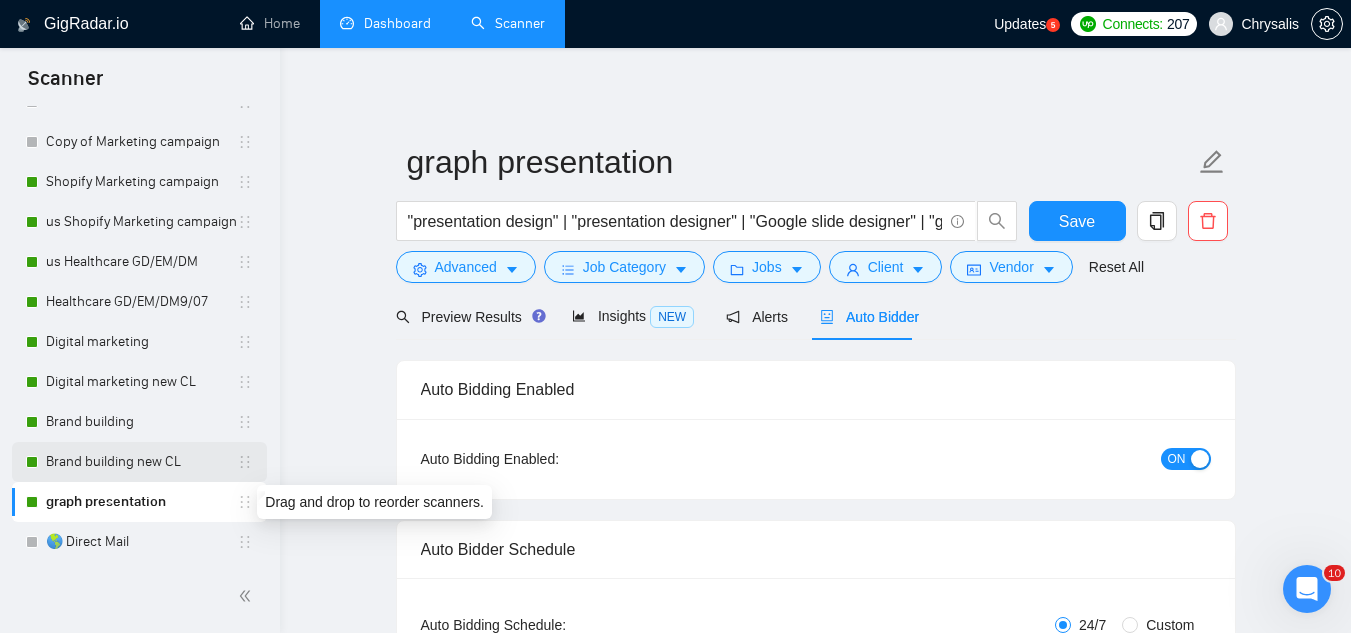 drag, startPoint x: 239, startPoint y: 508, endPoint x: 243, endPoint y: 457, distance: 51.156624 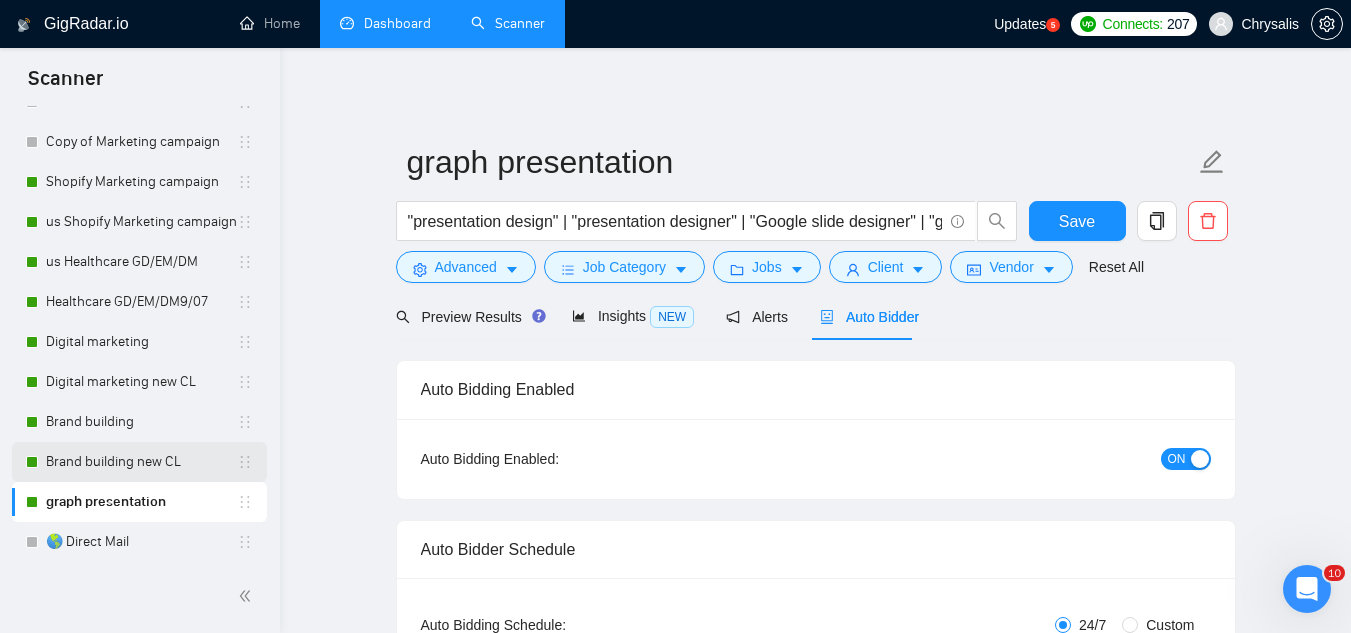 click on "Brand building new CL" at bounding box center (139, 462) 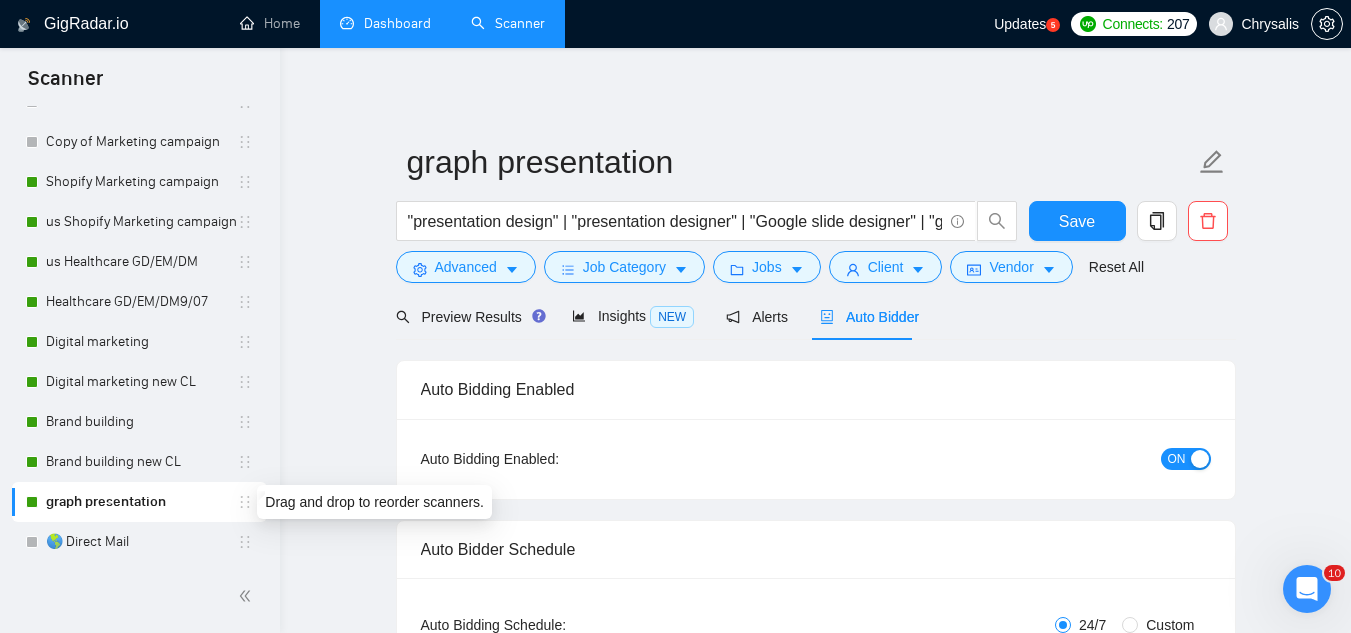 click 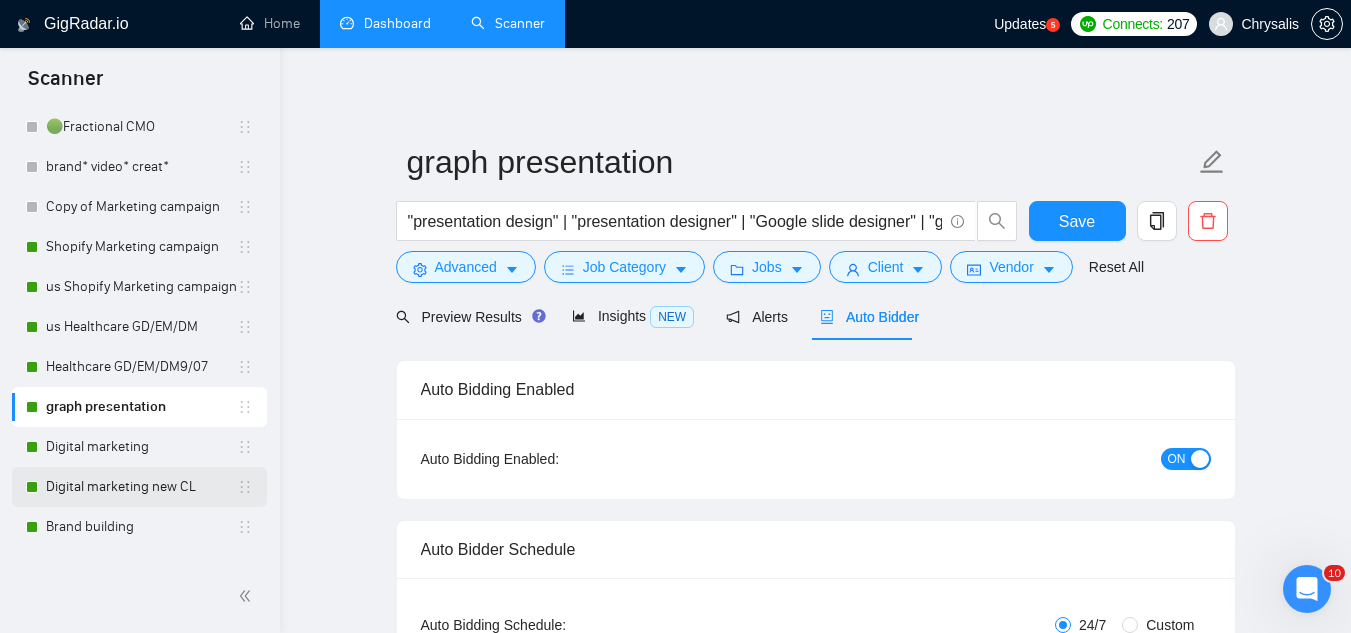 scroll, scrollTop: 300, scrollLeft: 0, axis: vertical 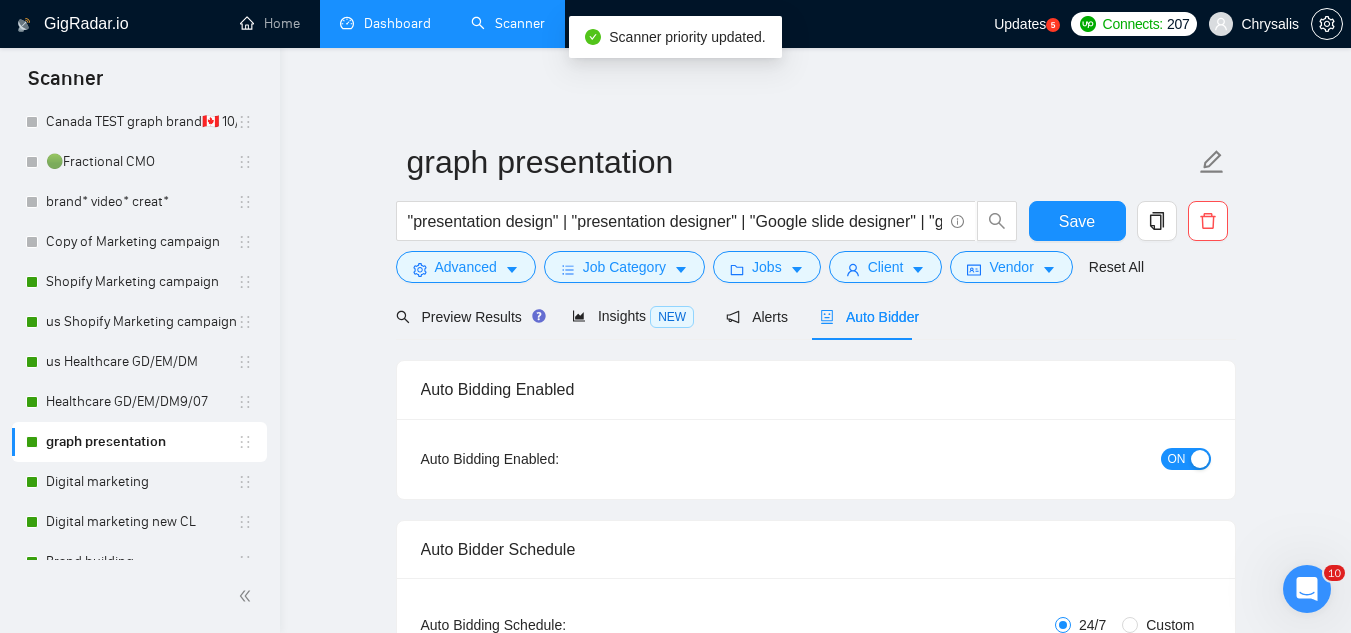 click 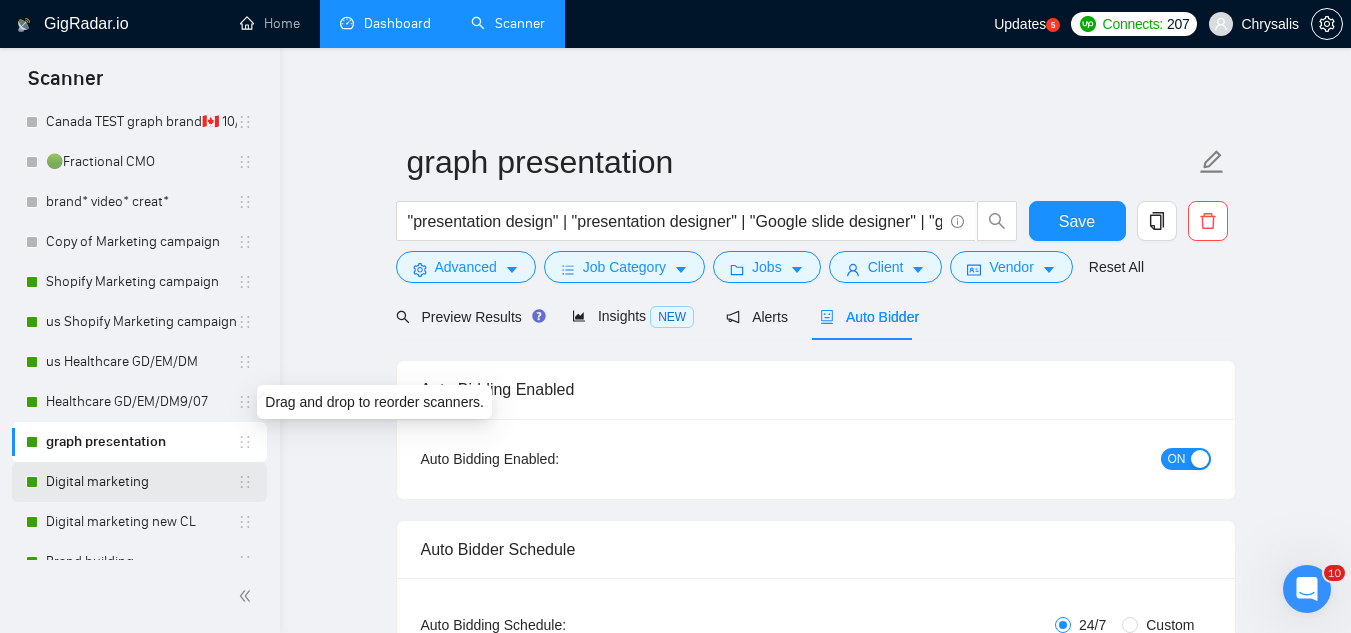 drag, startPoint x: 241, startPoint y: 433, endPoint x: 223, endPoint y: 490, distance: 59.77458 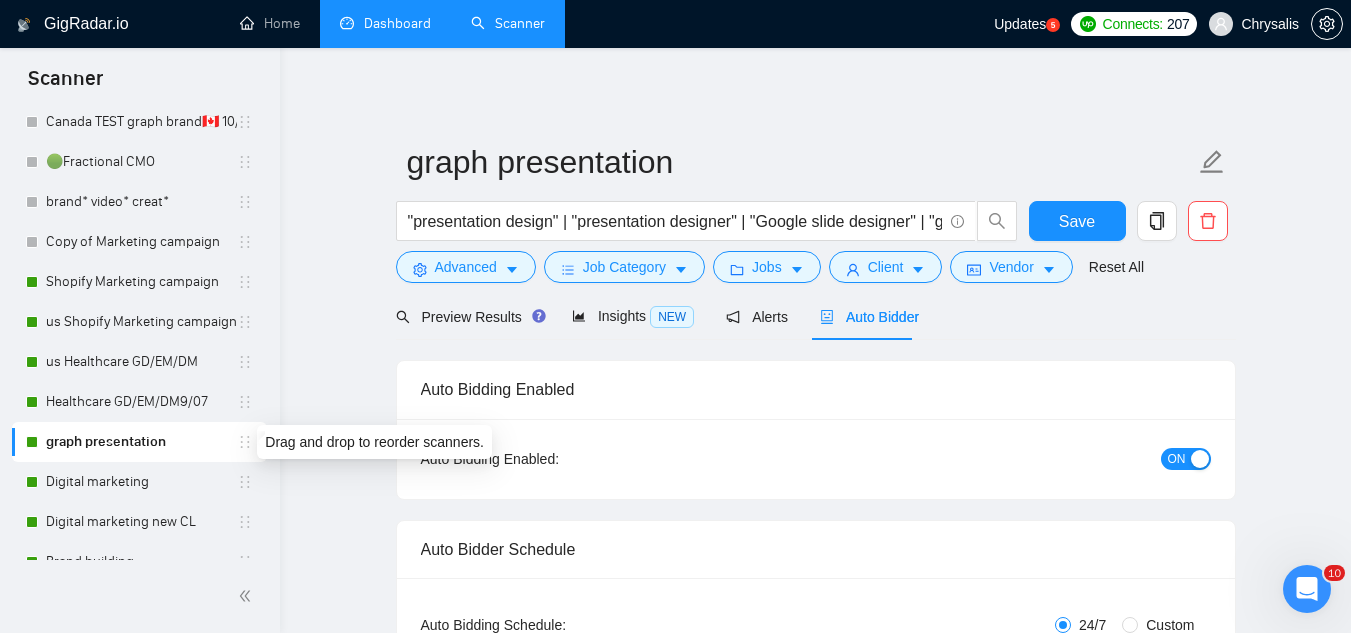 click 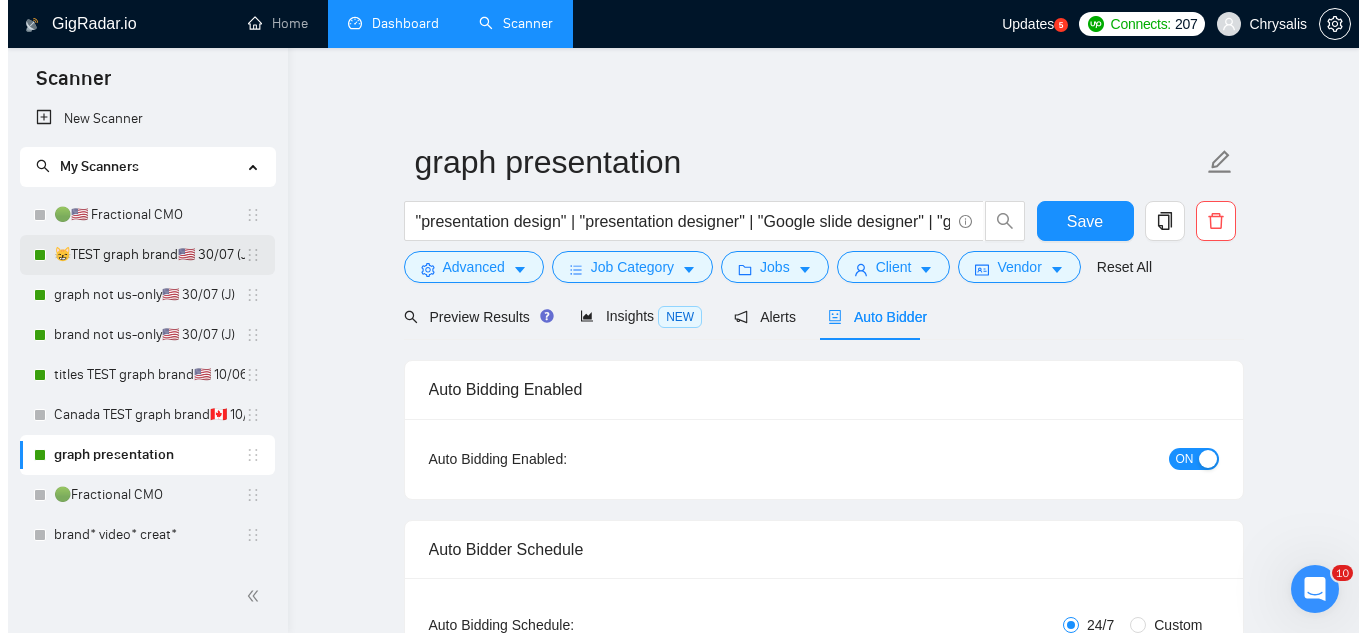 scroll, scrollTop: 0, scrollLeft: 0, axis: both 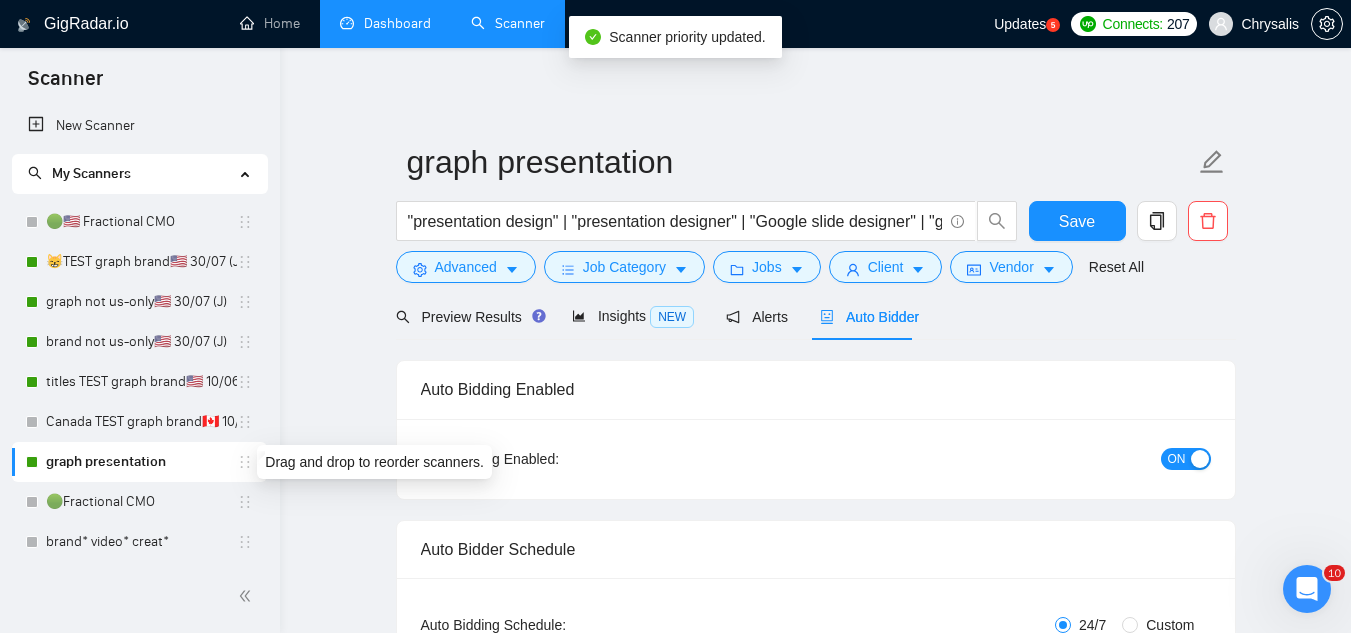 click 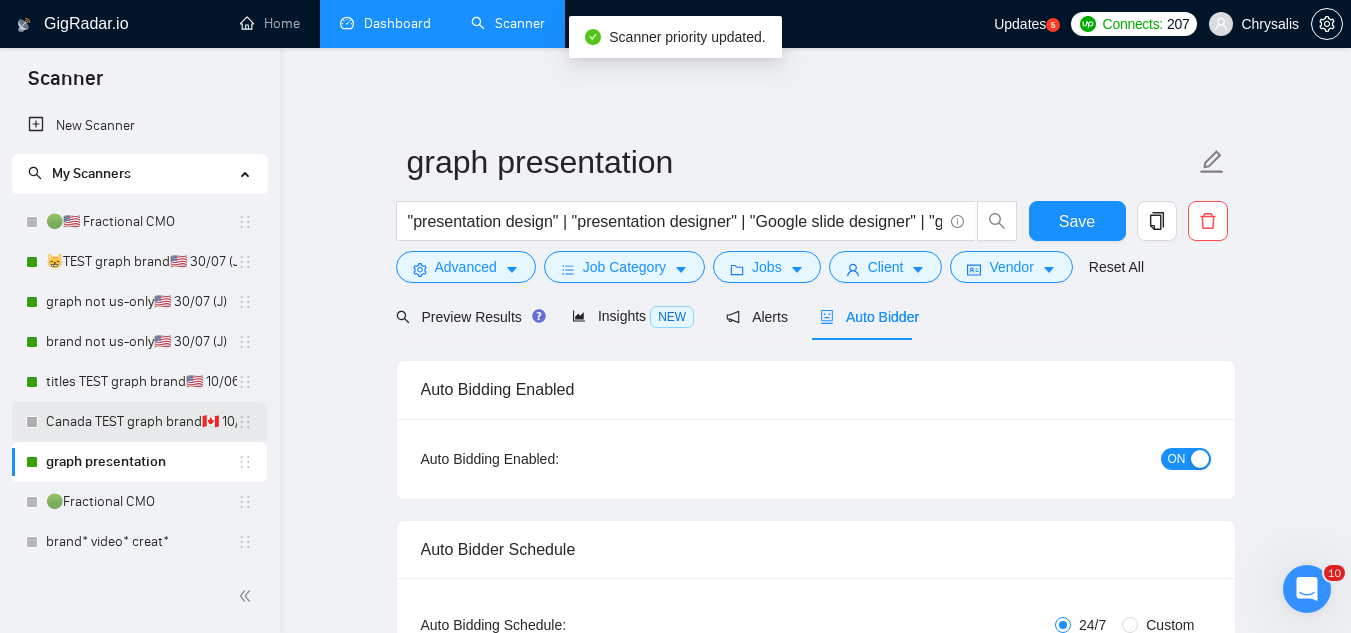 click on "Canada TEST graph brand🇨🇦 10/06 (T)" at bounding box center [139, 422] 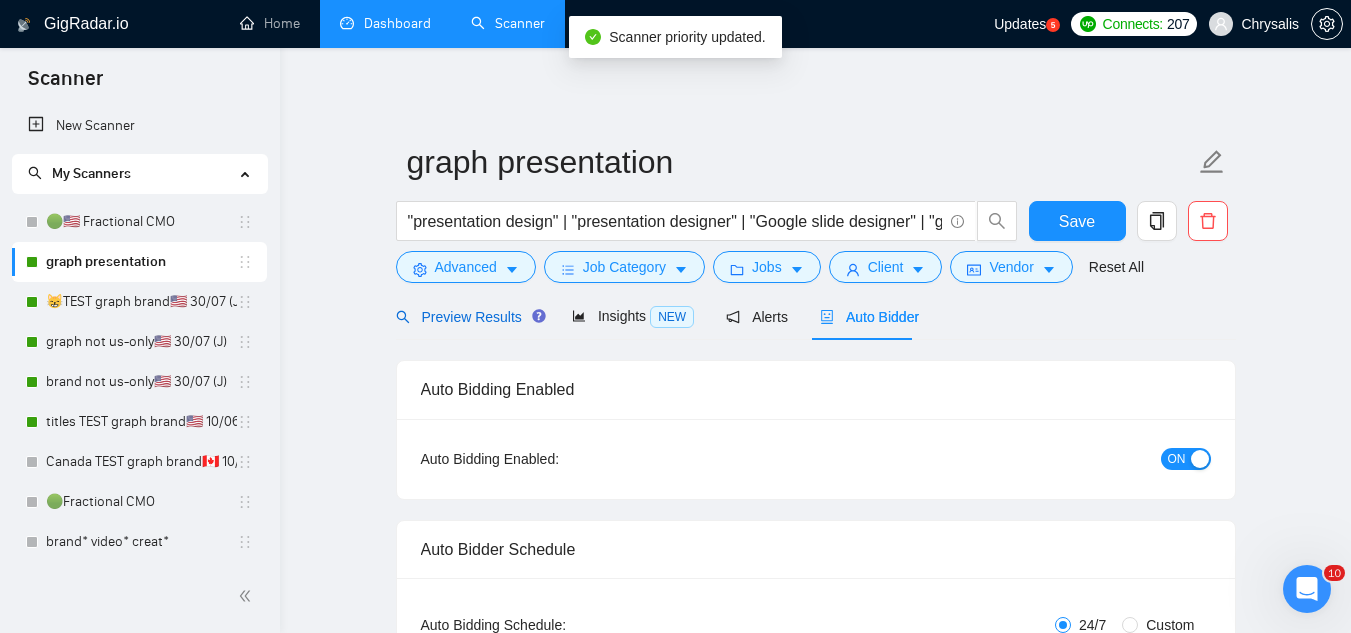 click on "Preview Results" at bounding box center [468, 317] 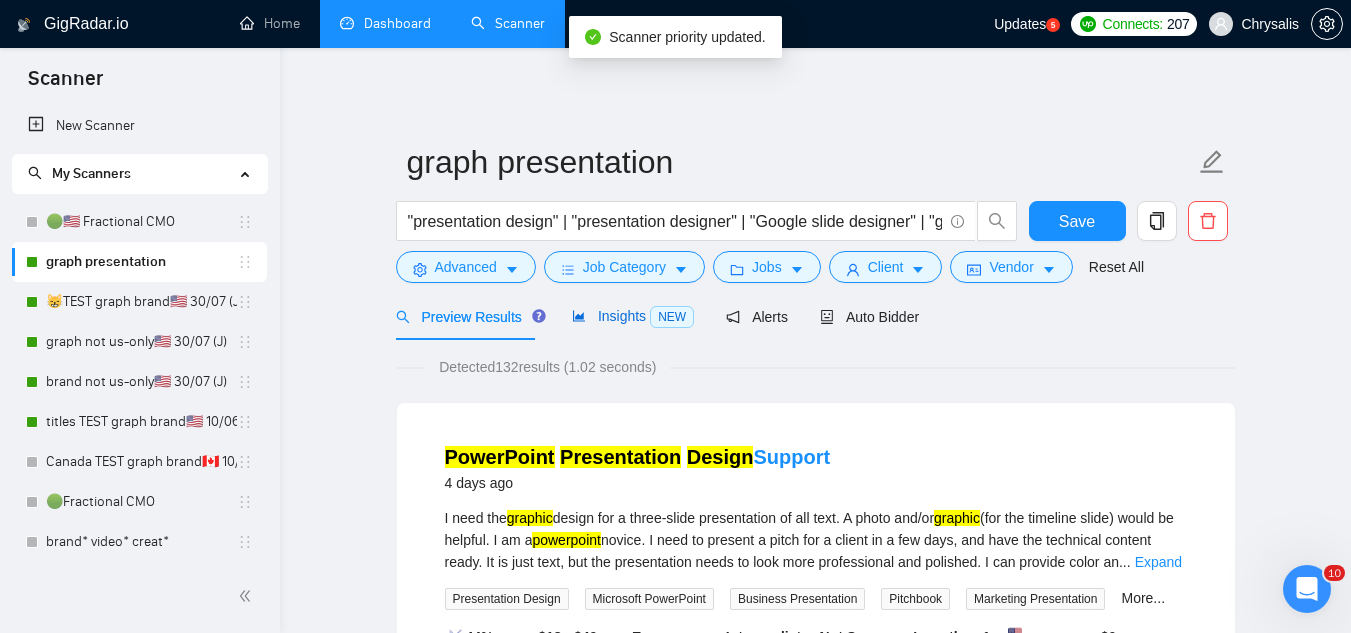 click on "Insights NEW" at bounding box center (633, 316) 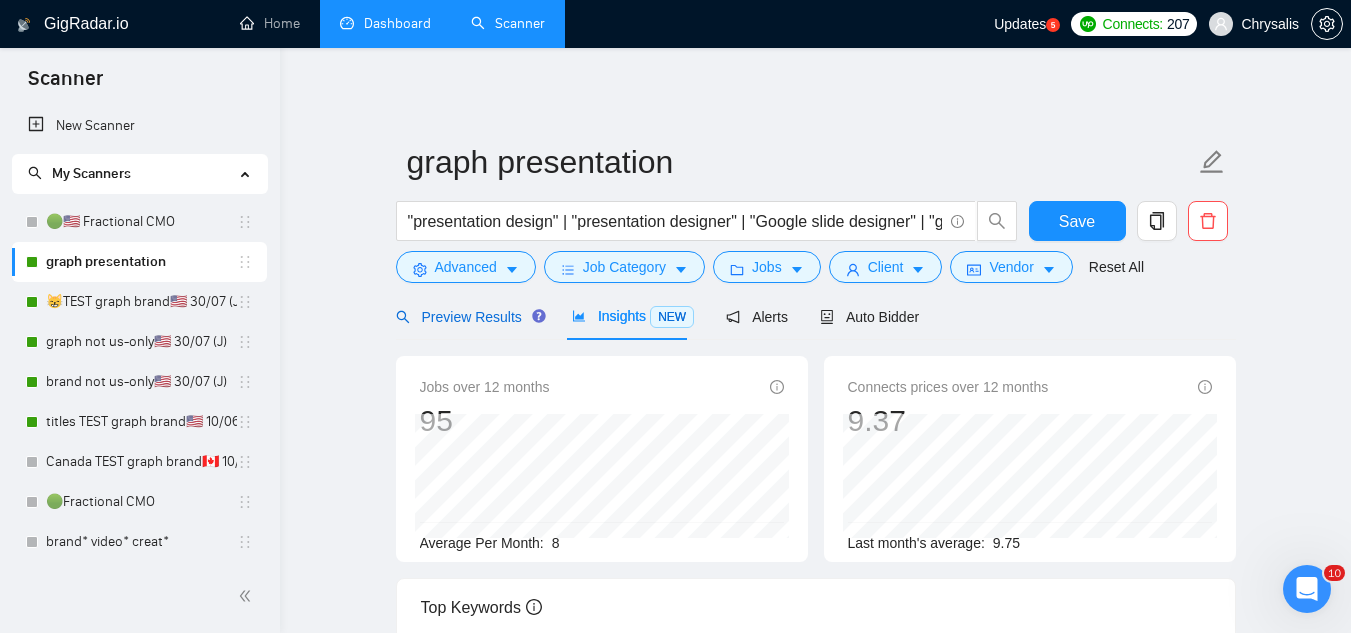 click on "Preview Results" at bounding box center (468, 317) 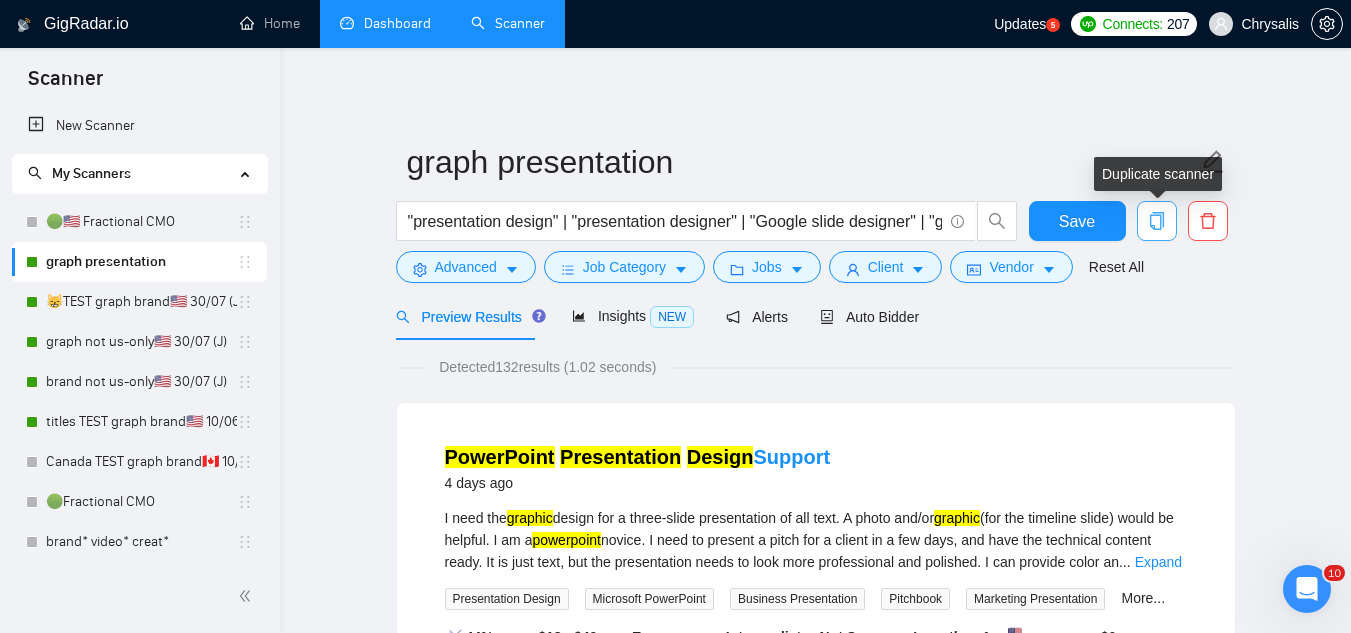 click 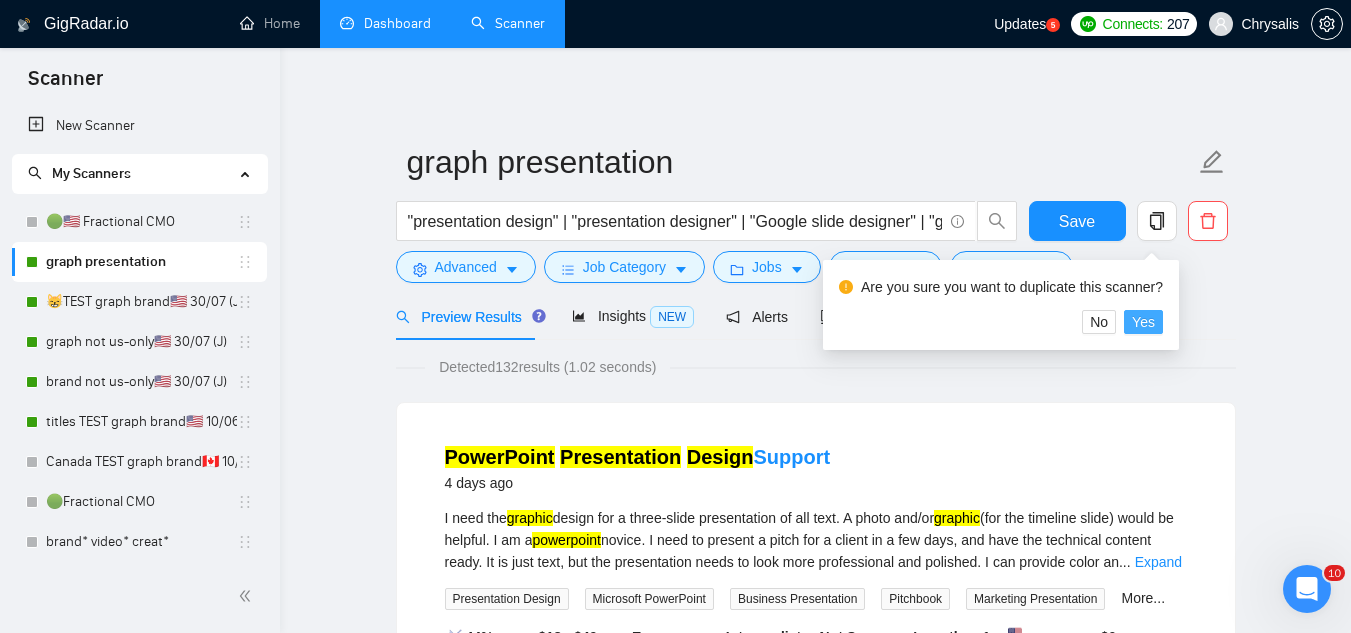 click on "Yes" at bounding box center (1143, 322) 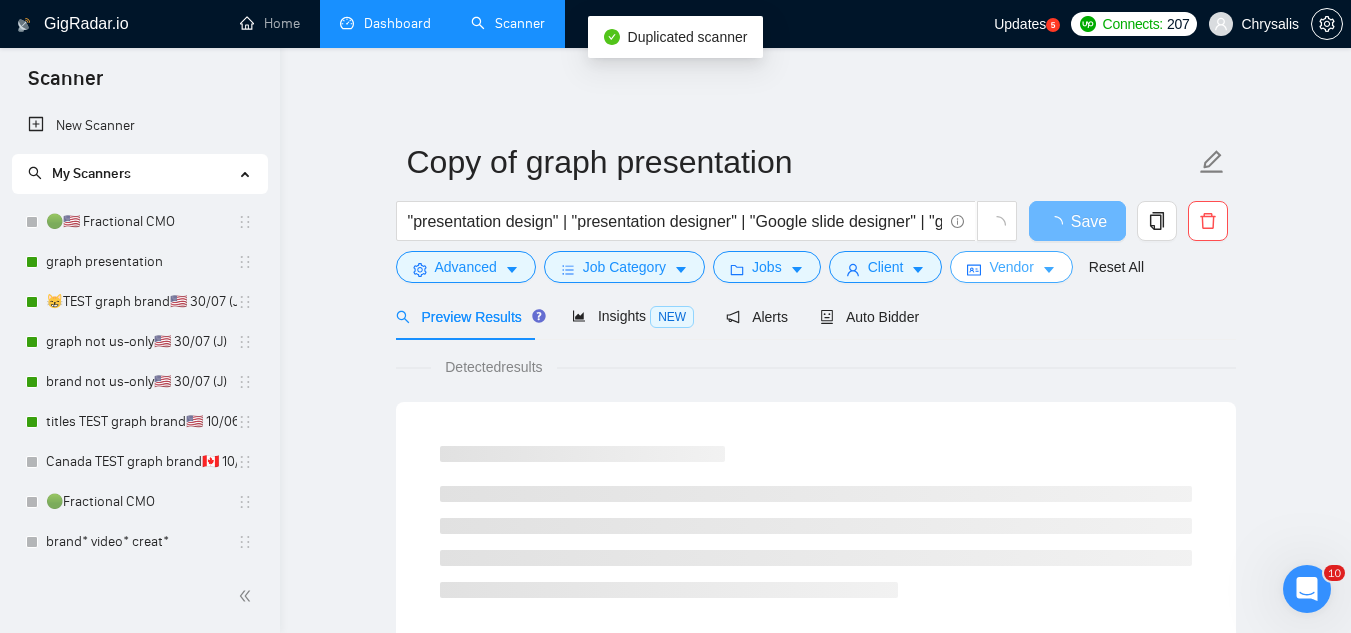 click on "Vendor" at bounding box center [1011, 267] 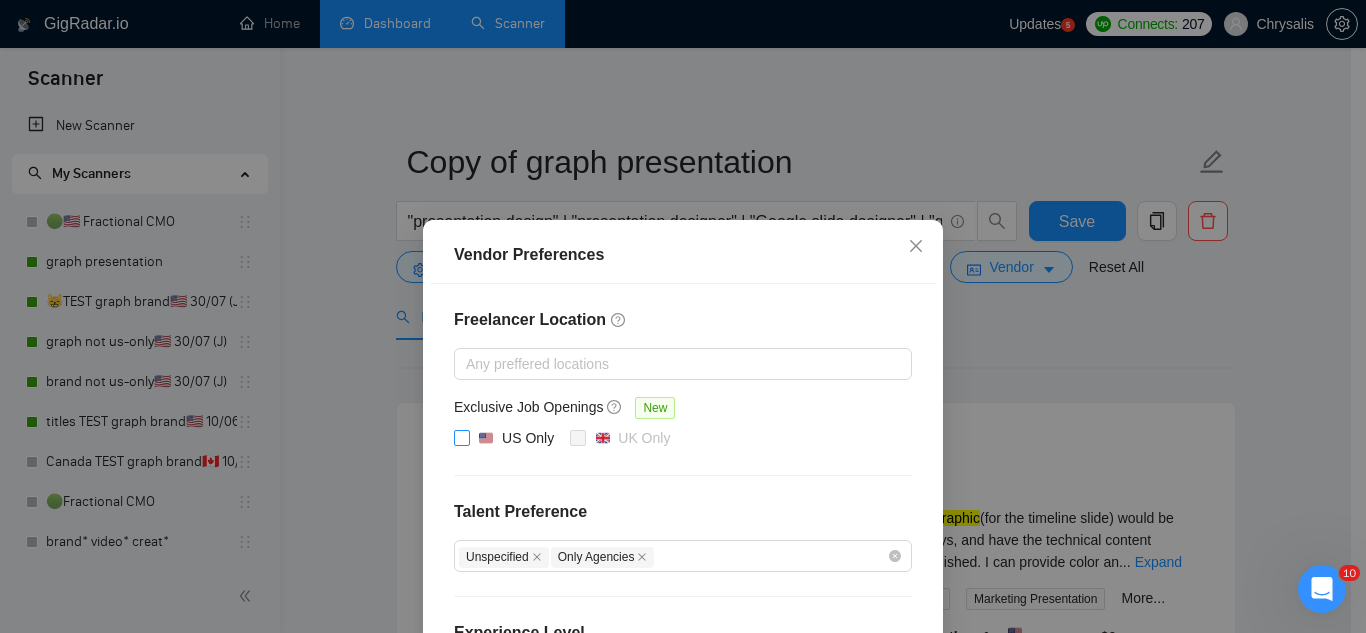 click on "US Only" at bounding box center (461, 437) 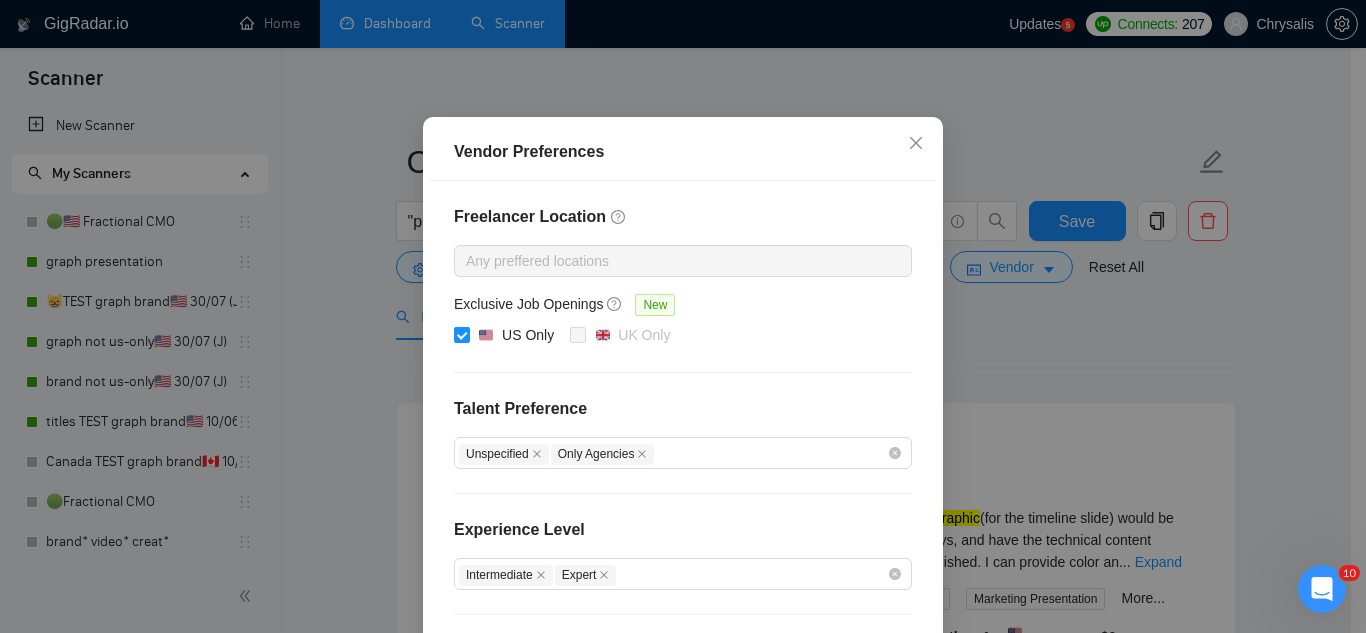 scroll, scrollTop: 292, scrollLeft: 0, axis: vertical 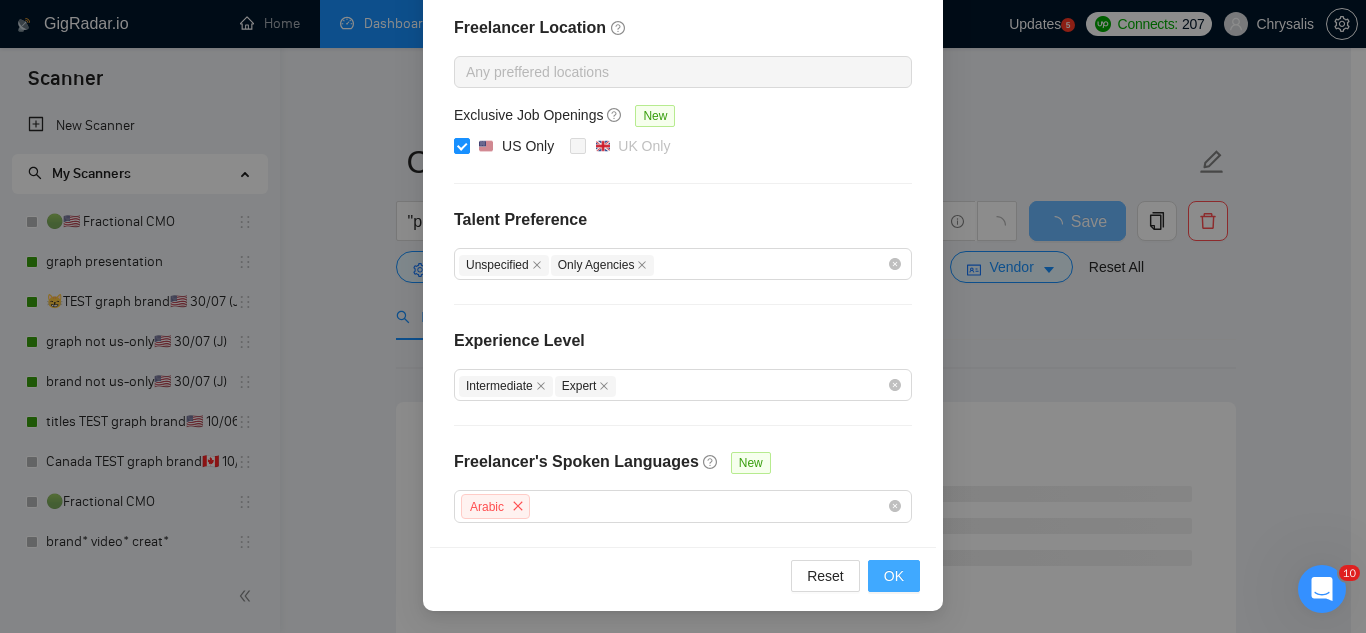 click on "OK" at bounding box center (894, 576) 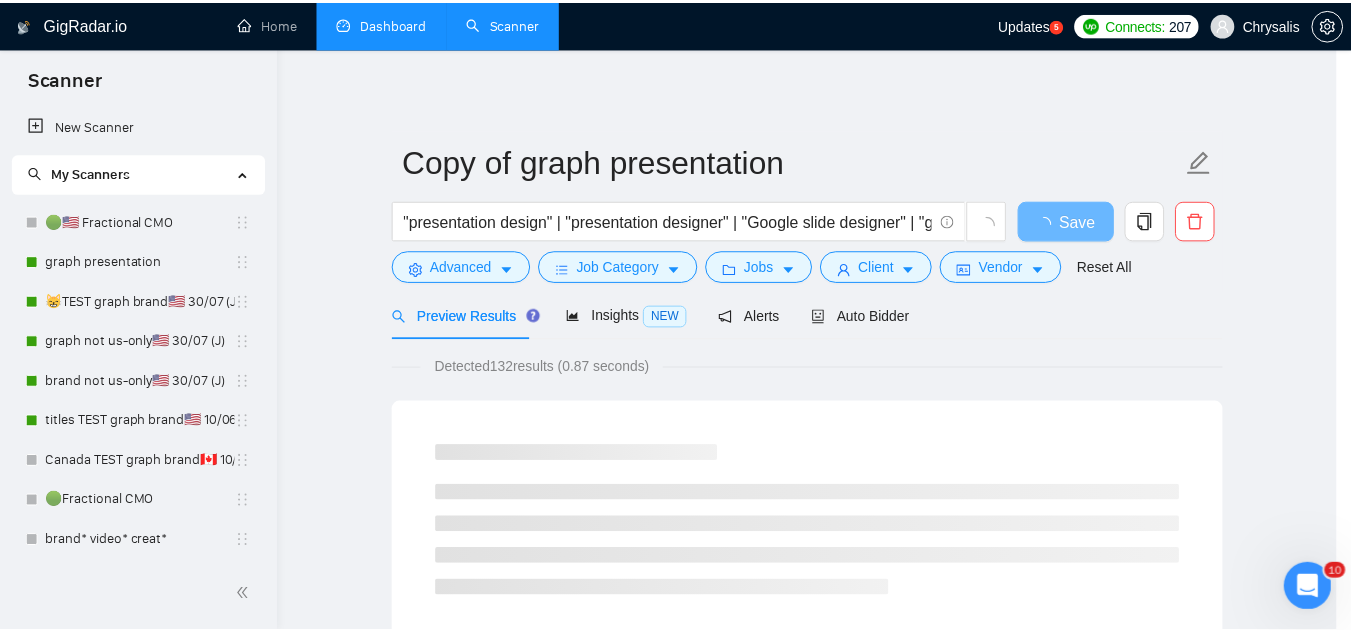 scroll, scrollTop: 192, scrollLeft: 0, axis: vertical 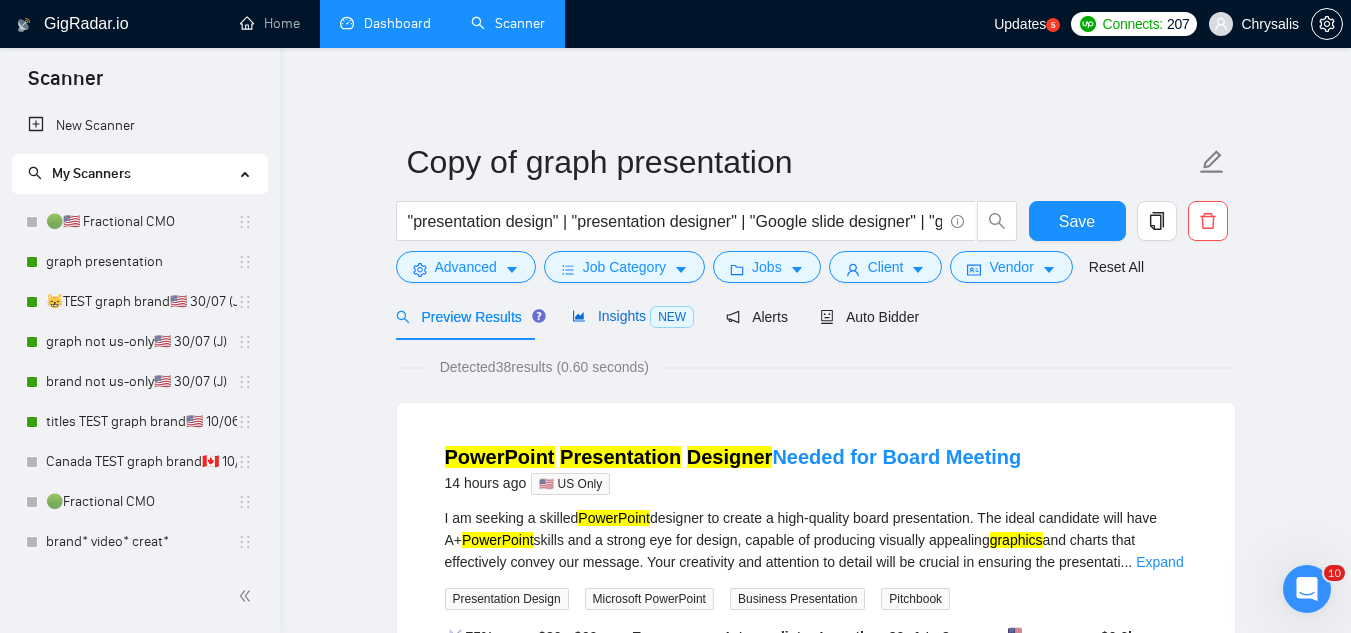 click on "Insights NEW" at bounding box center (633, 316) 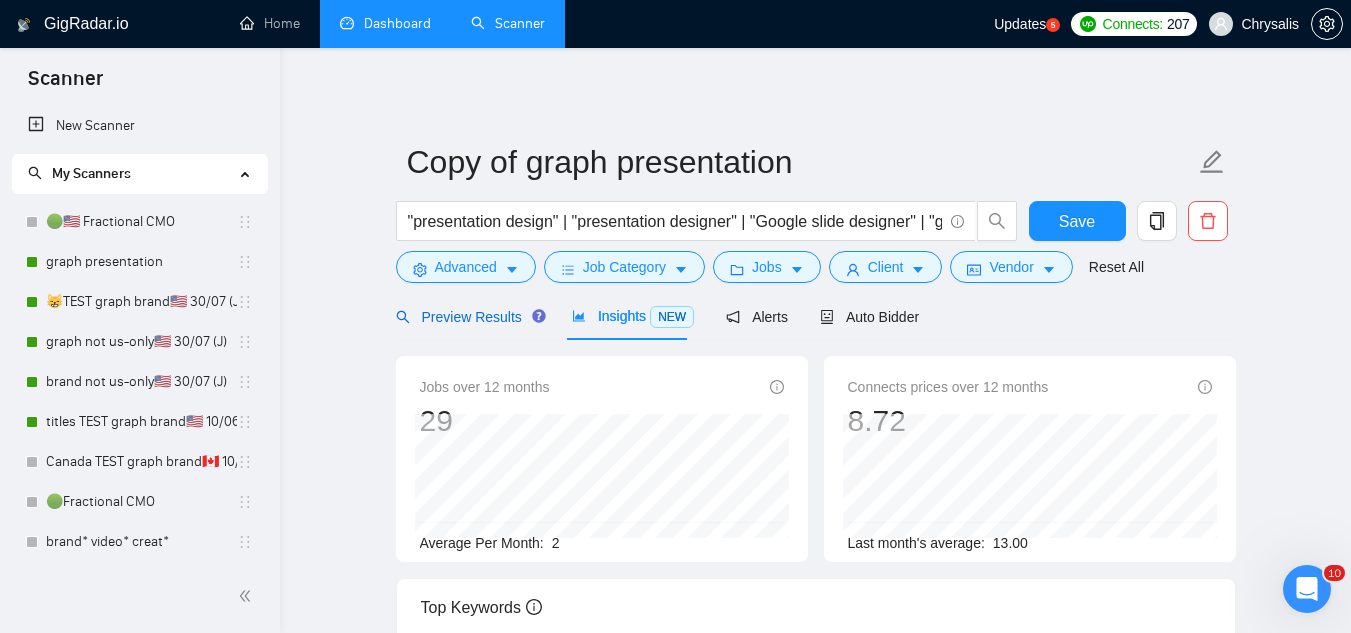 click on "Preview Results" at bounding box center [468, 317] 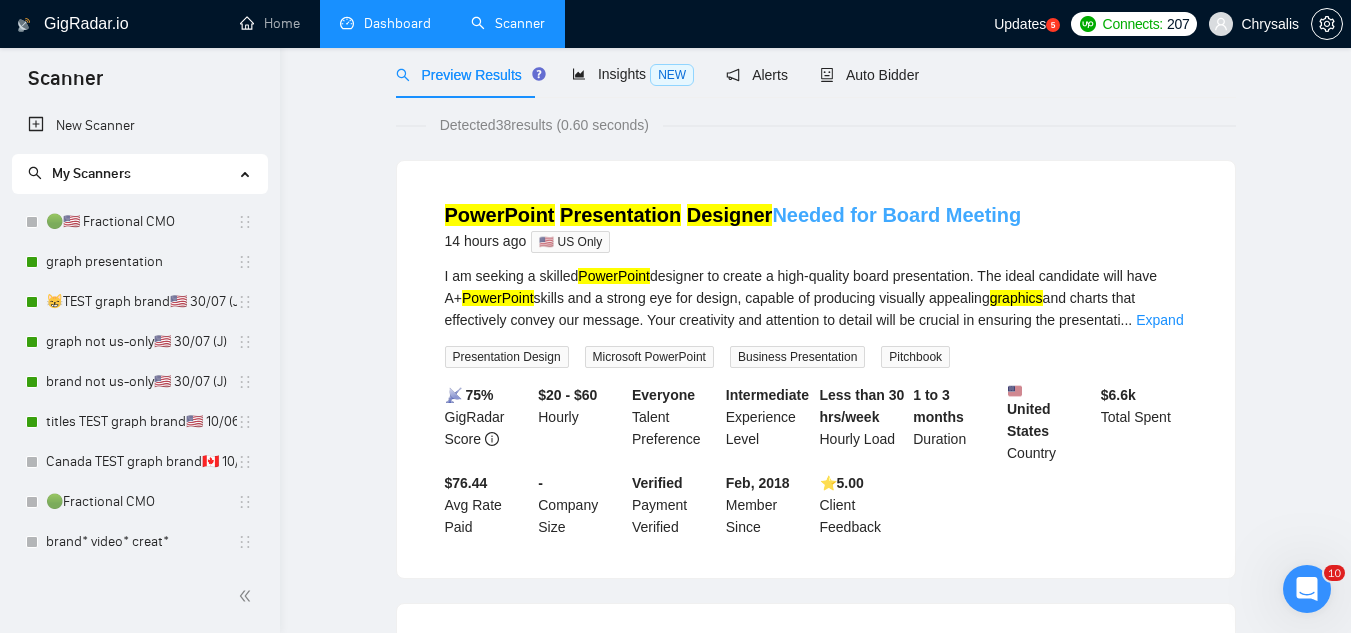 scroll, scrollTop: 0, scrollLeft: 0, axis: both 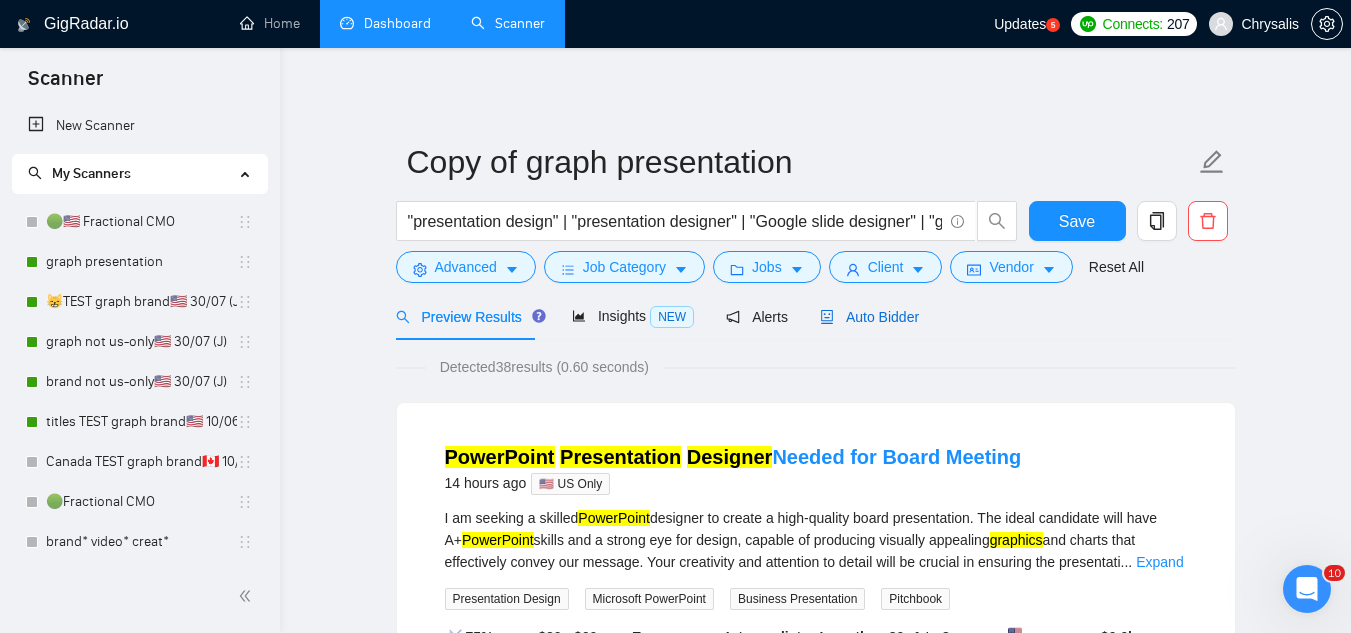 click on "Auto Bidder" at bounding box center [869, 317] 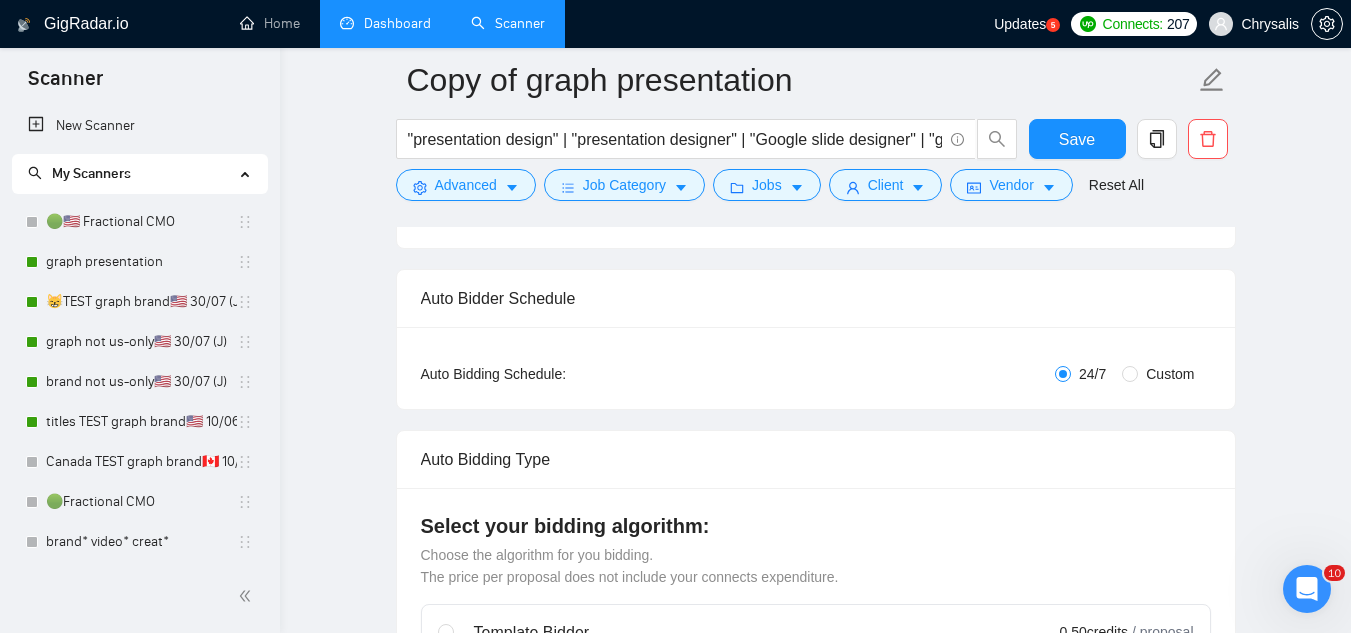 scroll, scrollTop: 100, scrollLeft: 0, axis: vertical 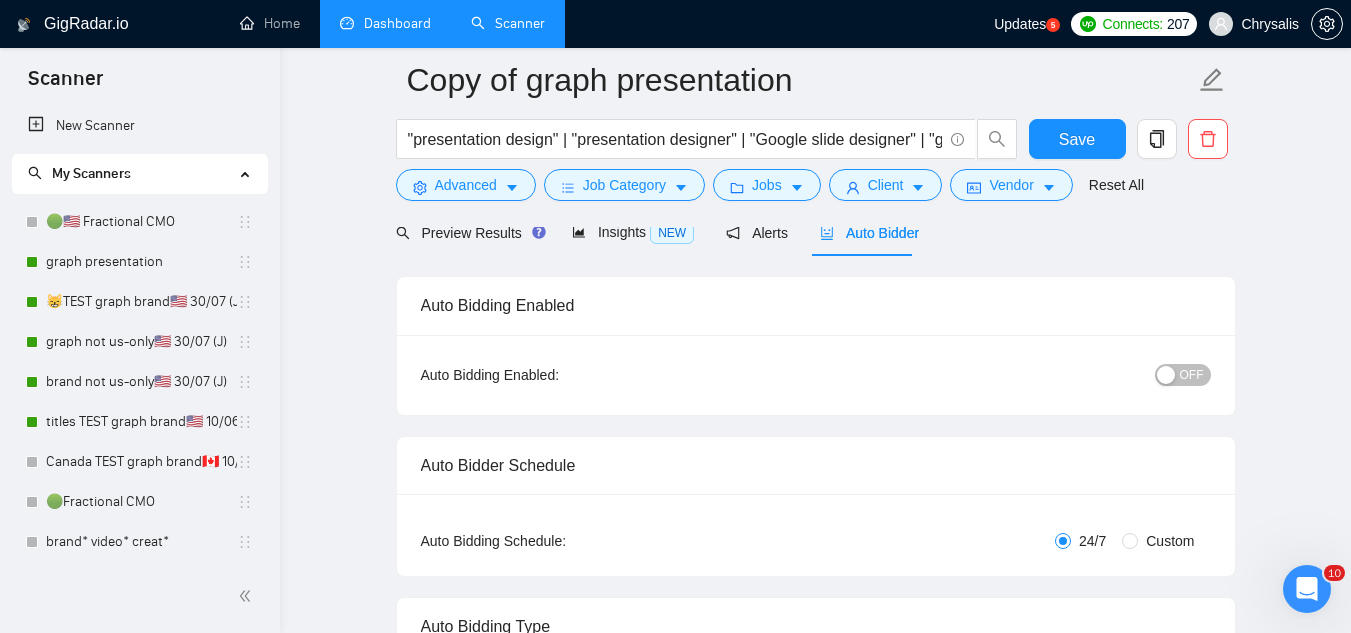 click on "OFF" at bounding box center [1192, 375] 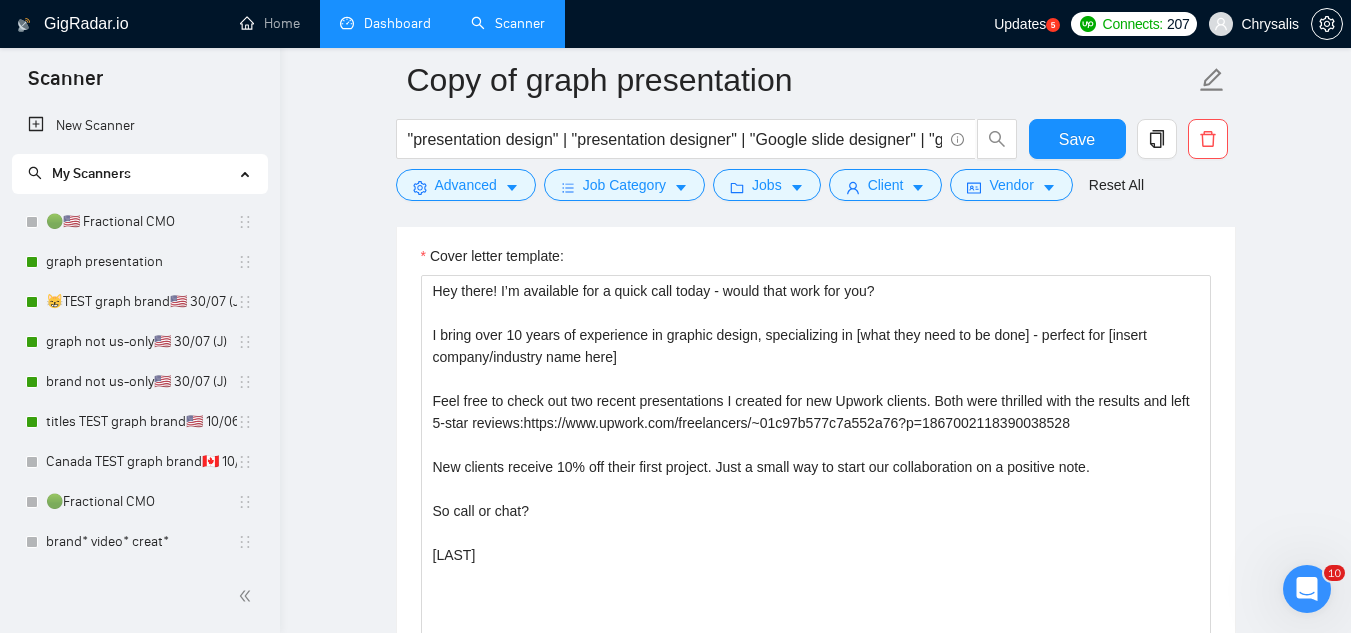 scroll, scrollTop: 2000, scrollLeft: 0, axis: vertical 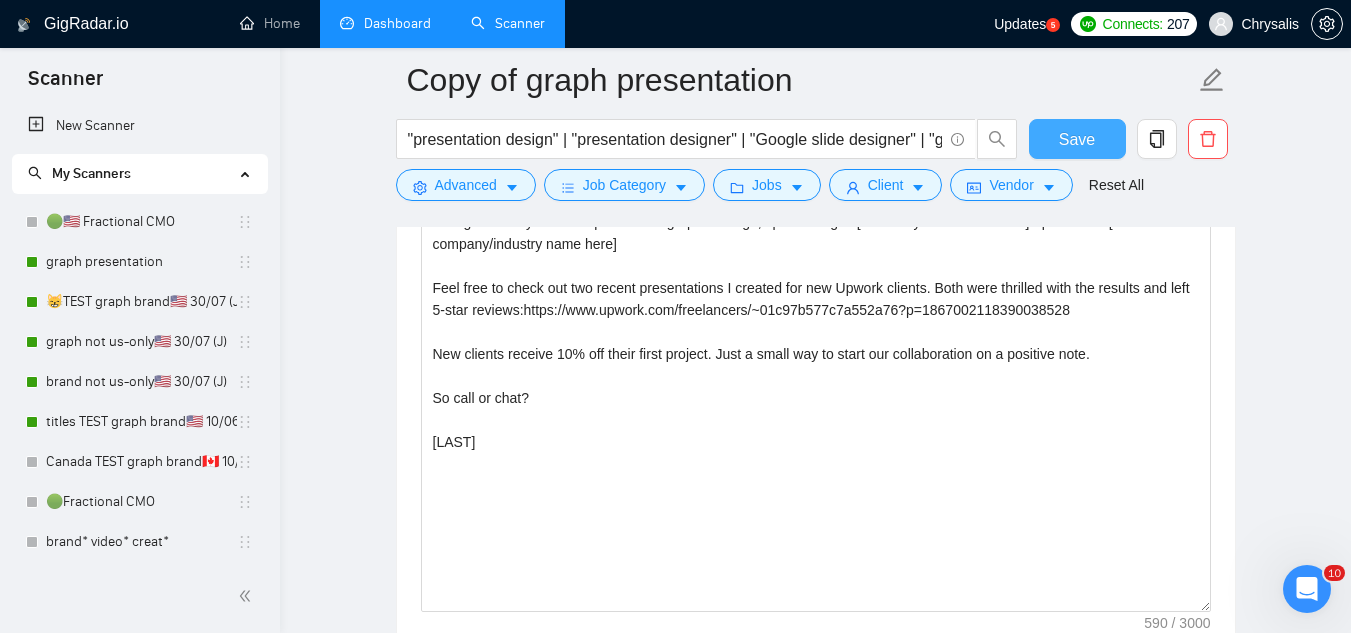 click on "Save" at bounding box center (1077, 139) 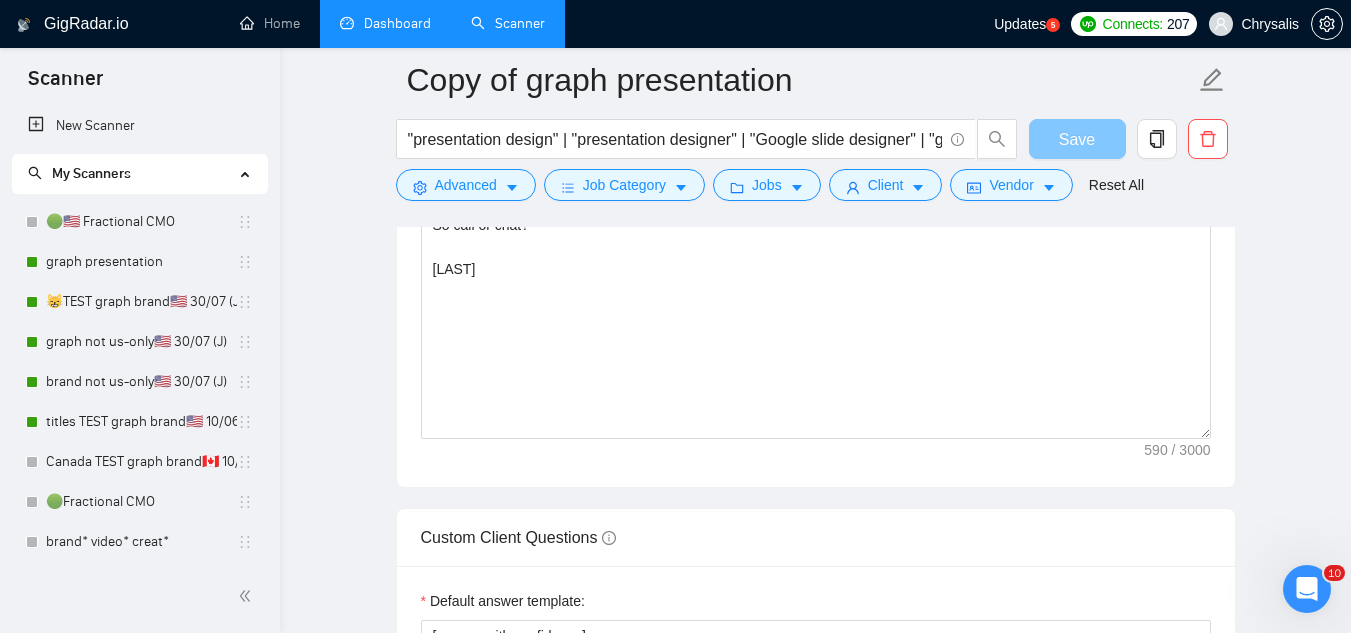 type 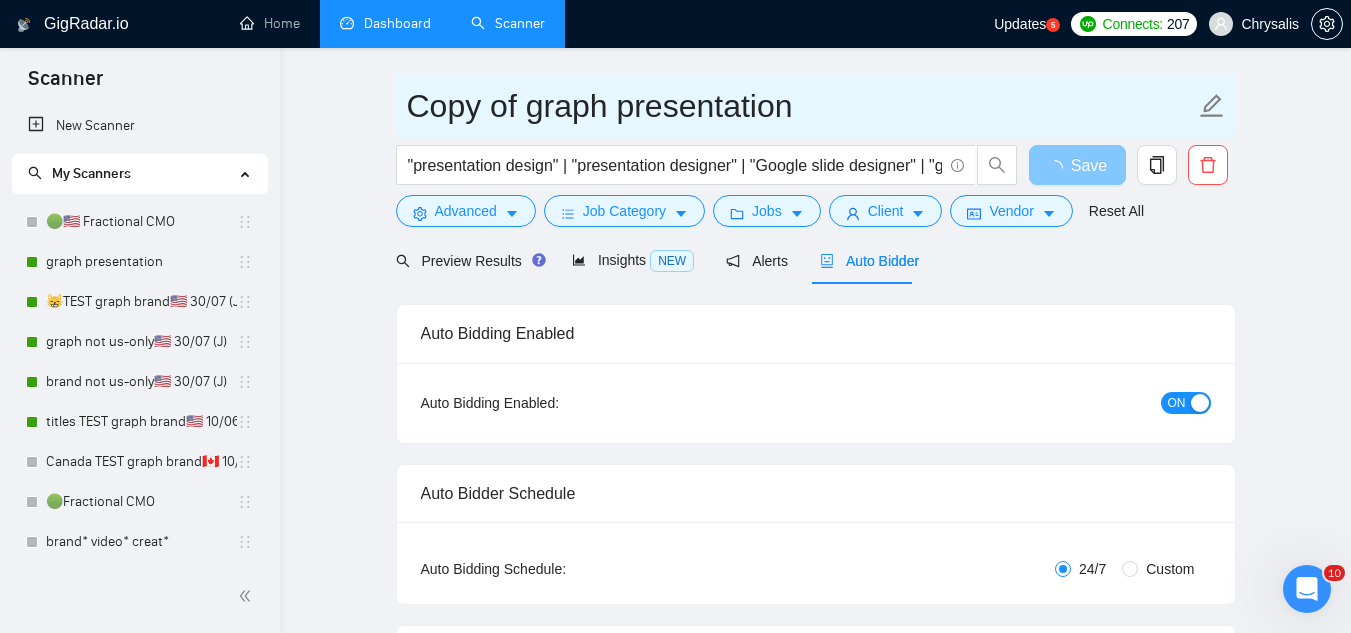 scroll, scrollTop: 0, scrollLeft: 0, axis: both 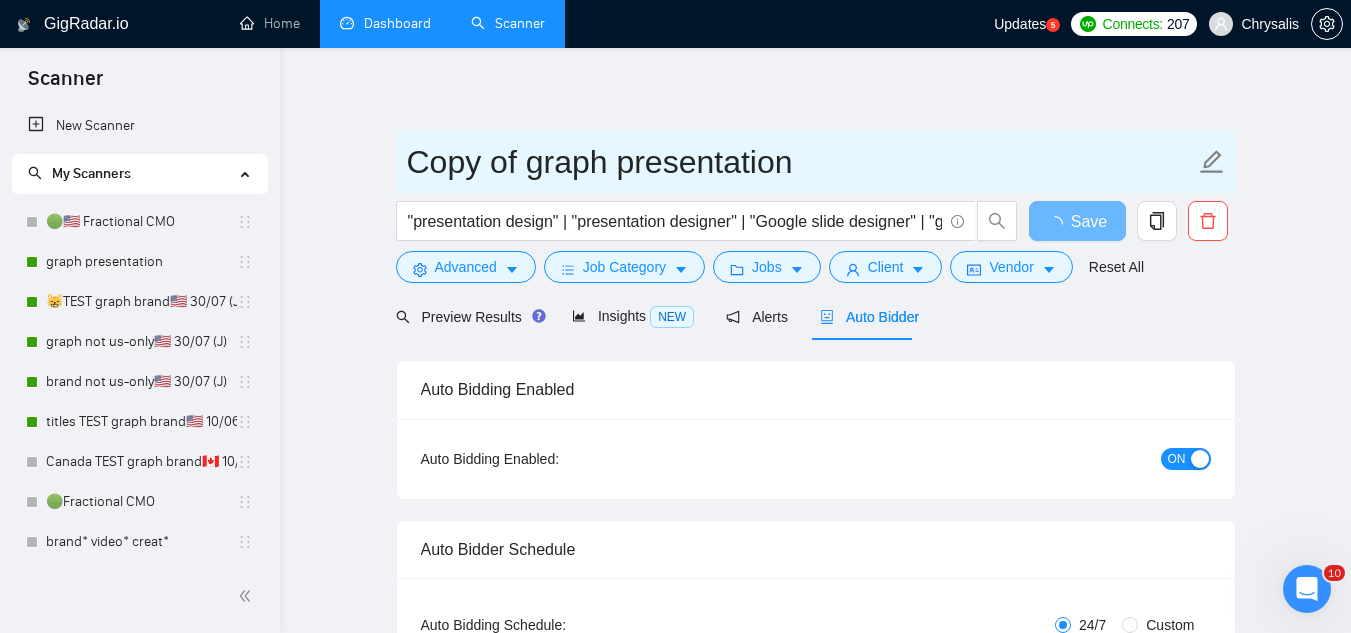 drag, startPoint x: 530, startPoint y: 156, endPoint x: 409, endPoint y: 154, distance: 121.016525 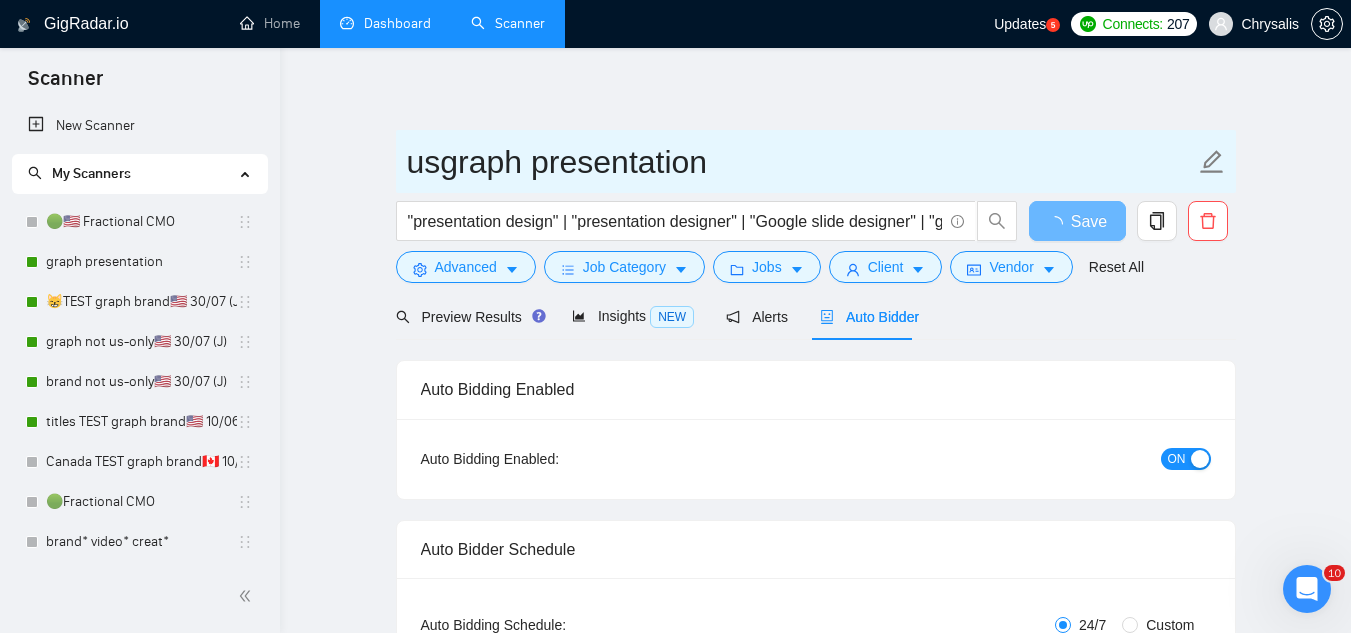 type on "us graph presentation" 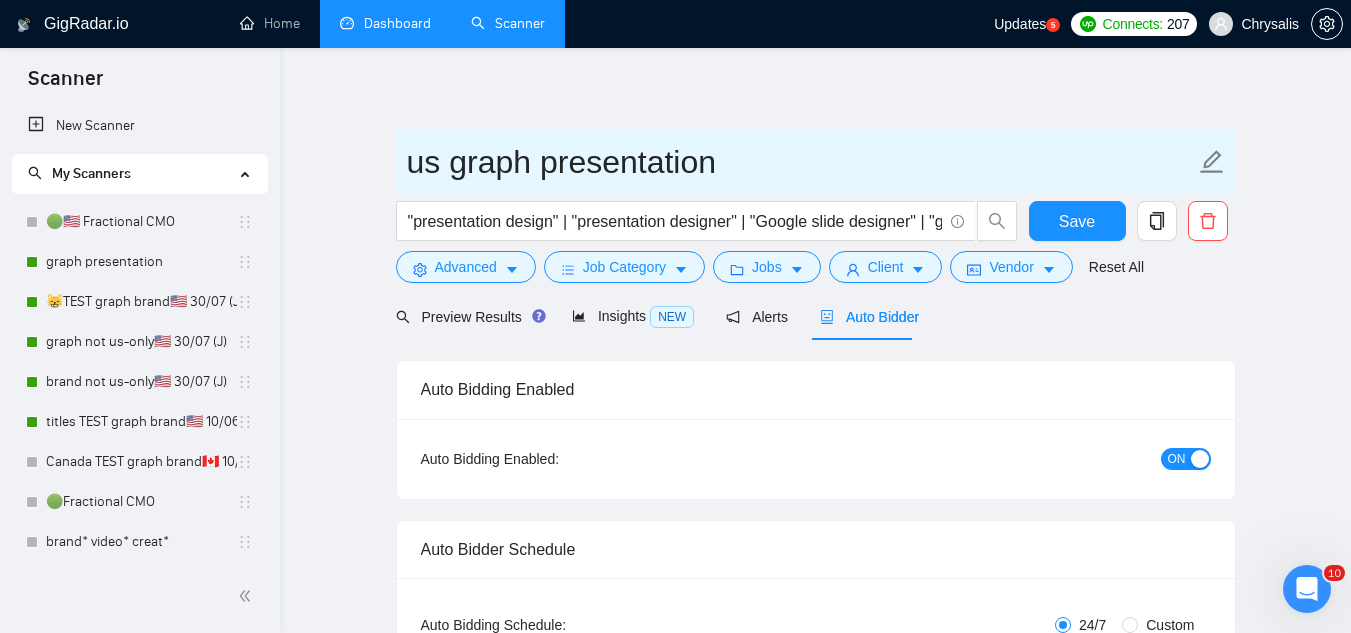 type 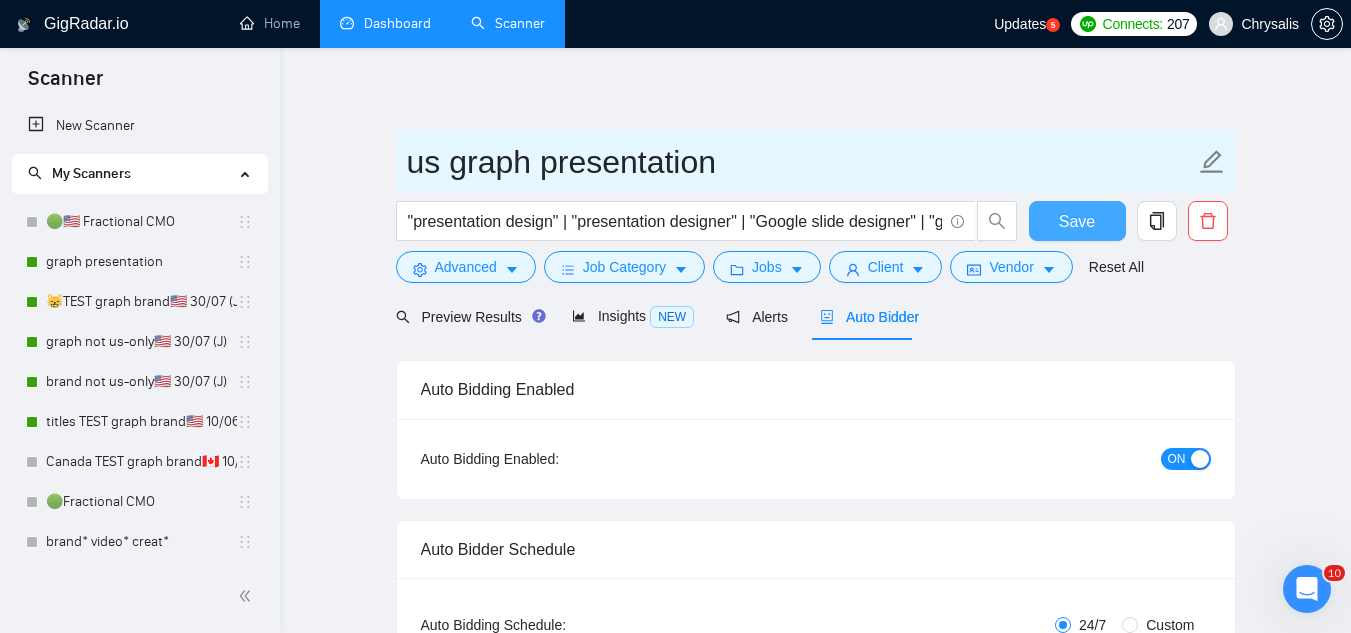 type on "us graph presentation" 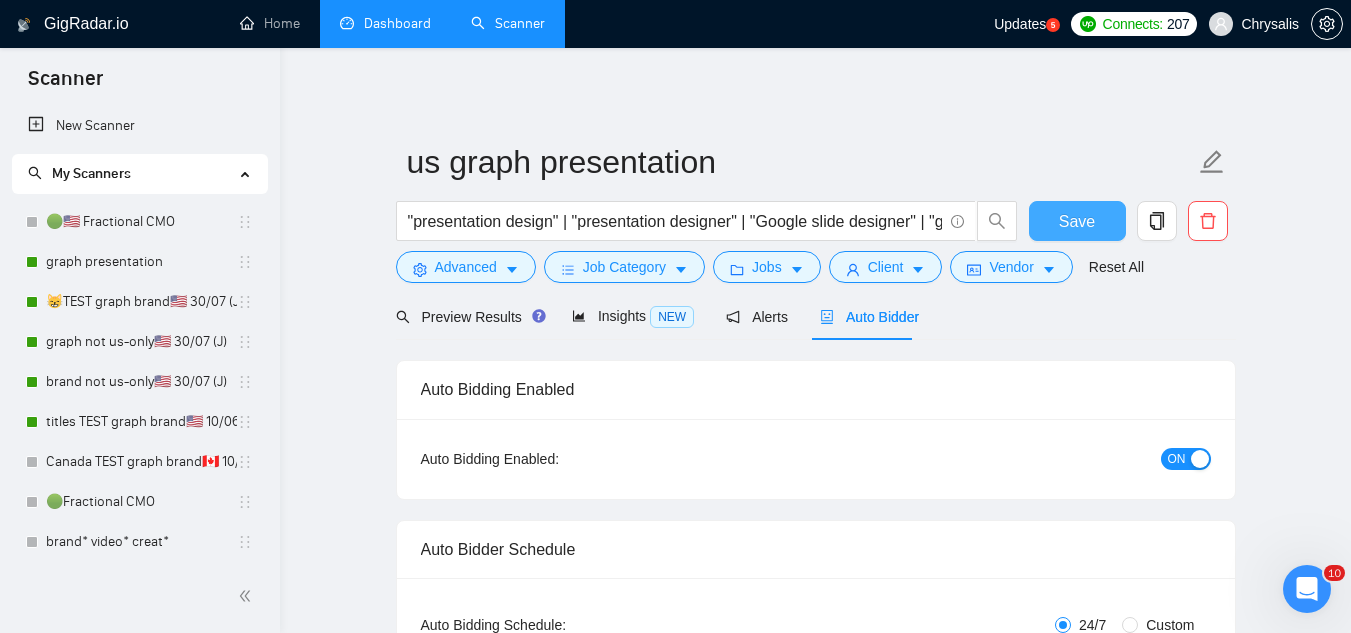 click on "Save" at bounding box center [1077, 221] 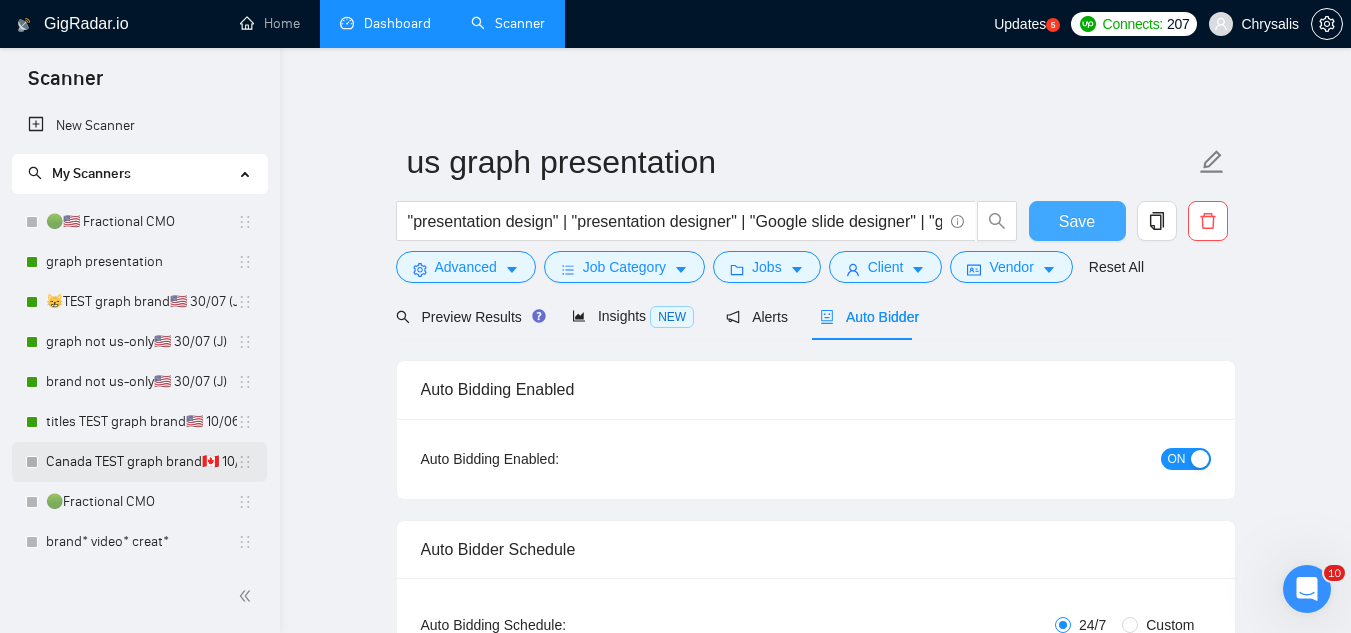 type 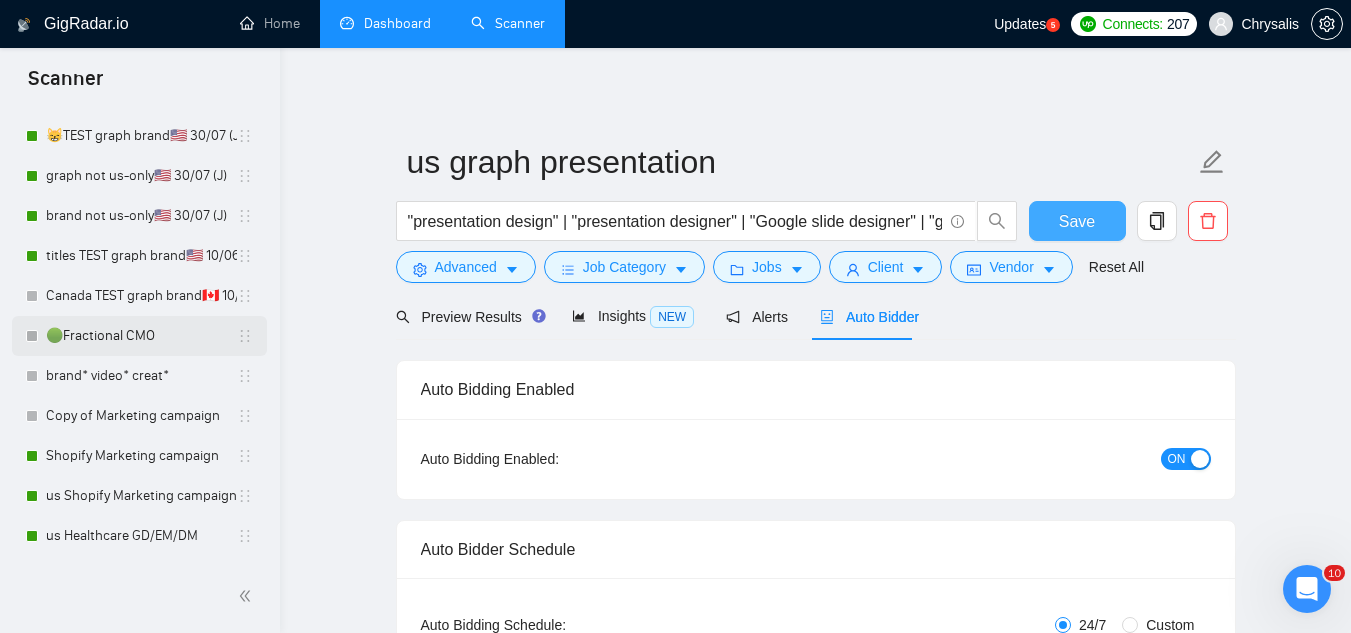 scroll, scrollTop: 0, scrollLeft: 0, axis: both 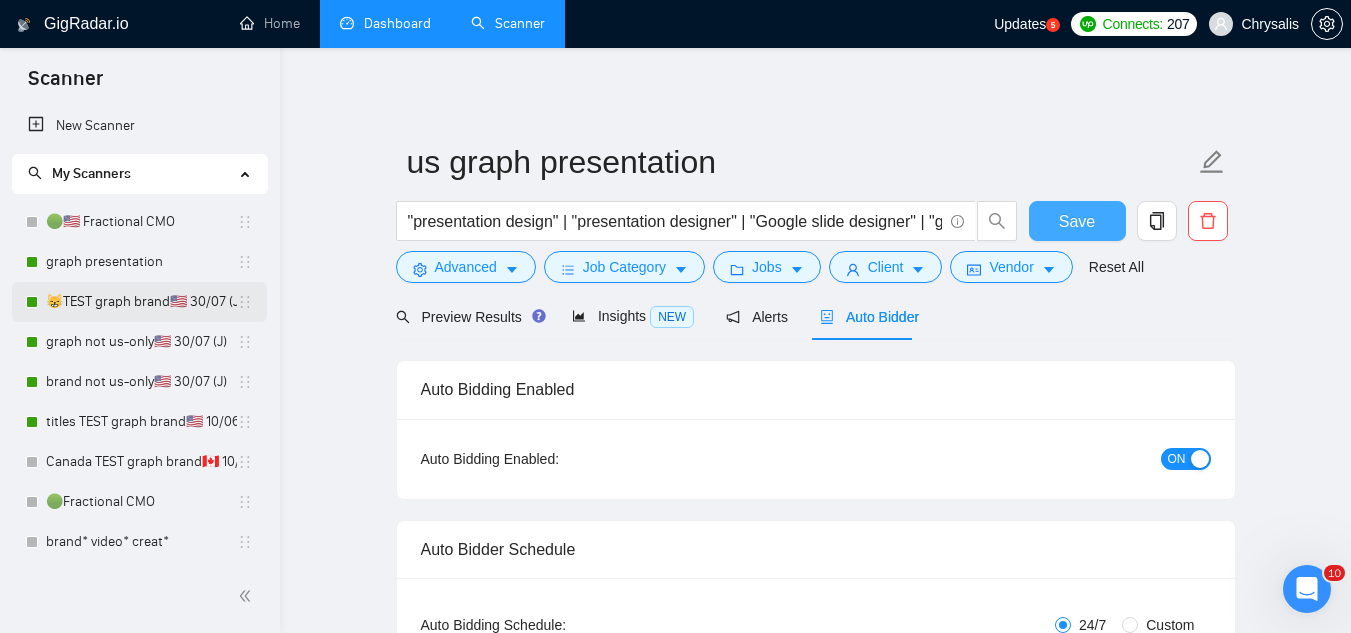 type 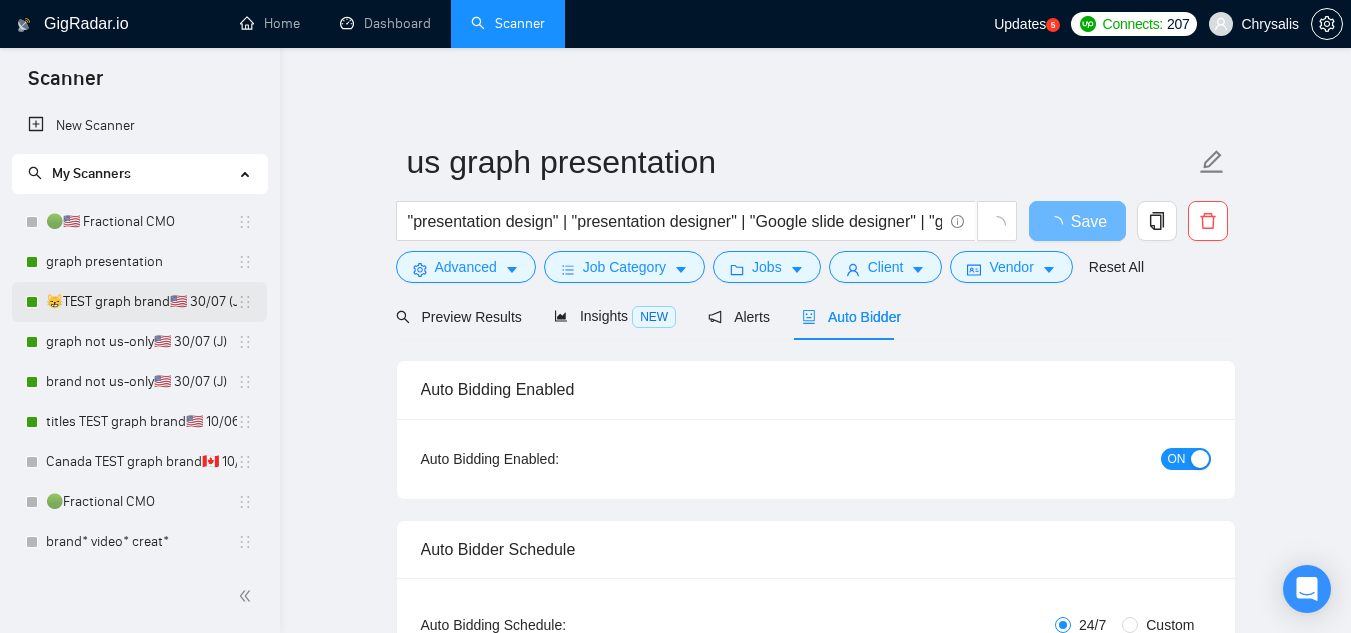 scroll, scrollTop: 0, scrollLeft: 0, axis: both 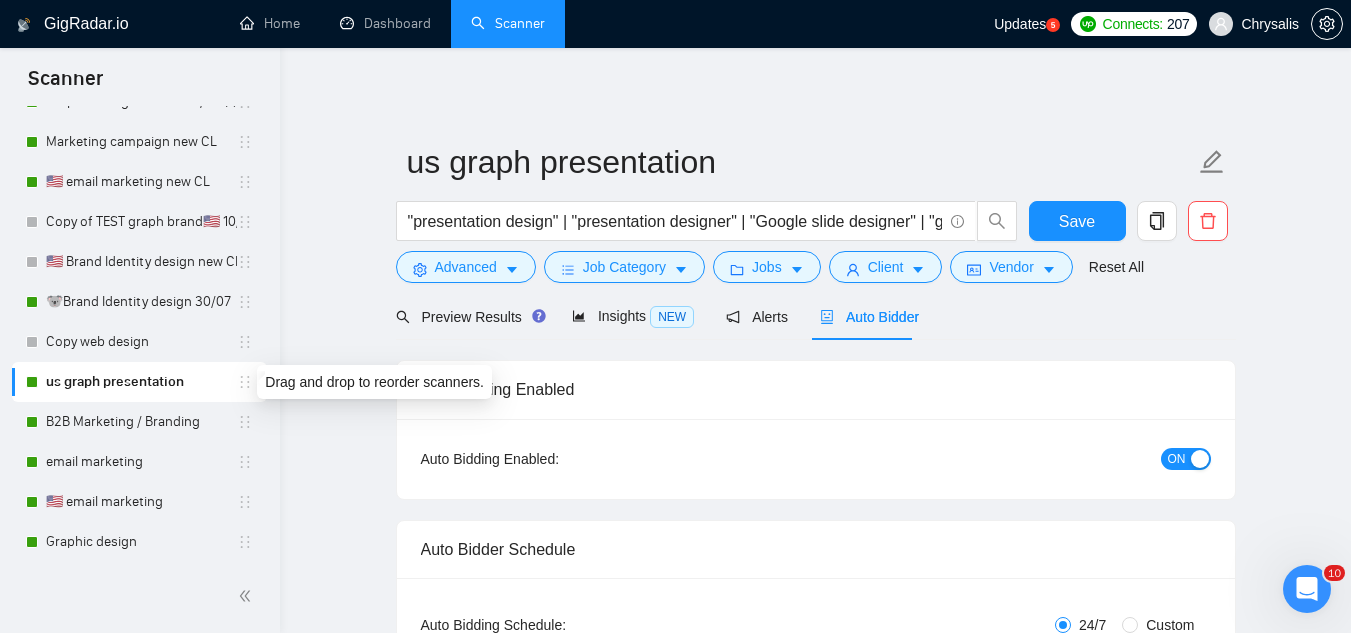 click 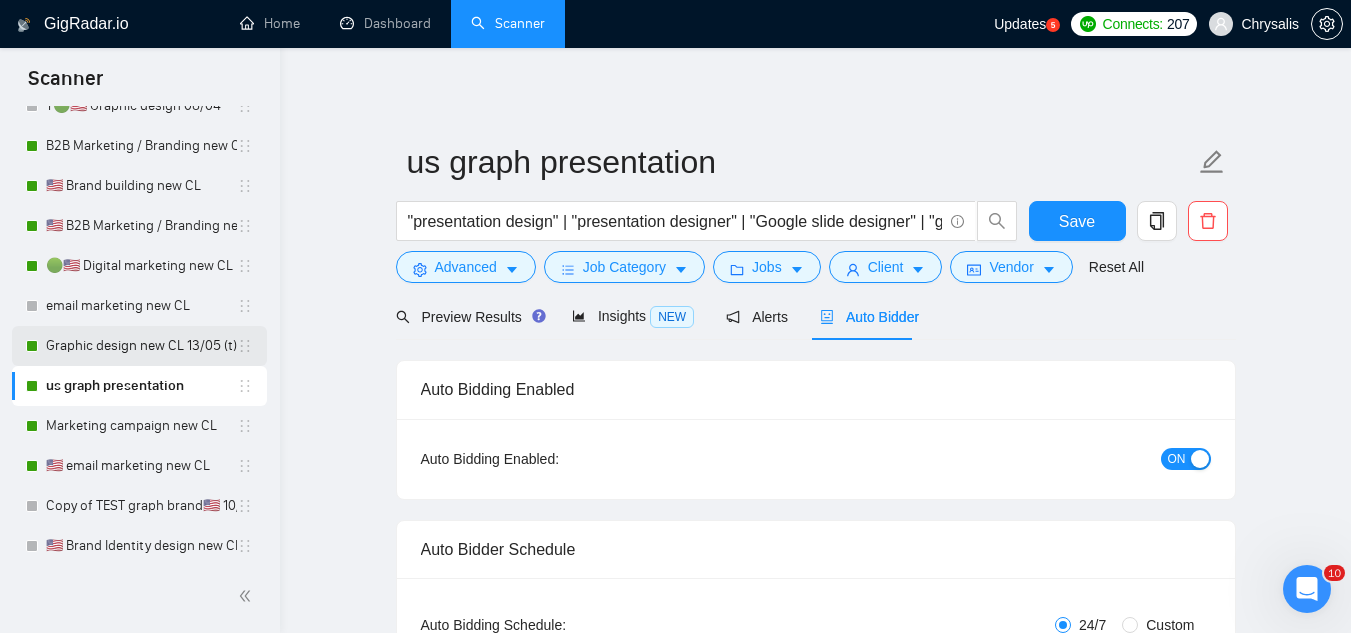 scroll, scrollTop: 1100, scrollLeft: 0, axis: vertical 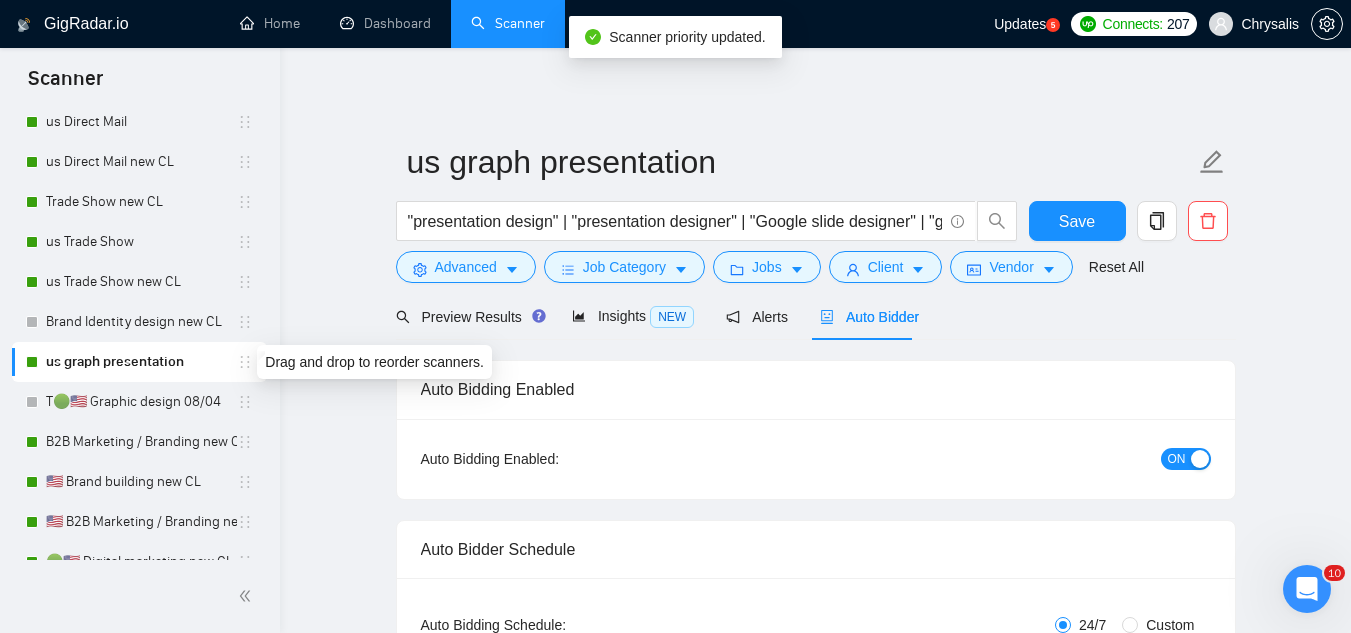 click 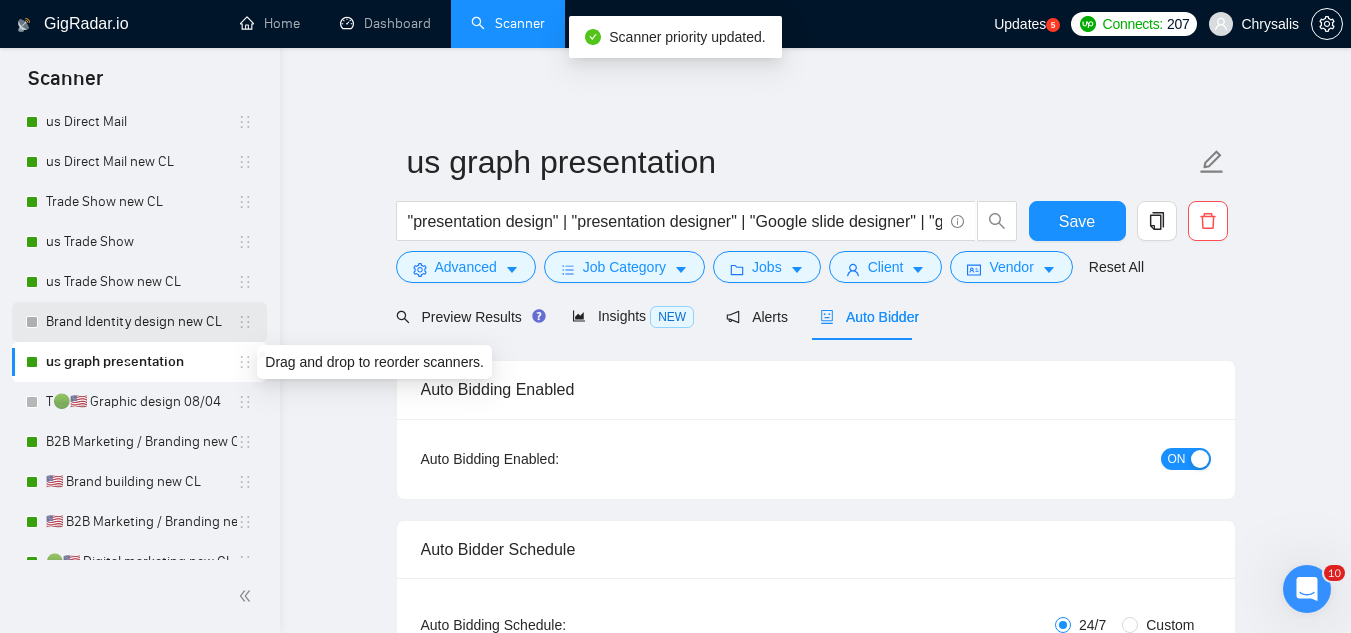 drag, startPoint x: 242, startPoint y: 365, endPoint x: 223, endPoint y: 311, distance: 57.245087 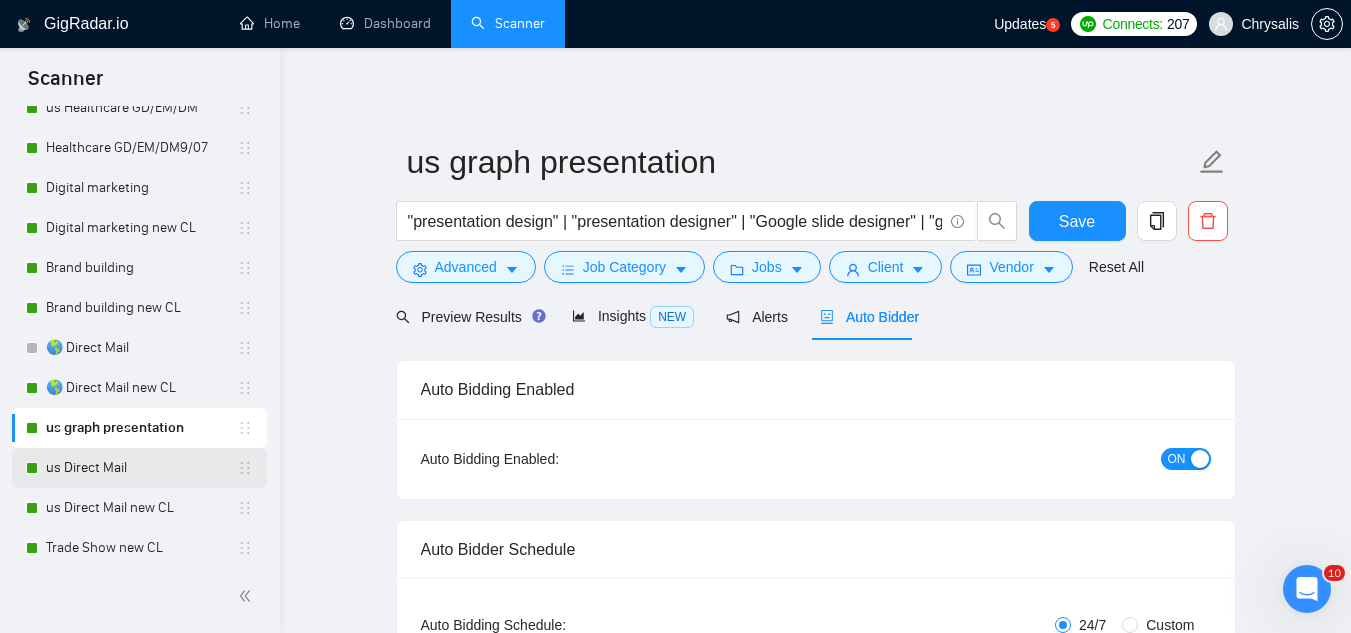 scroll, scrollTop: 561, scrollLeft: 0, axis: vertical 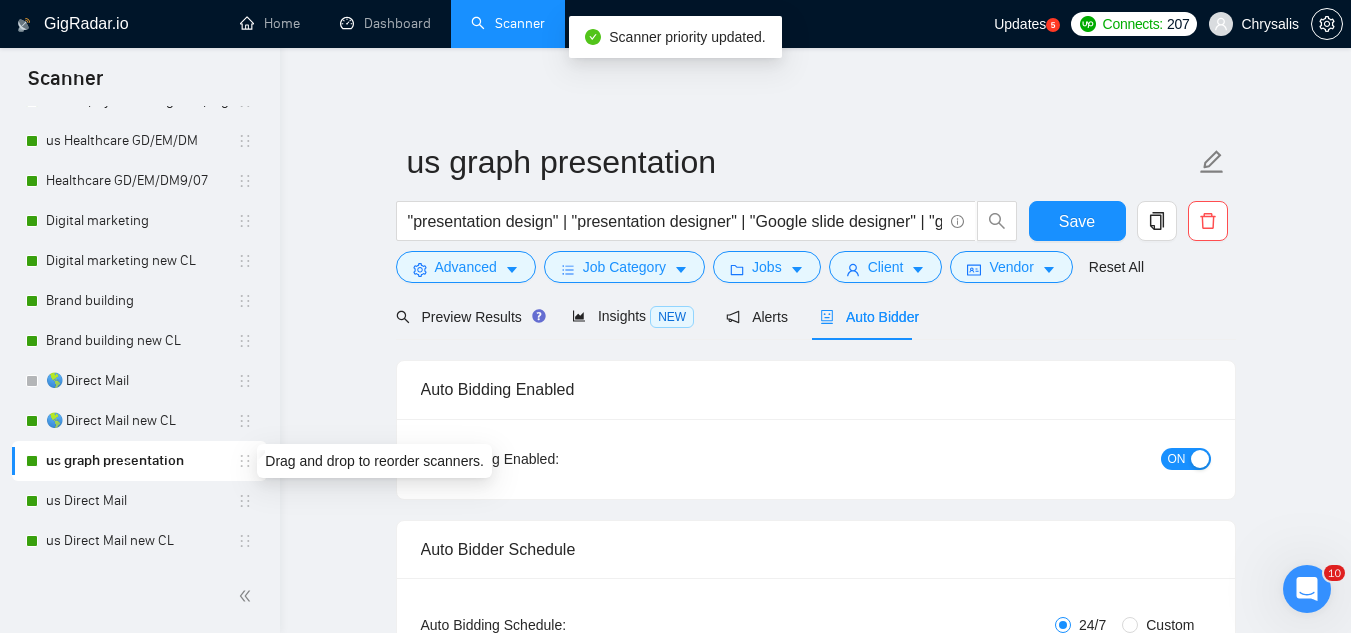 click 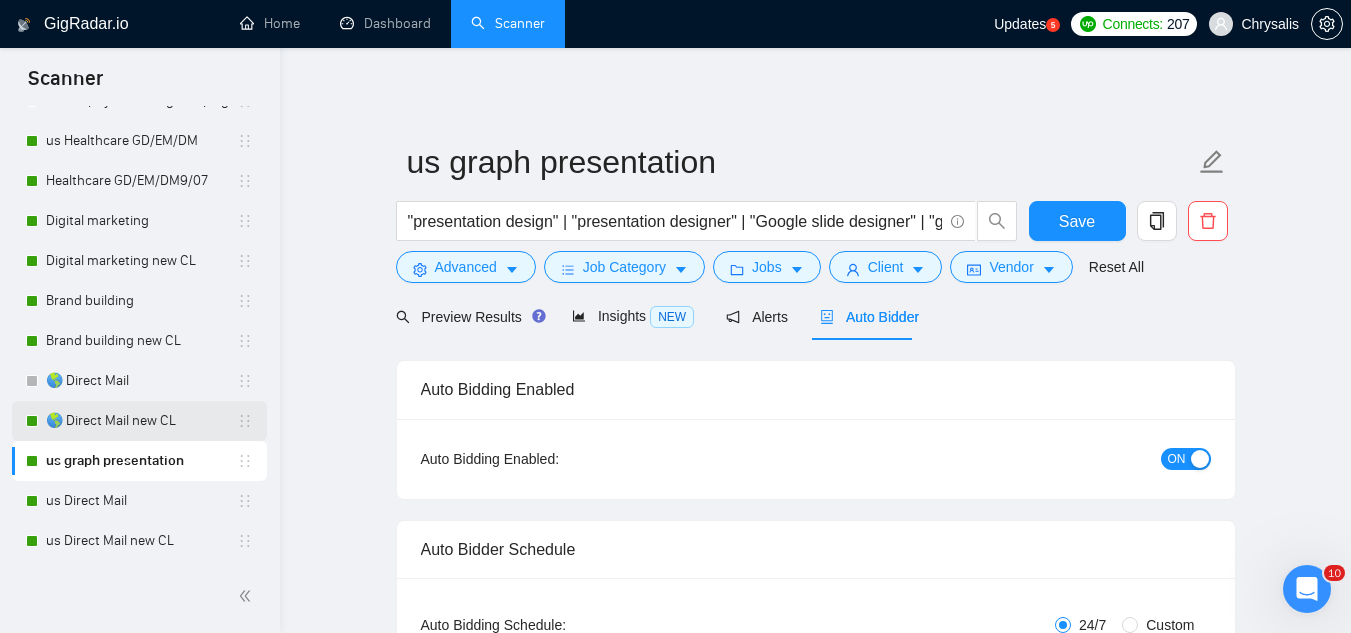 click on "🌎 Direct Mail new CL" at bounding box center (139, 421) 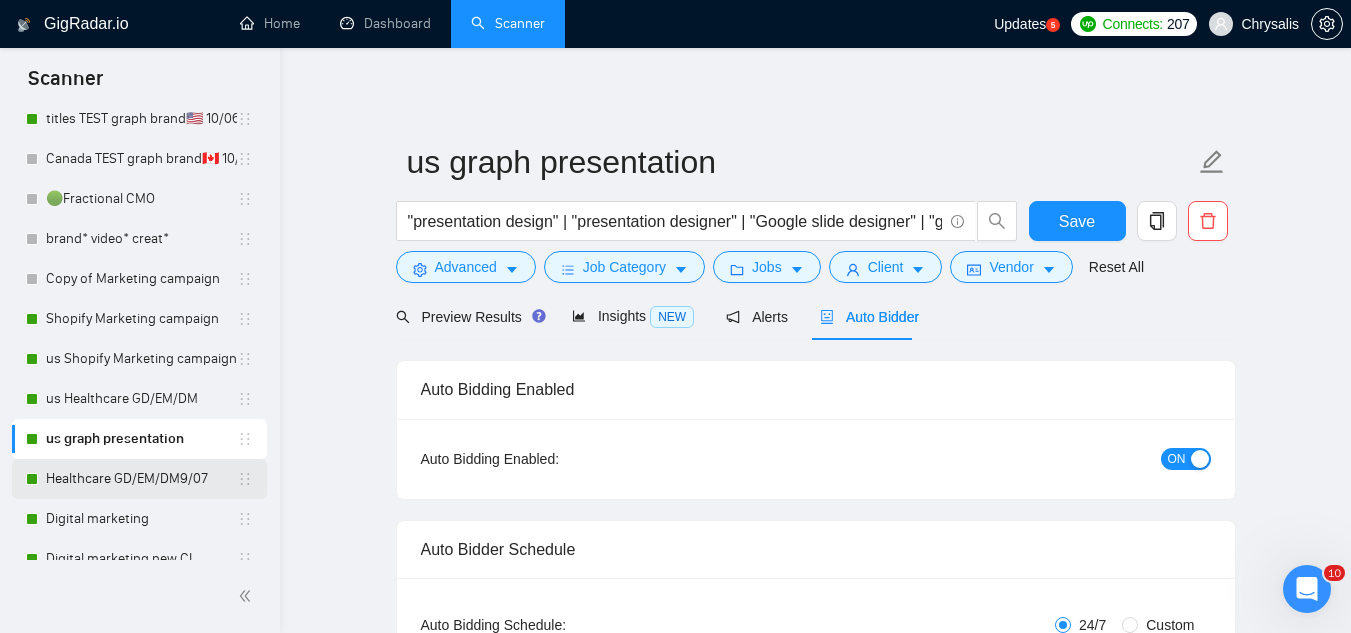scroll, scrollTop: 261, scrollLeft: 0, axis: vertical 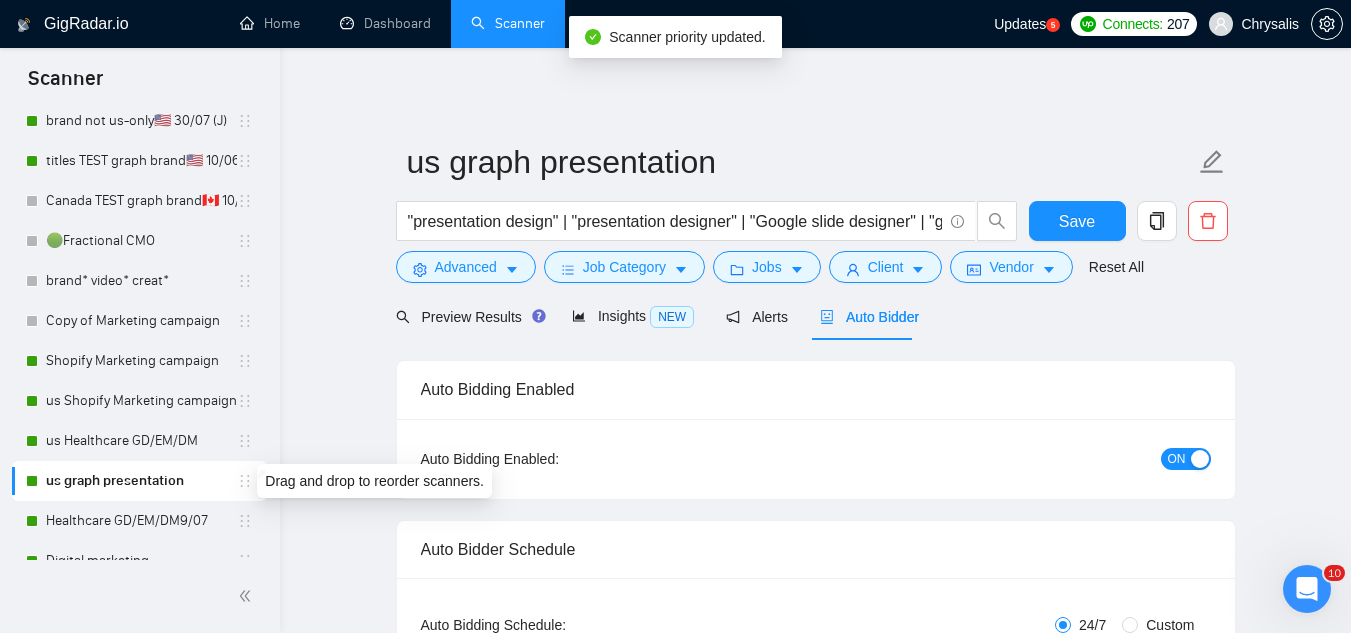 click 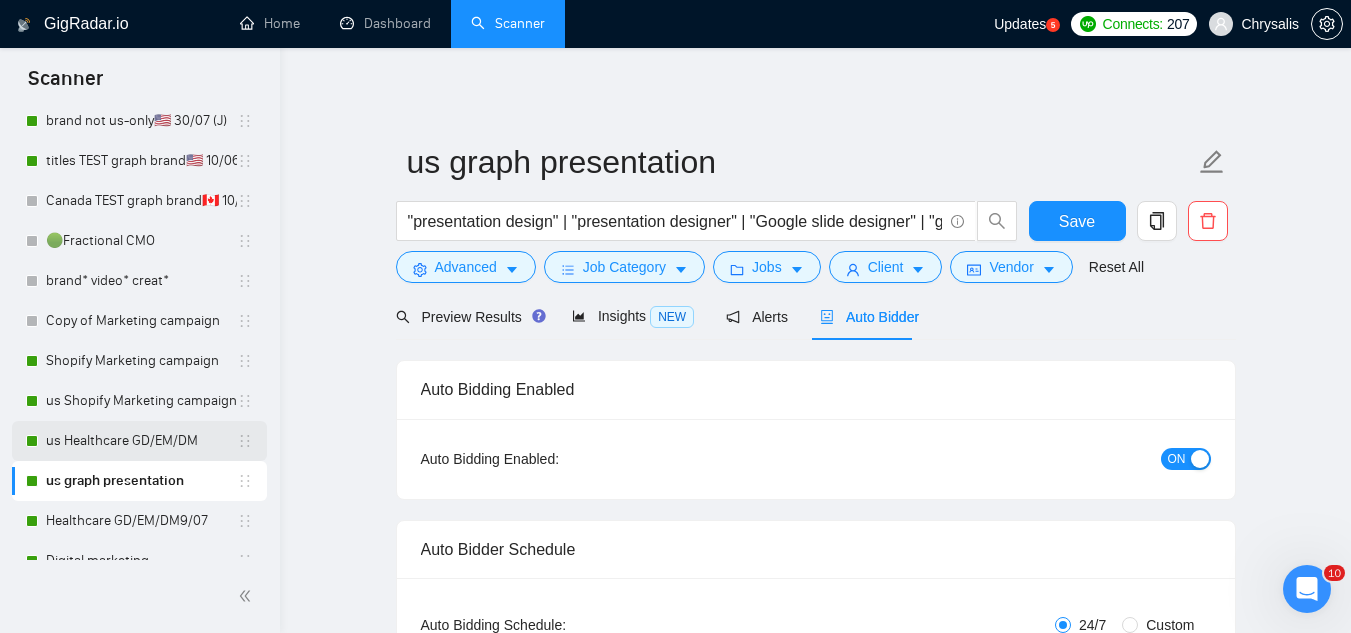 drag, startPoint x: 241, startPoint y: 480, endPoint x: 247, endPoint y: 458, distance: 22.803509 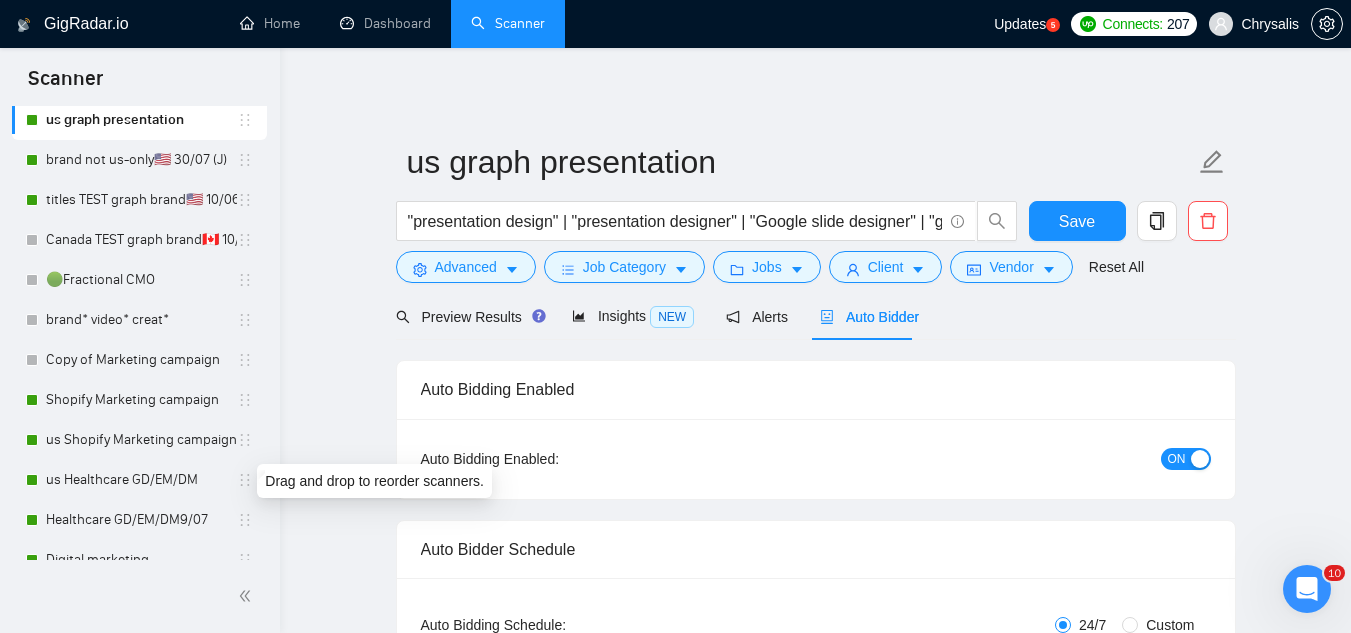 scroll, scrollTop: 0, scrollLeft: 0, axis: both 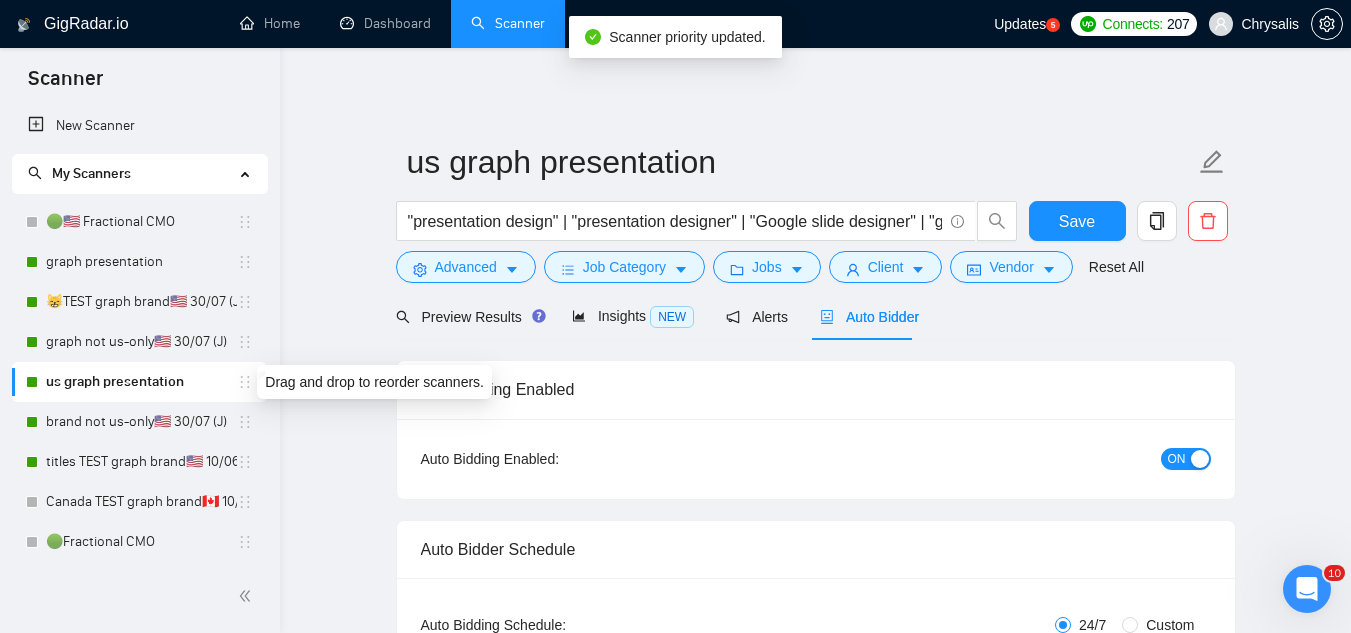 click 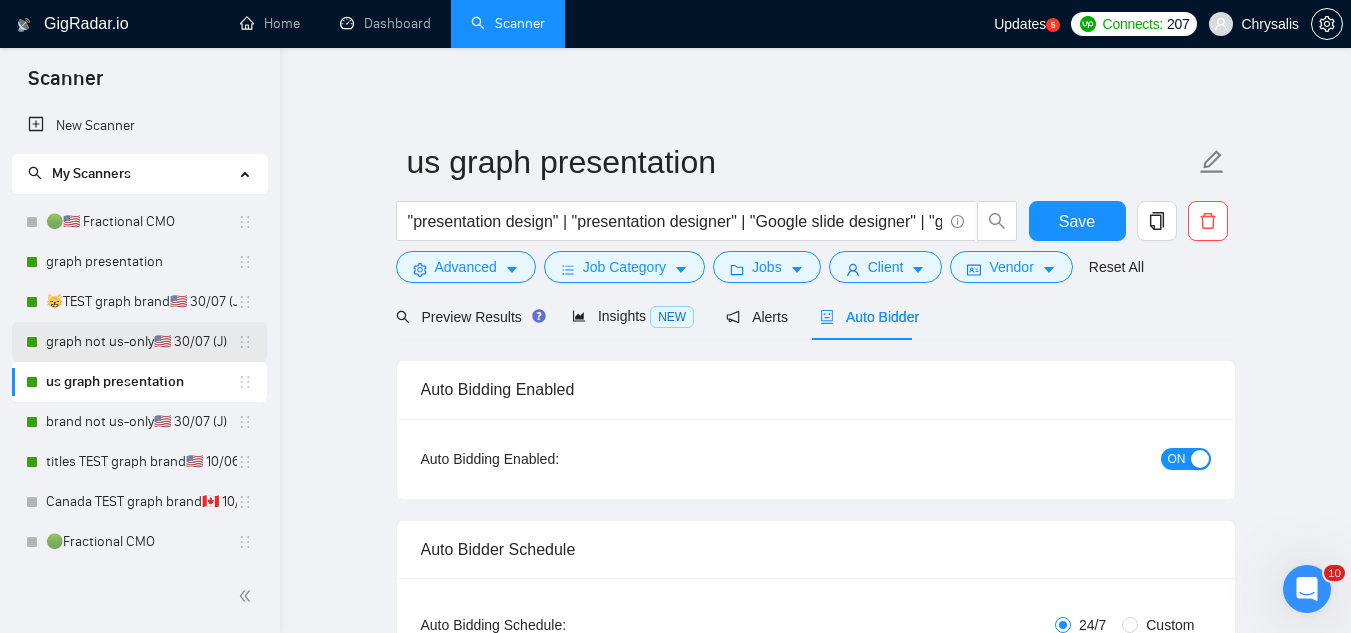 click on "graph not us-only🇺🇸 30/07 (J)" at bounding box center [139, 342] 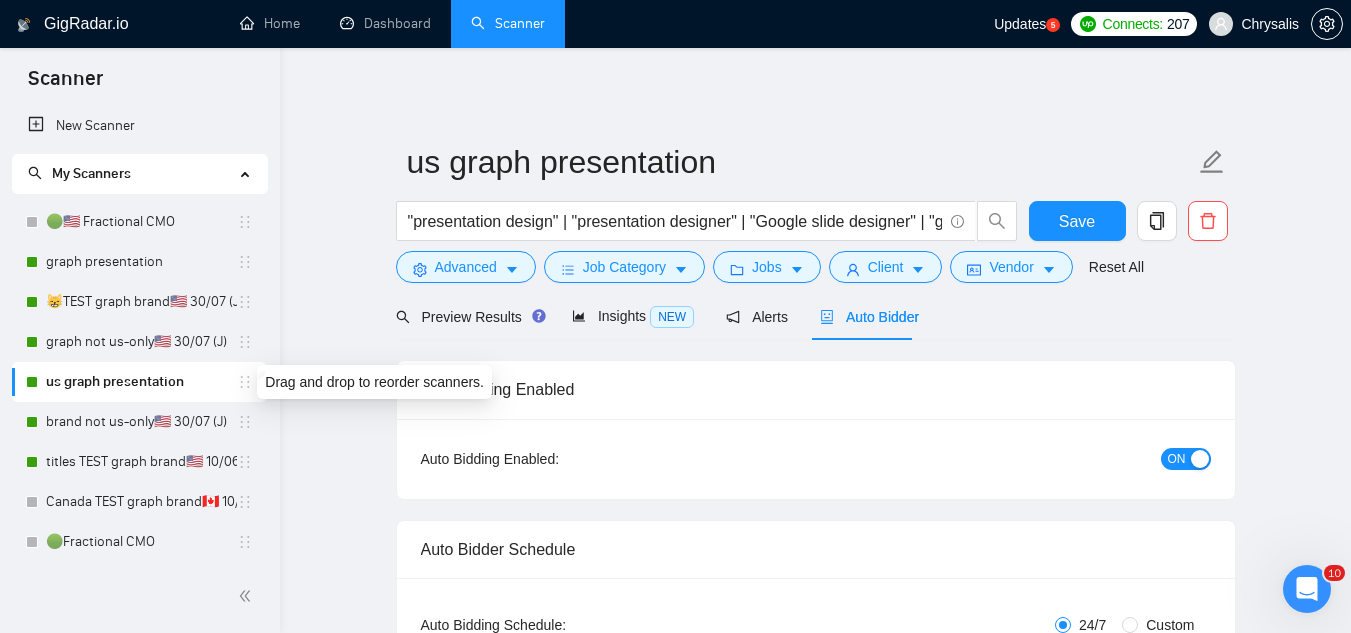 click 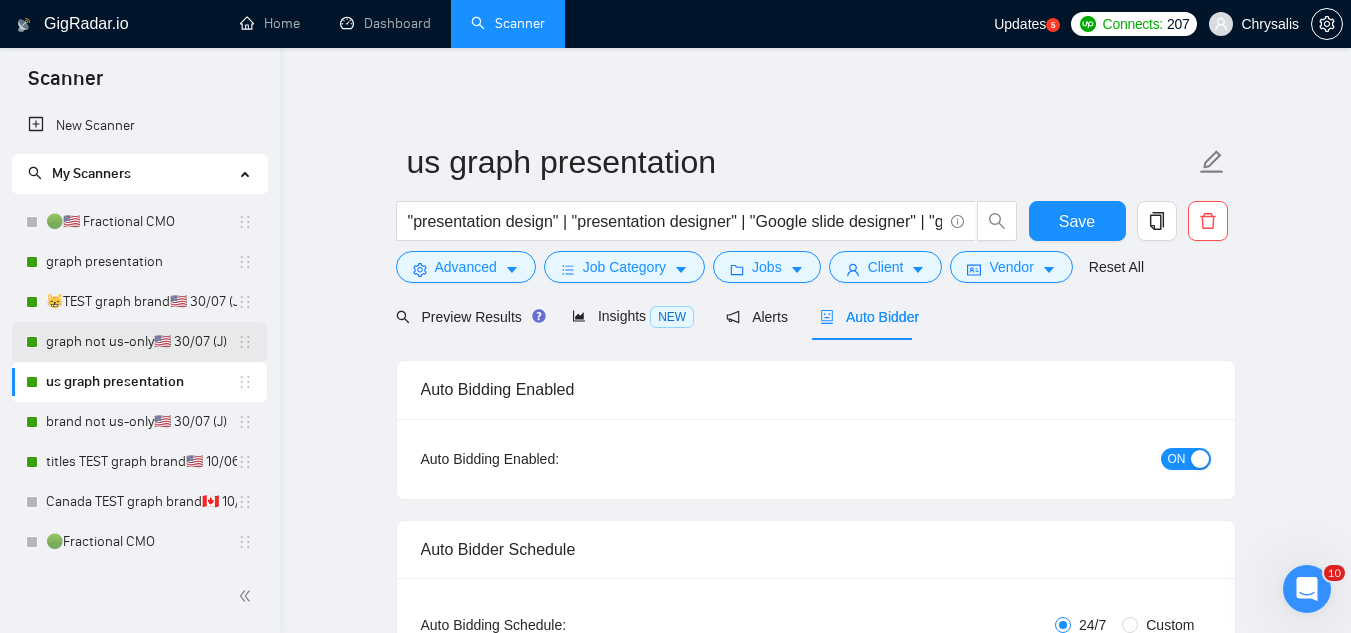 click on "graph not us-only🇺🇸 30/07 (J)" at bounding box center (139, 342) 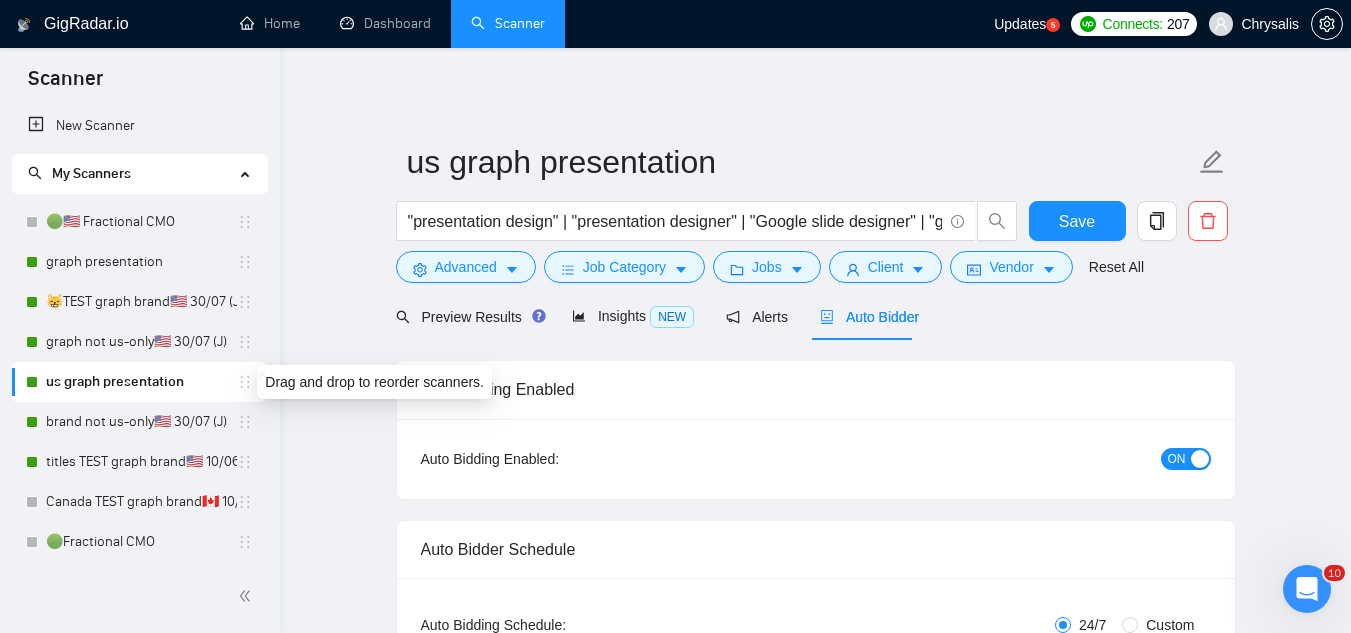 click 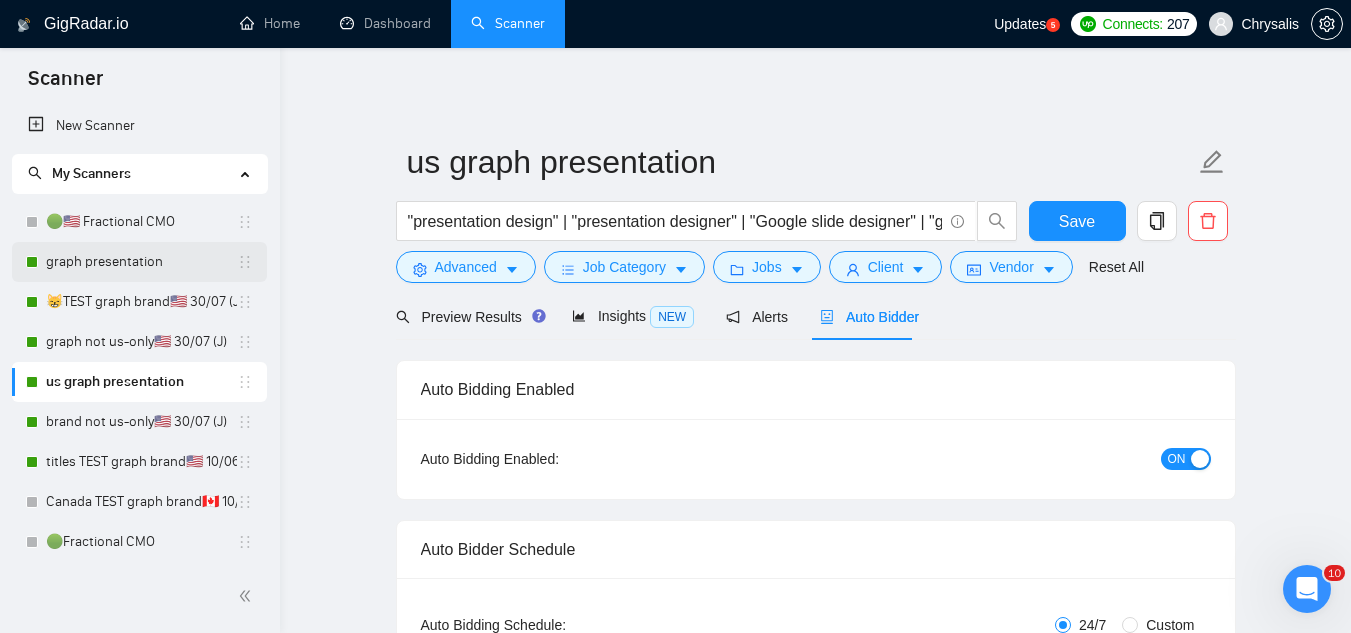 drag, startPoint x: 244, startPoint y: 386, endPoint x: 252, endPoint y: 278, distance: 108.29589 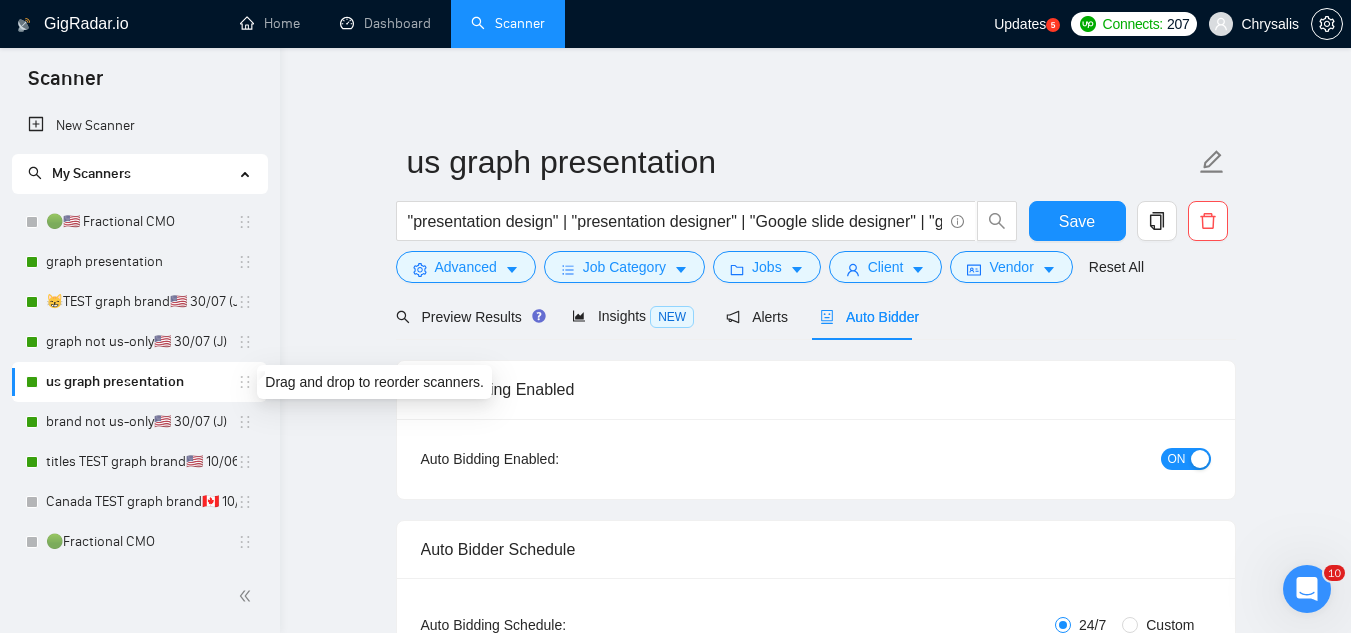 click 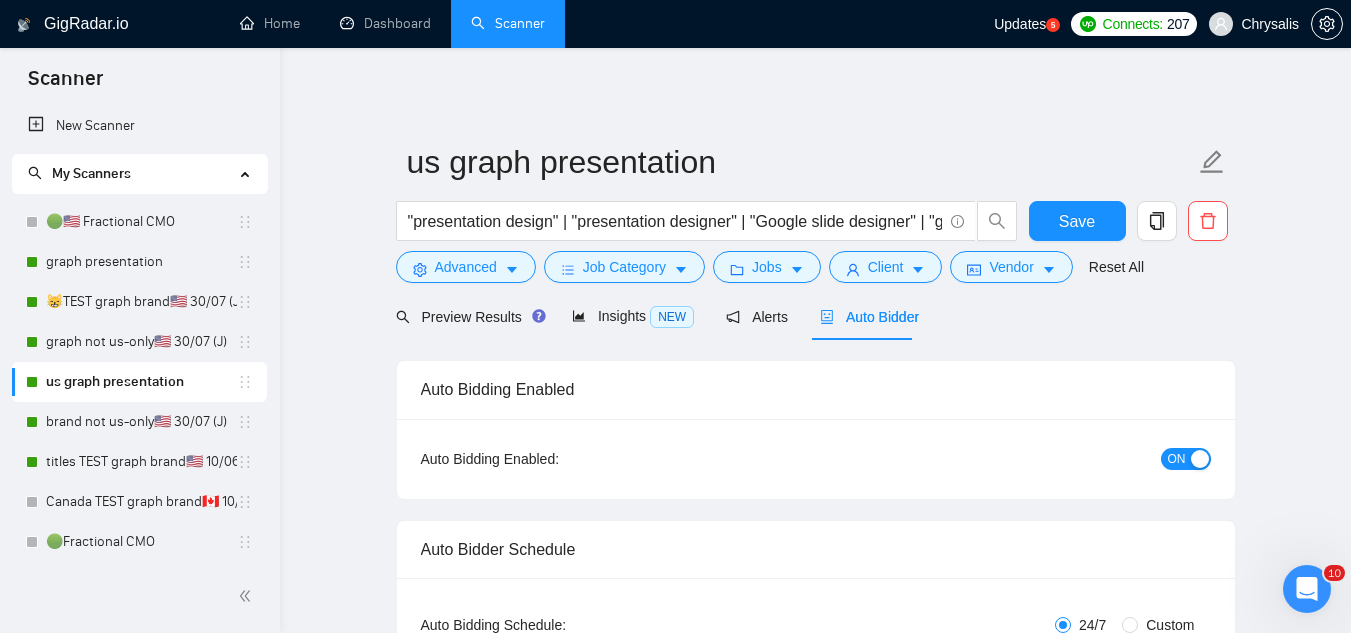 click on "us graph presentation" at bounding box center (139, 382) 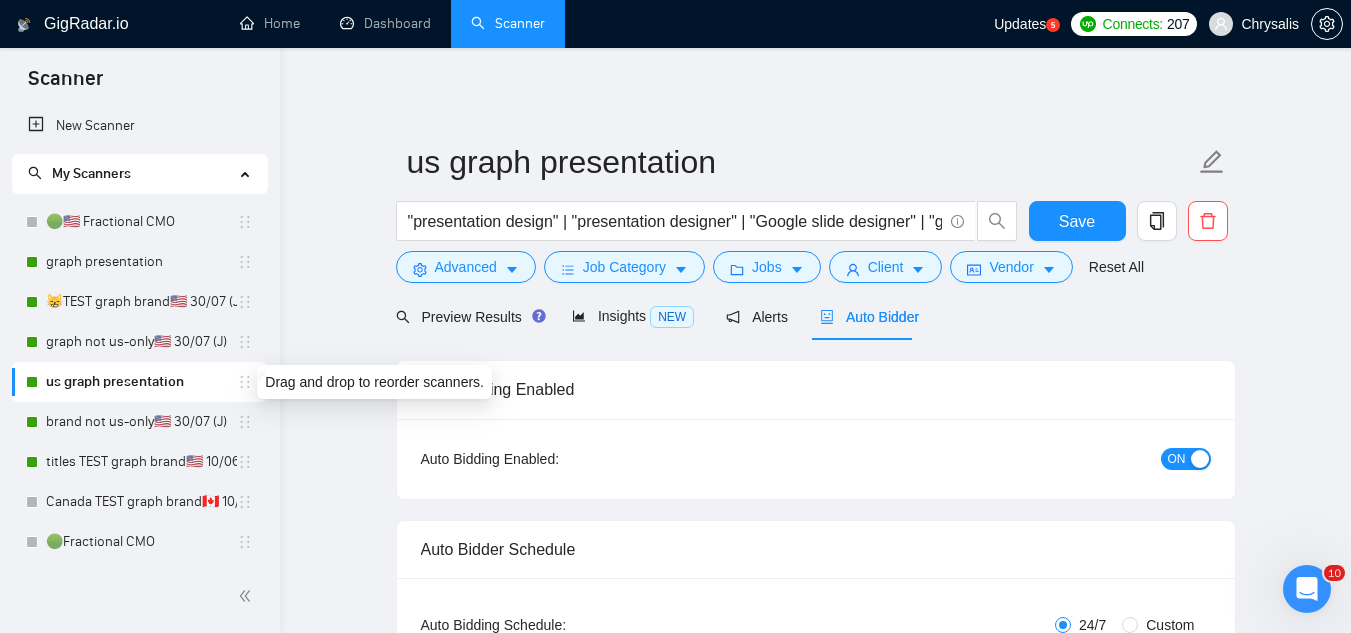 click 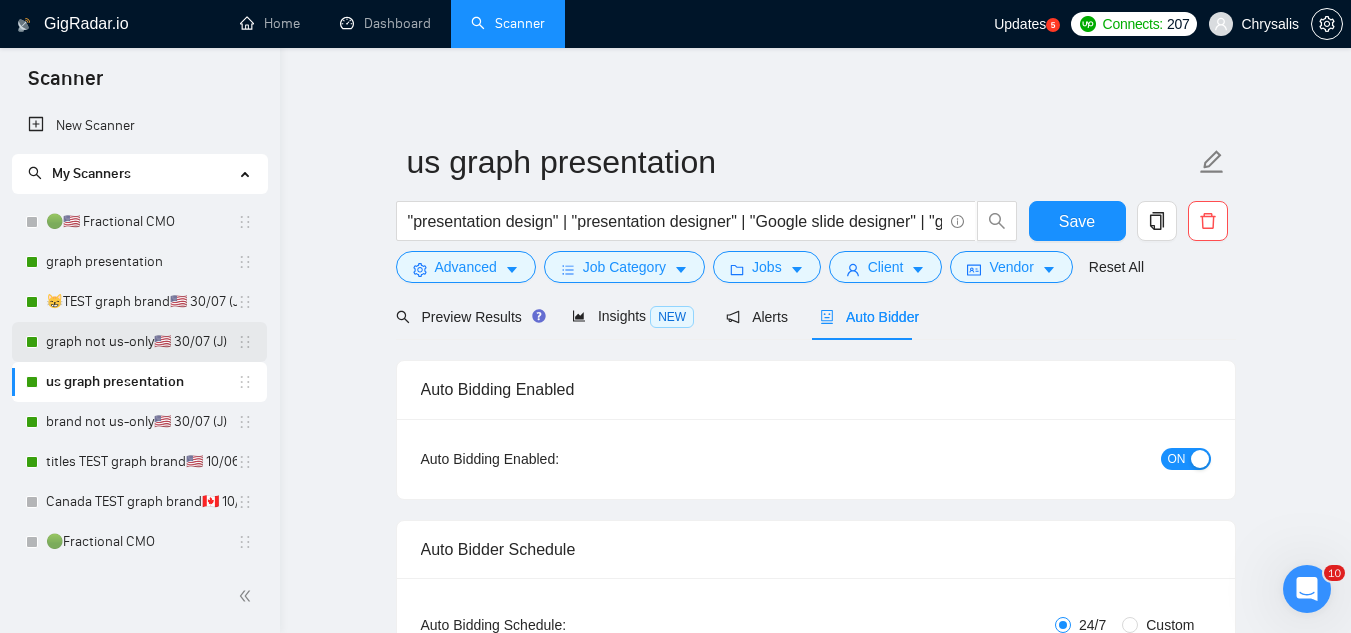drag, startPoint x: 239, startPoint y: 384, endPoint x: 252, endPoint y: 329, distance: 56.515484 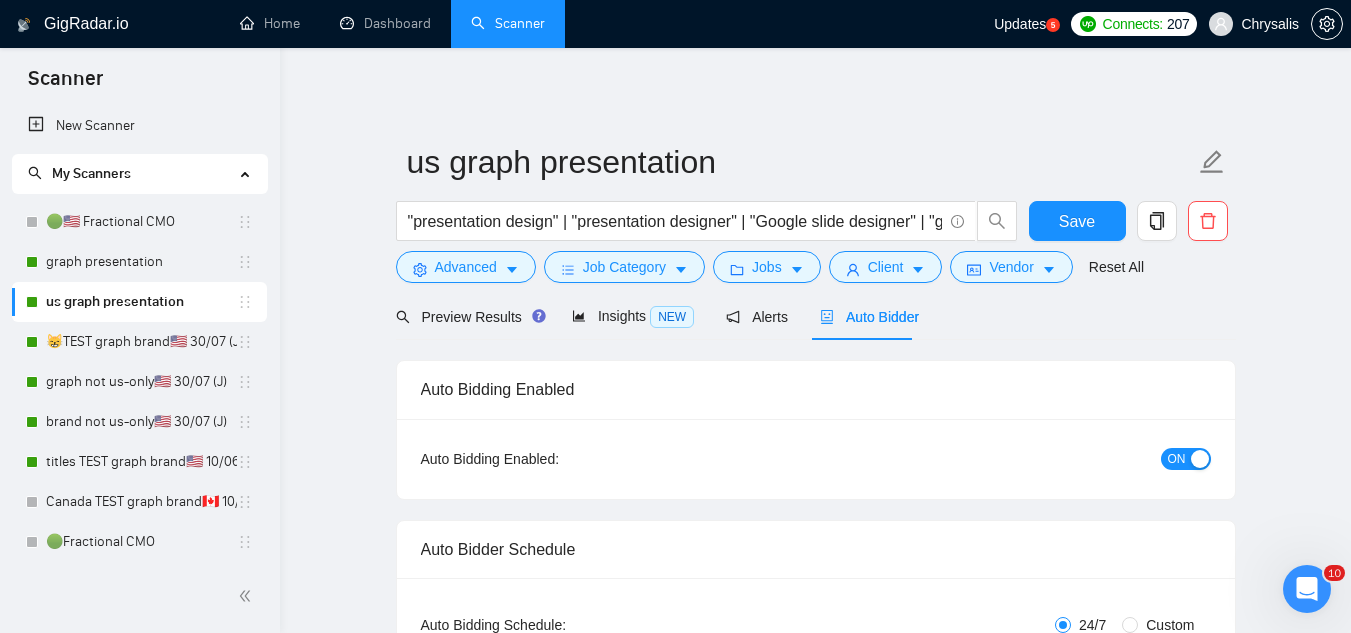 click on "us graph presentation" at bounding box center (139, 302) 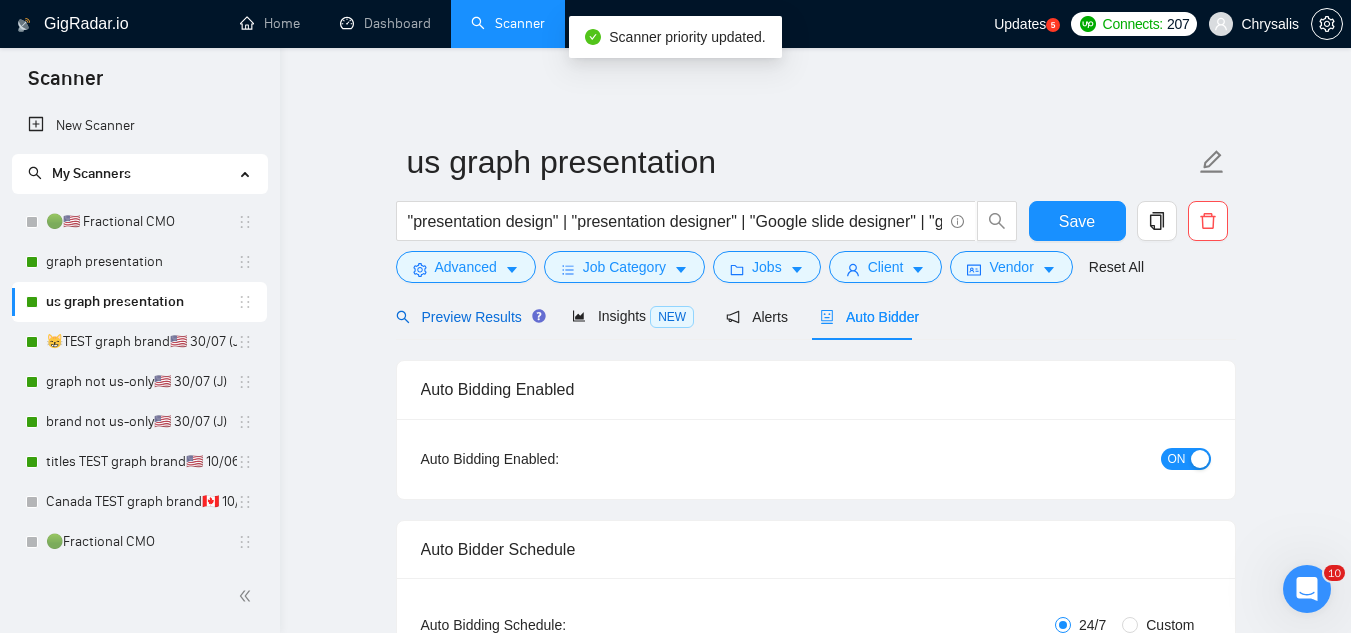 click on "Preview Results" at bounding box center (468, 317) 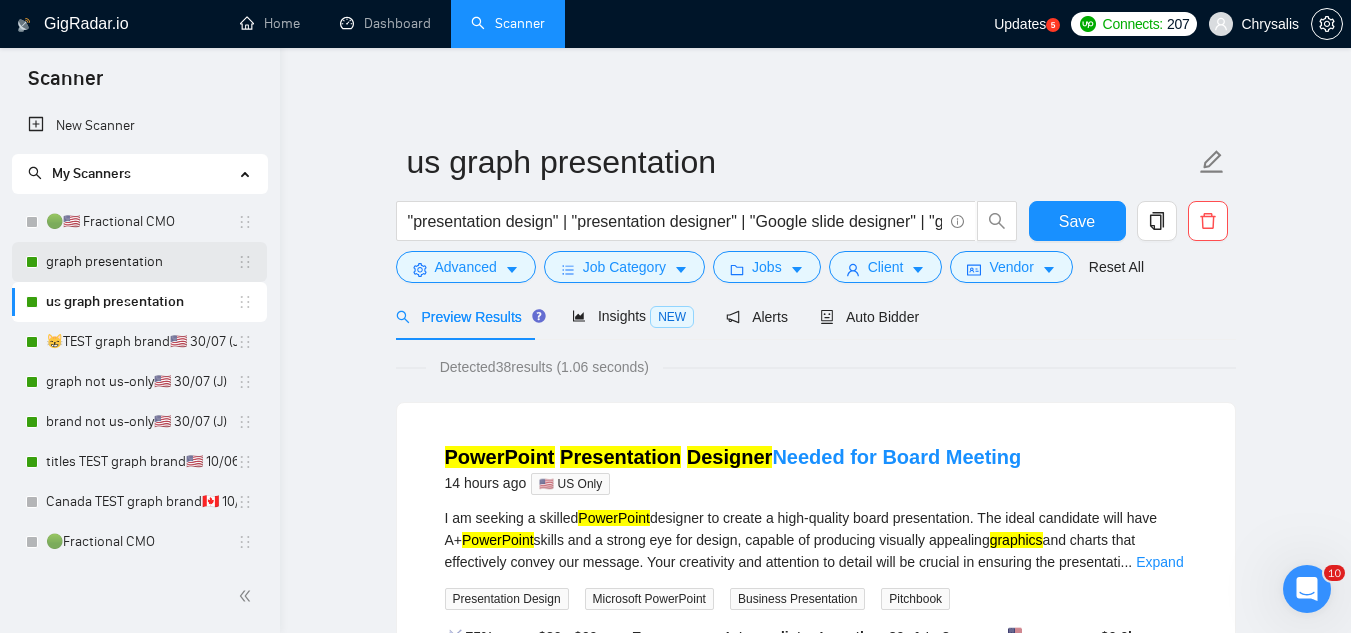 click on "graph presentation" at bounding box center (141, 262) 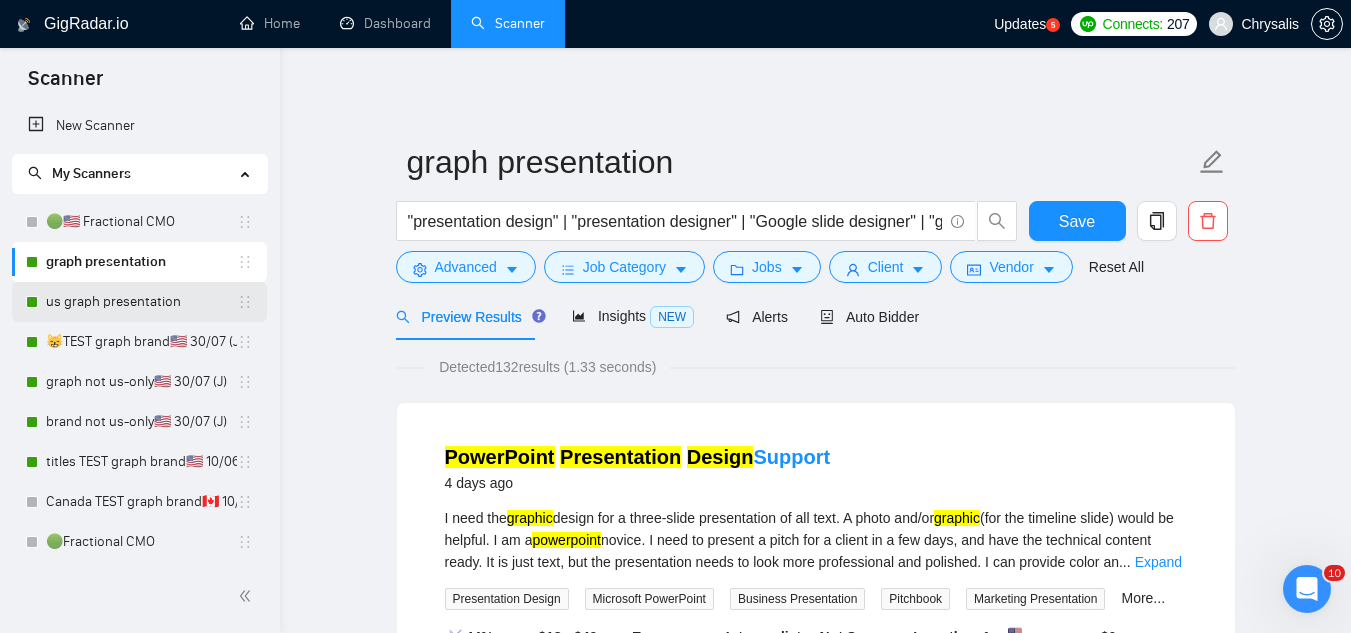 click on "us graph presentation" at bounding box center [141, 302] 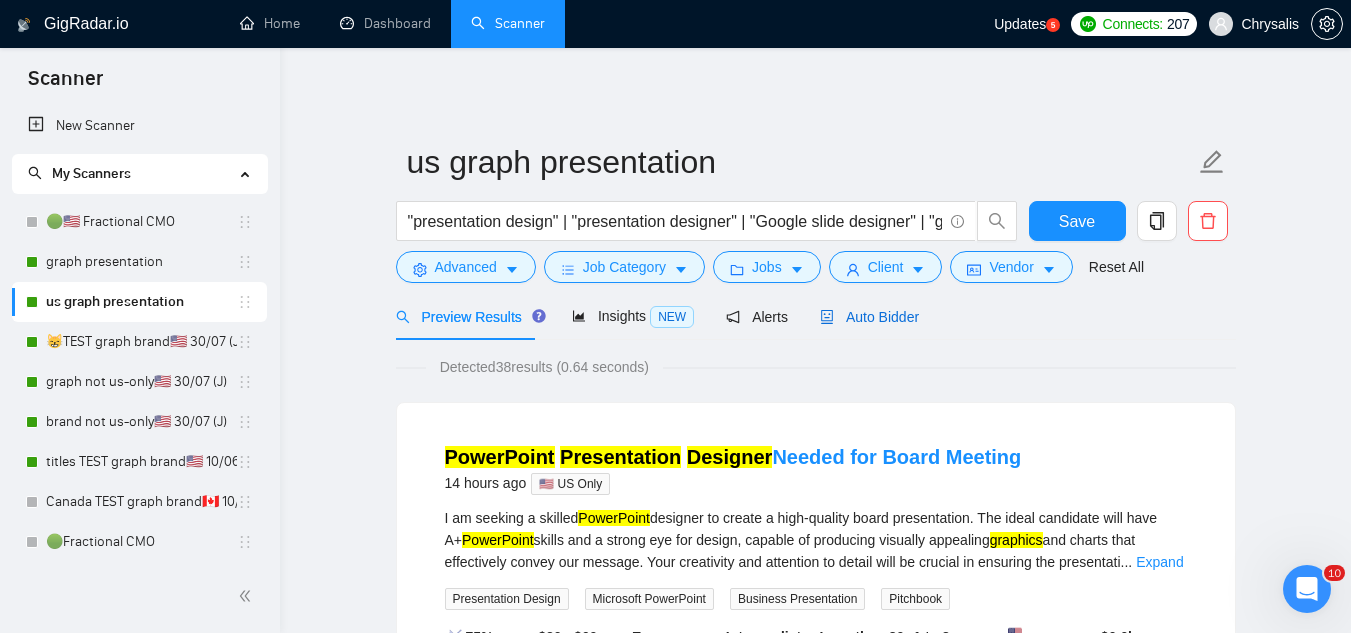 click on "Auto Bidder" at bounding box center [869, 317] 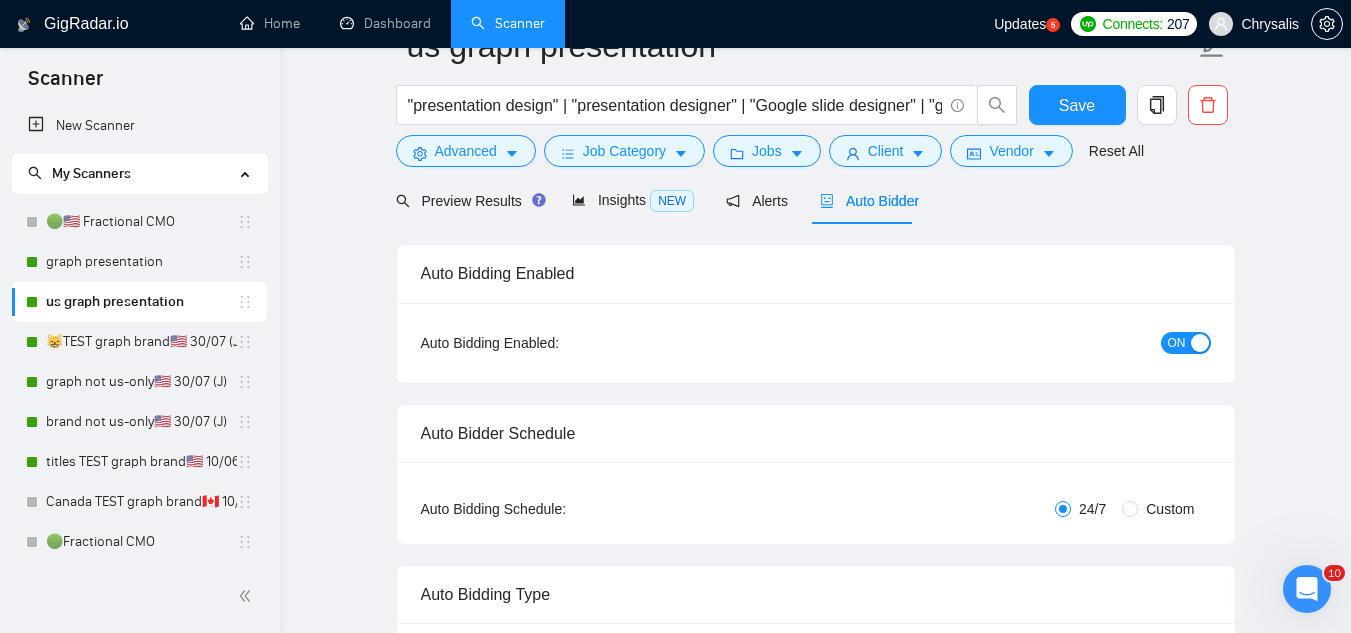 type 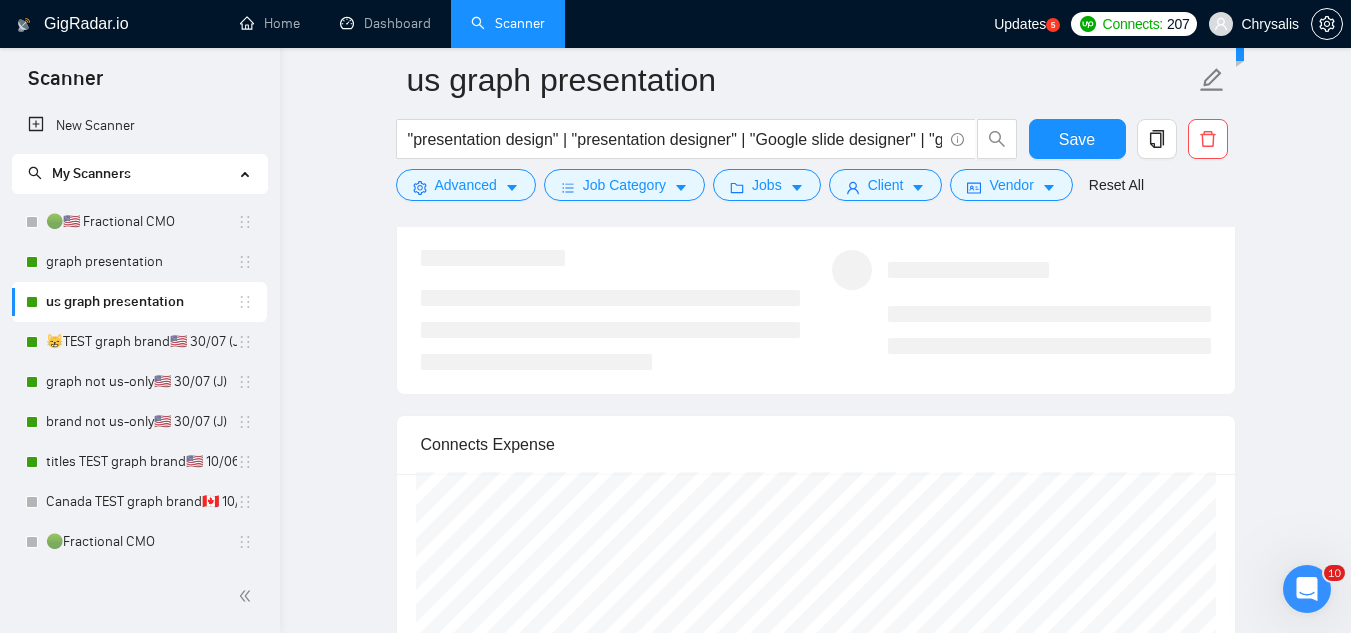scroll, scrollTop: 3800, scrollLeft: 0, axis: vertical 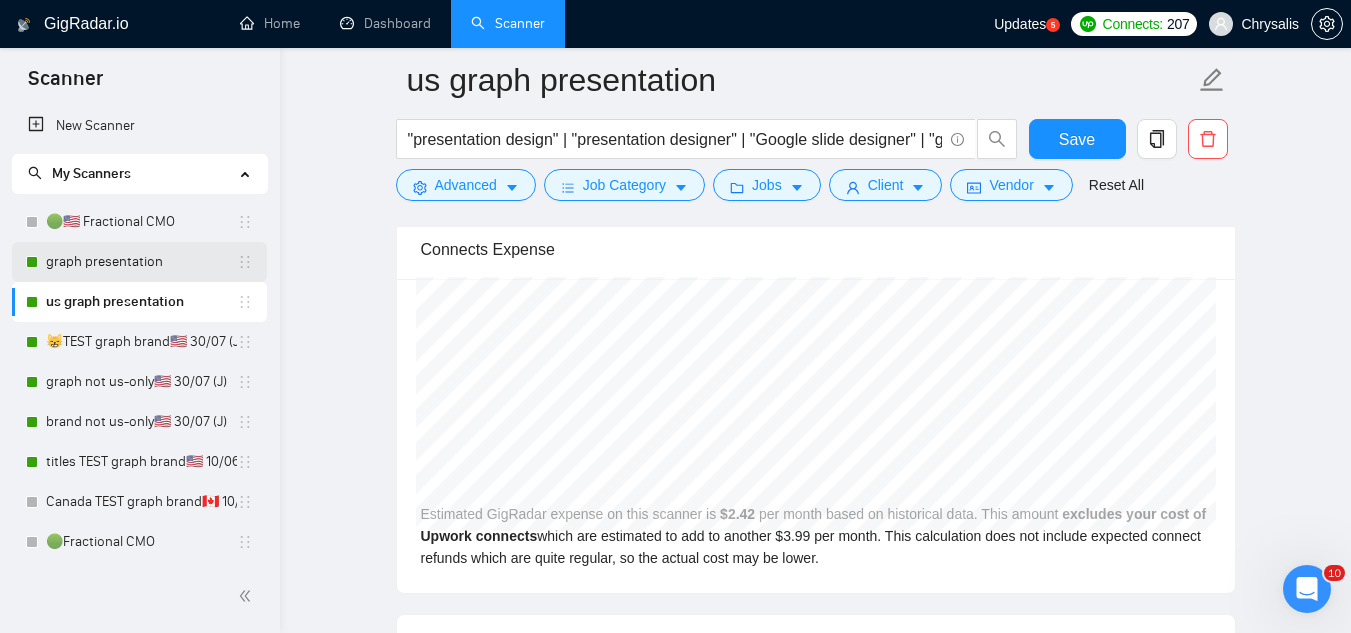 click on "graph presentation" at bounding box center [141, 262] 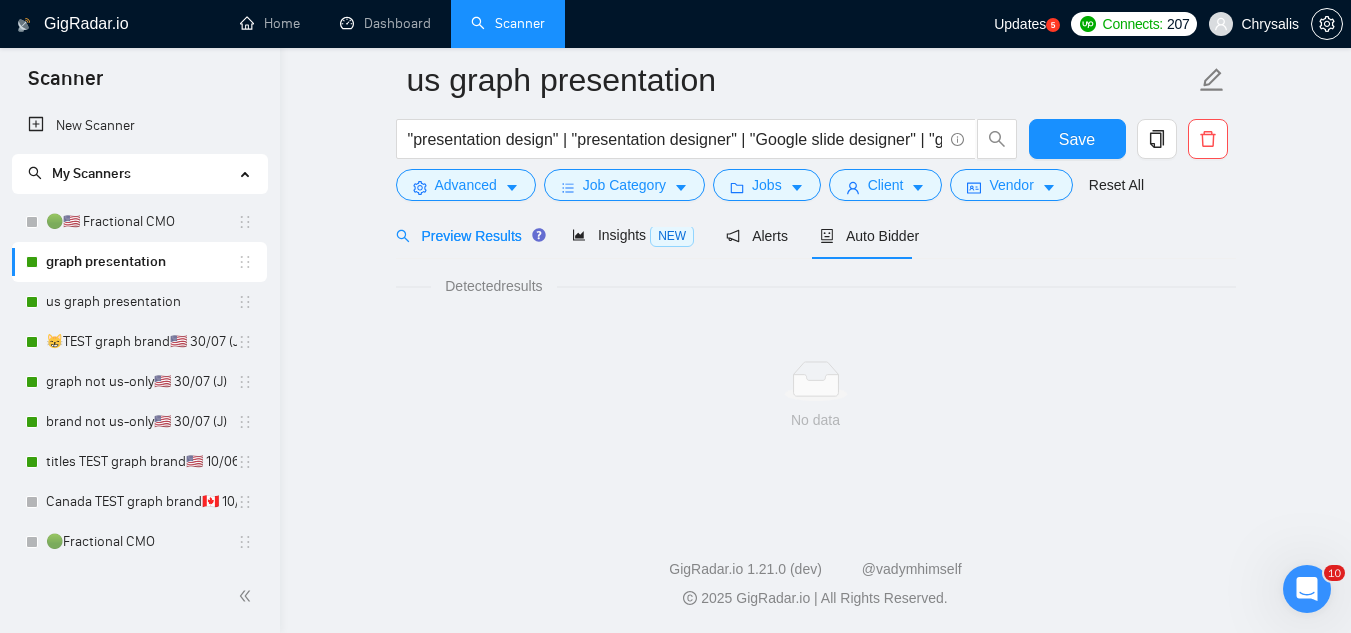 scroll, scrollTop: 1284, scrollLeft: 0, axis: vertical 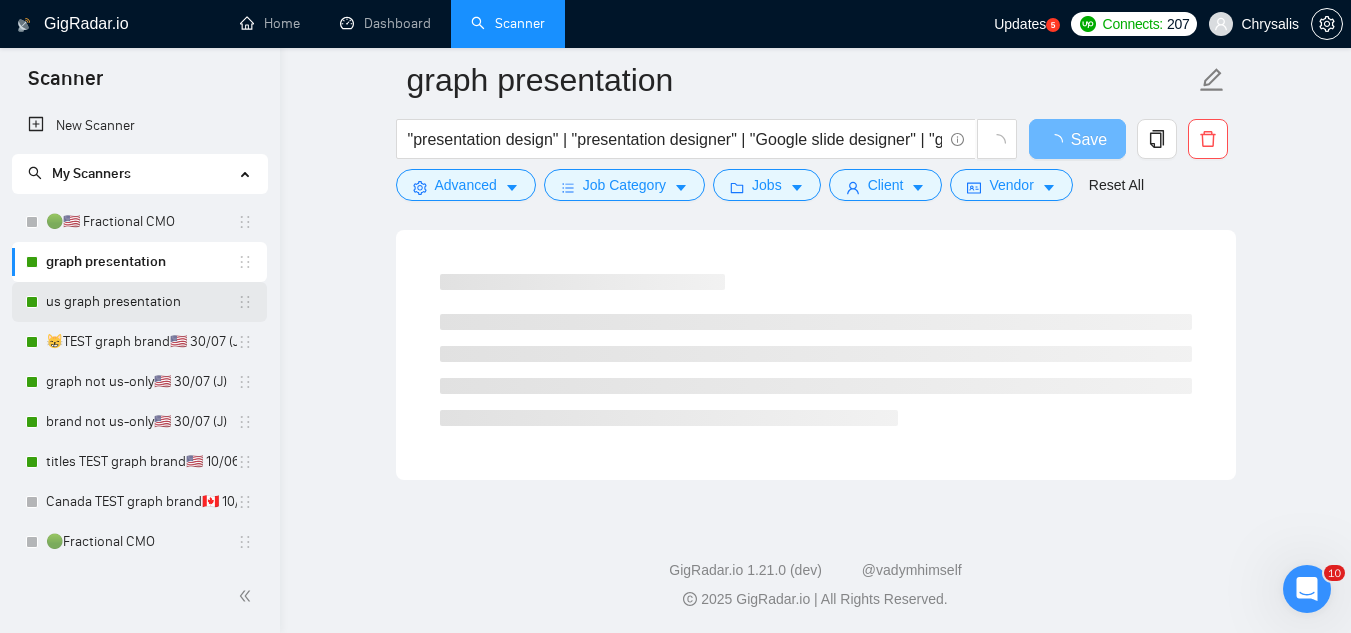 click on "us graph presentation" at bounding box center (141, 302) 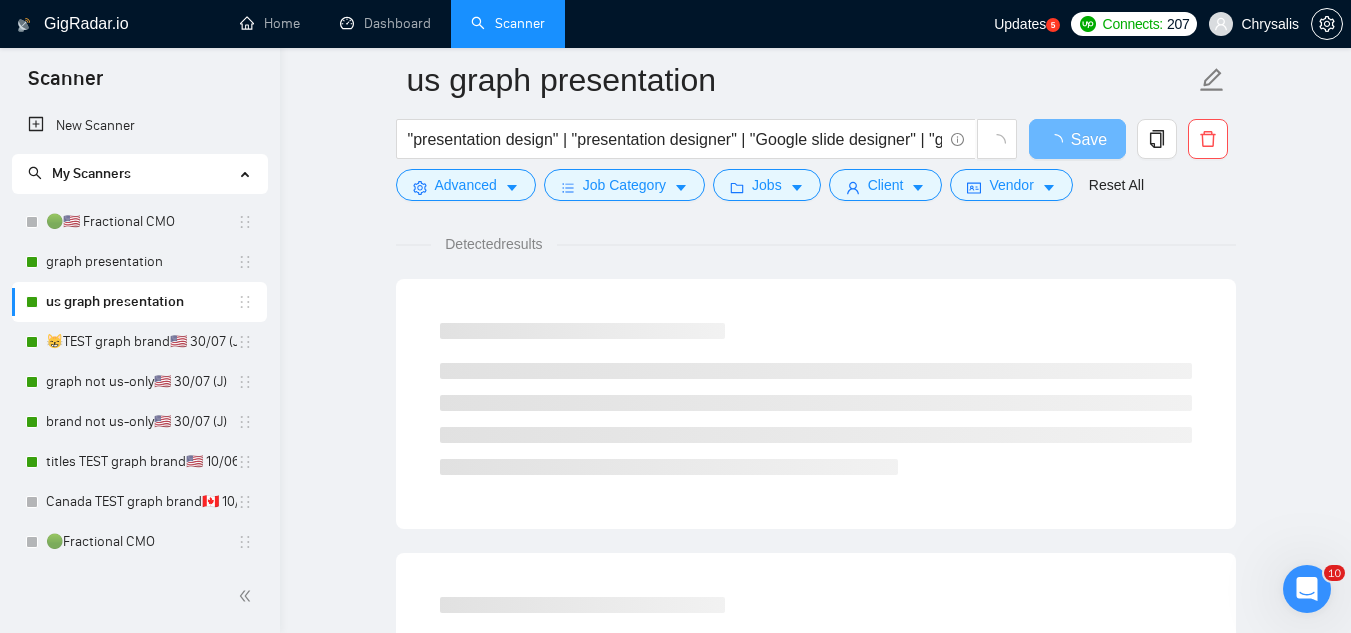 scroll, scrollTop: 0, scrollLeft: 0, axis: both 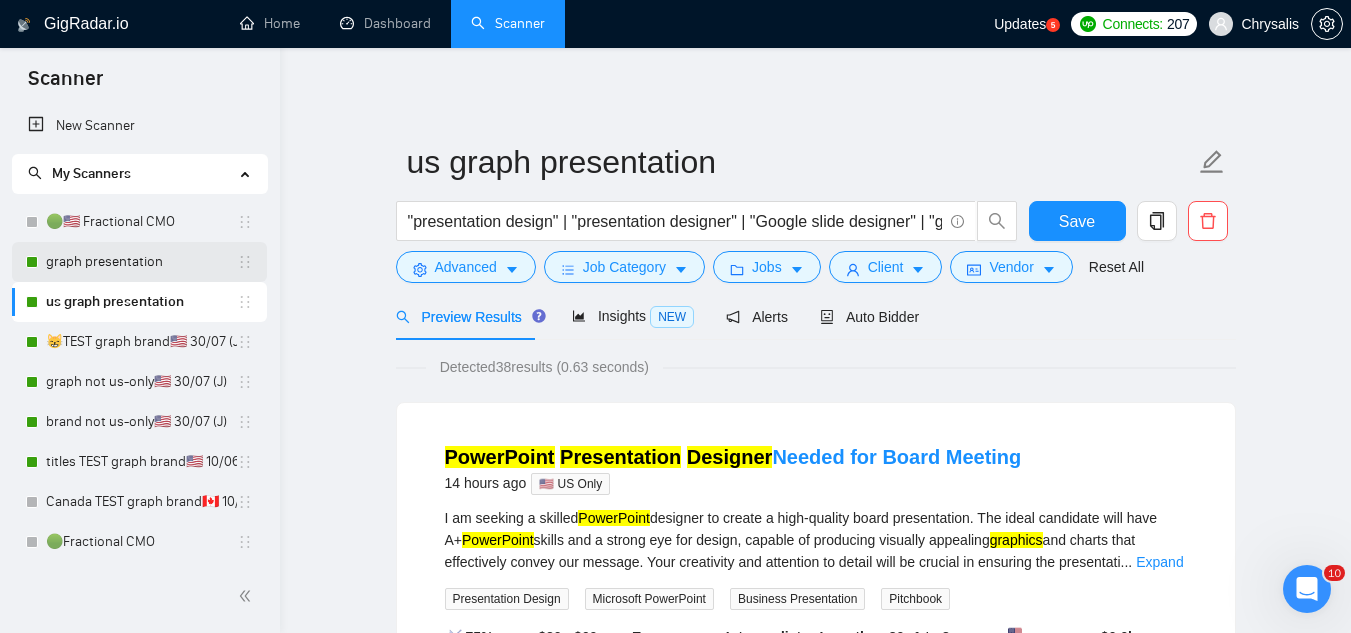 click on "graph presentation" at bounding box center (141, 262) 